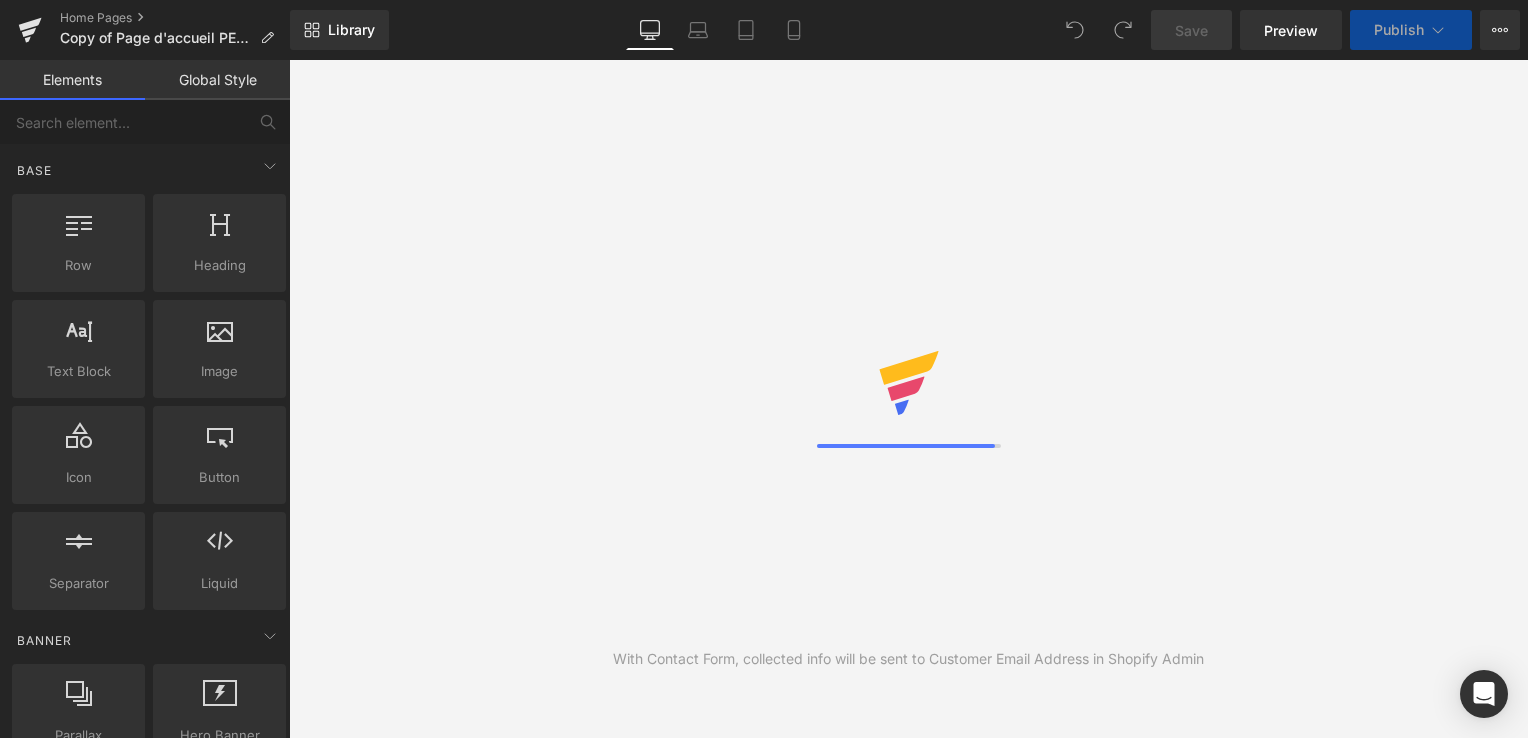 scroll, scrollTop: 0, scrollLeft: 0, axis: both 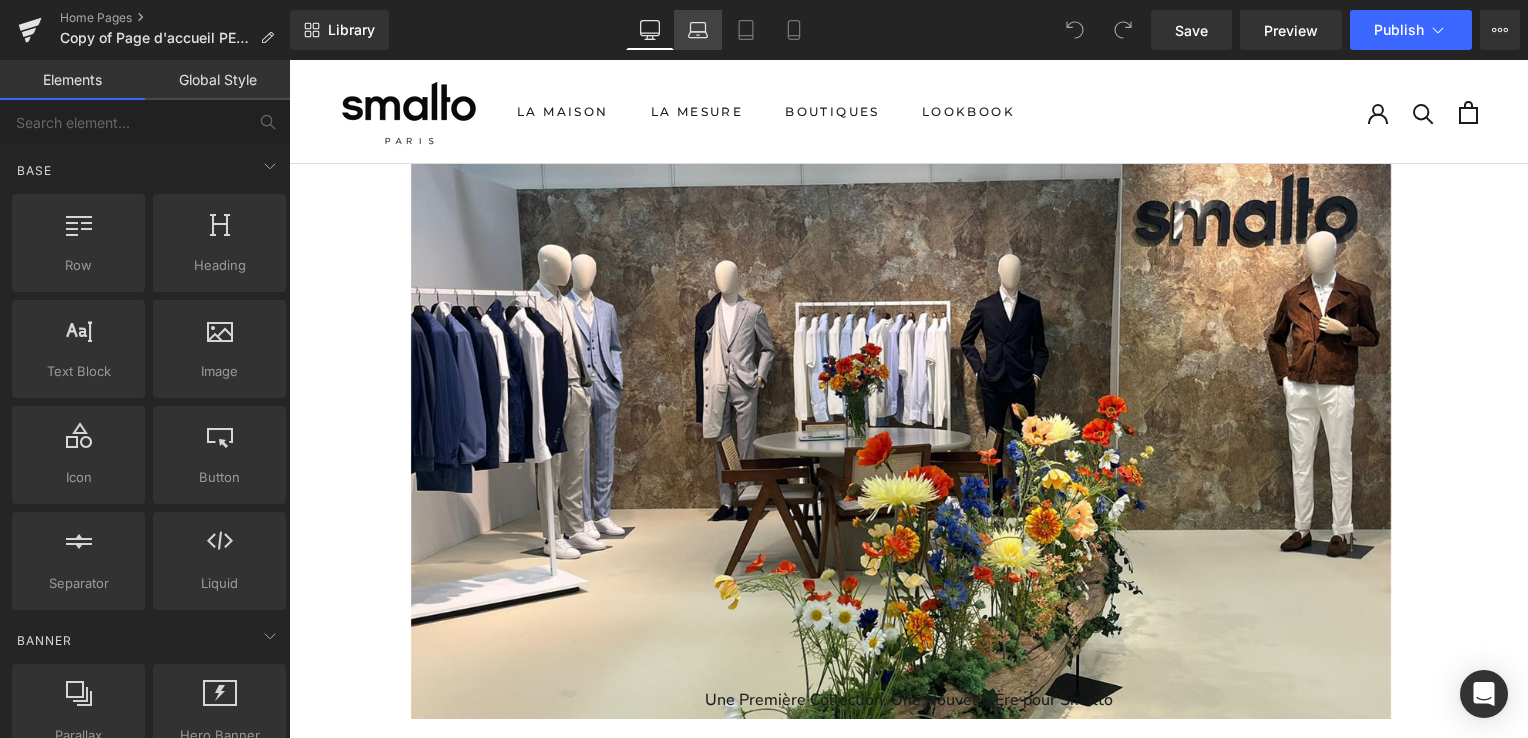 click on "Laptop" at bounding box center [698, 30] 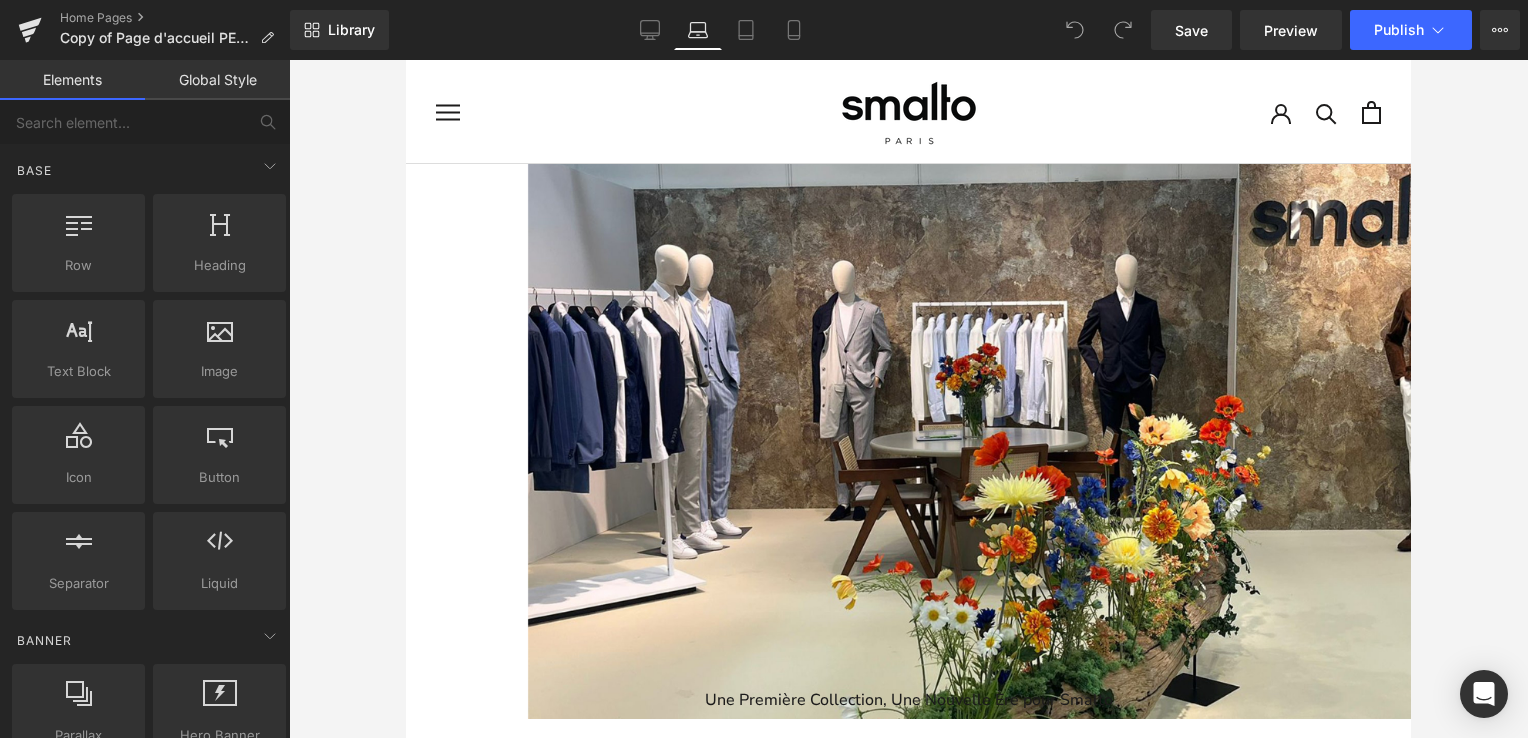 scroll, scrollTop: 4116, scrollLeft: 989, axis: both 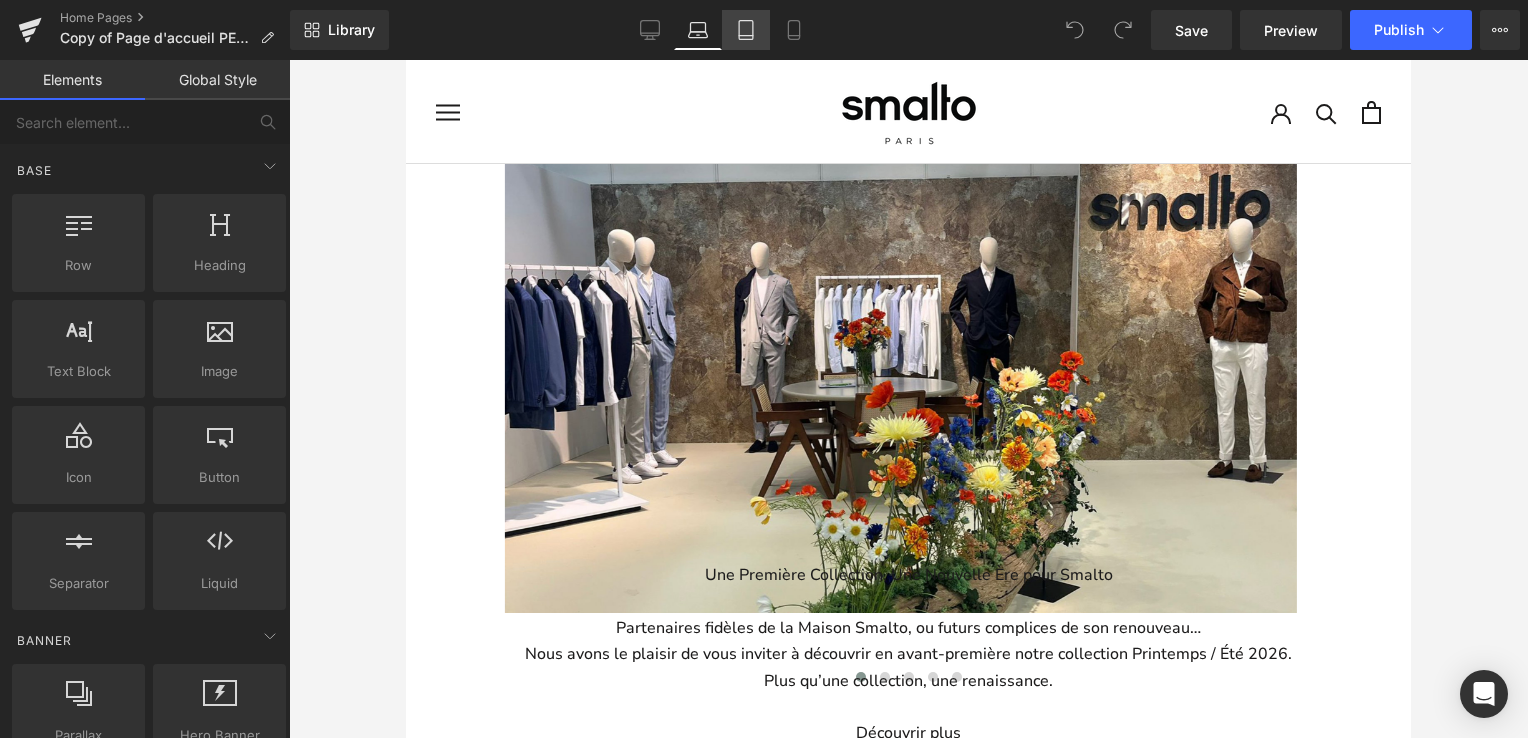 click 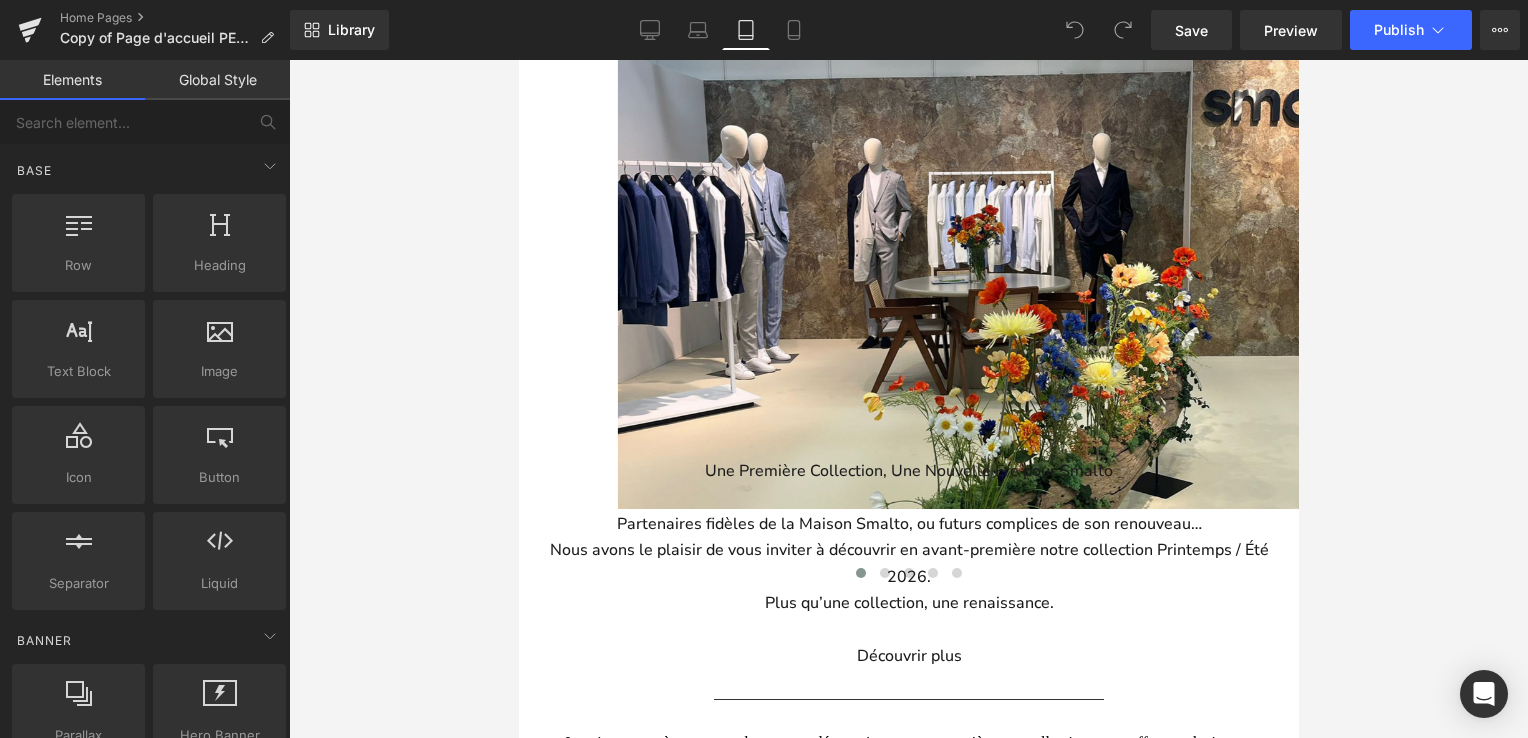 scroll, scrollTop: 4003, scrollLeft: 764, axis: both 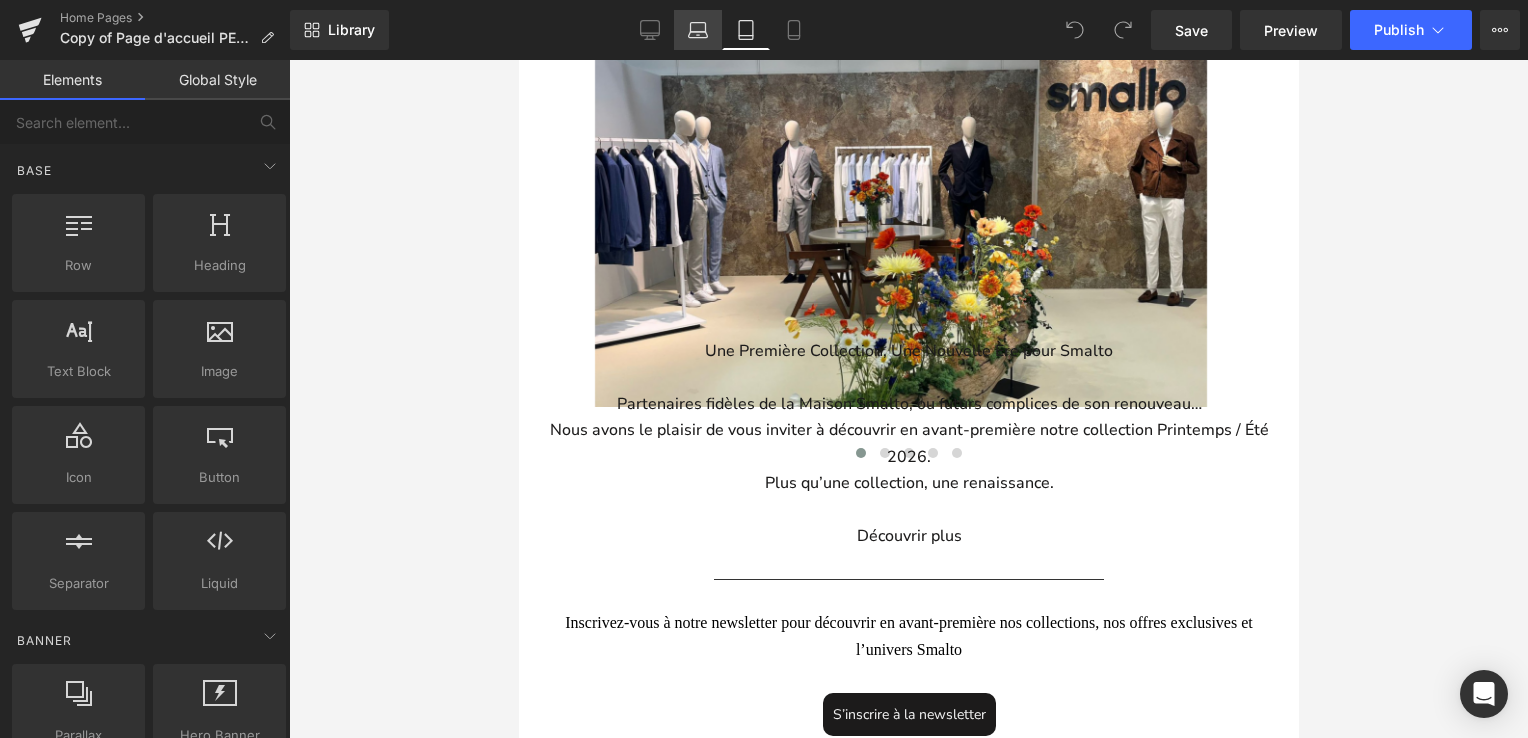 click 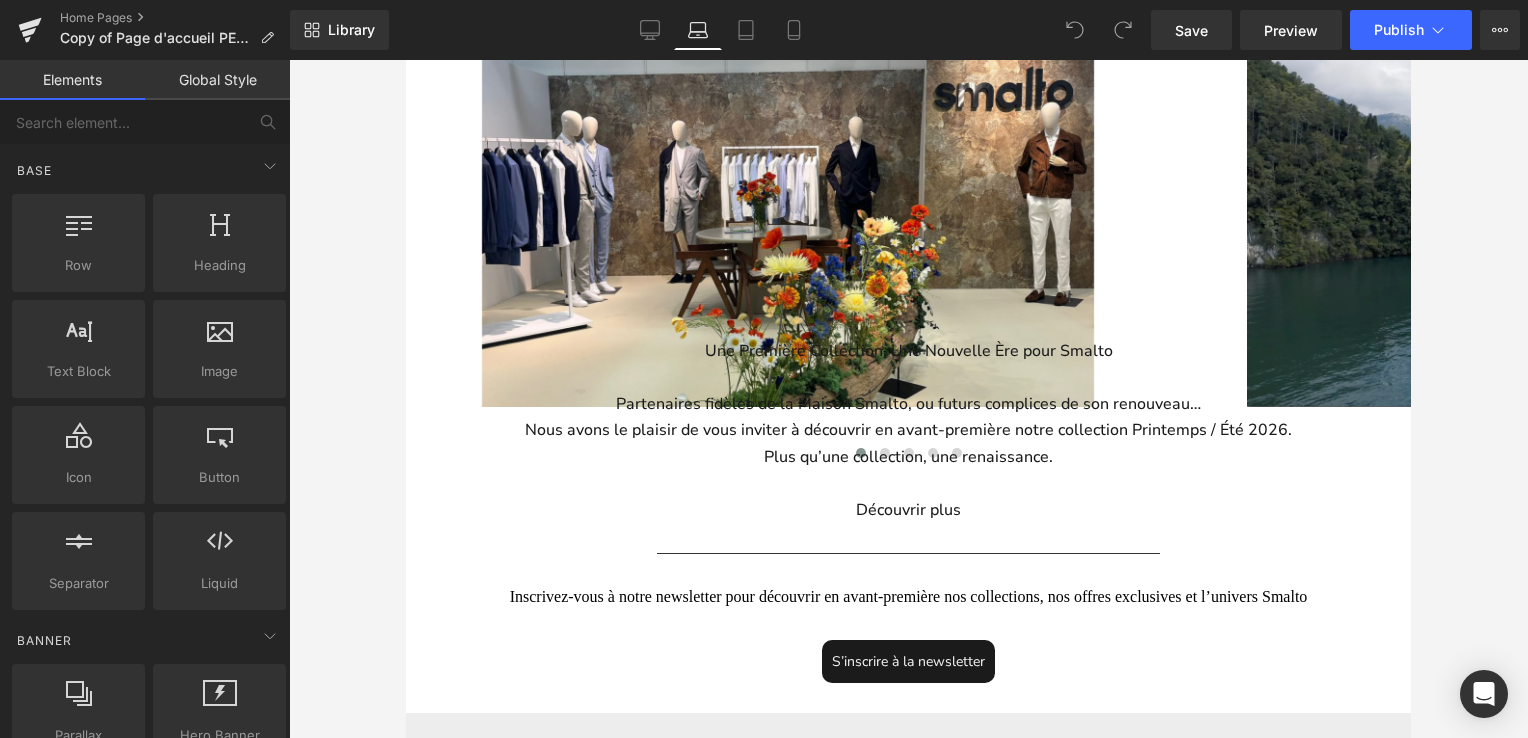 scroll, scrollTop: 10, scrollLeft: 10, axis: both 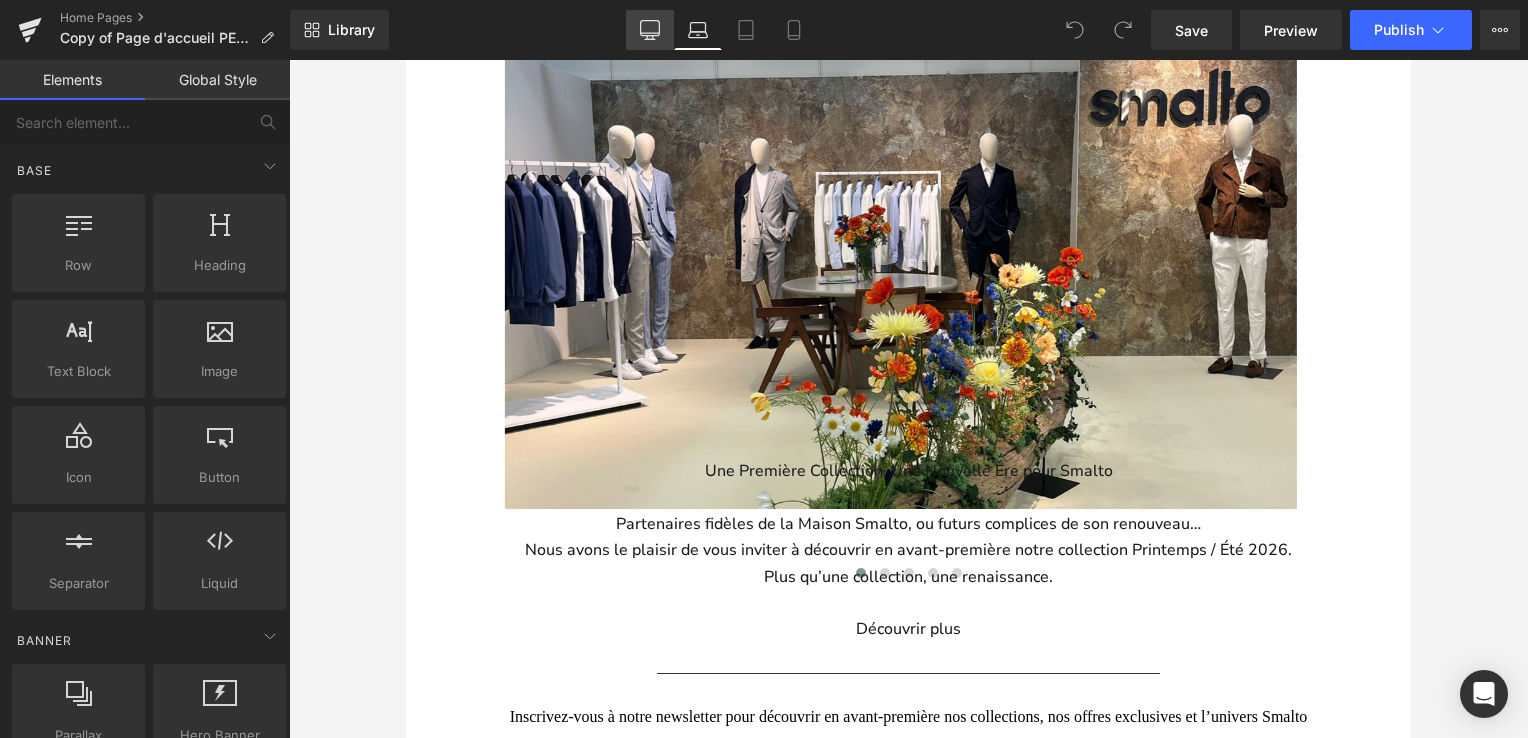 click 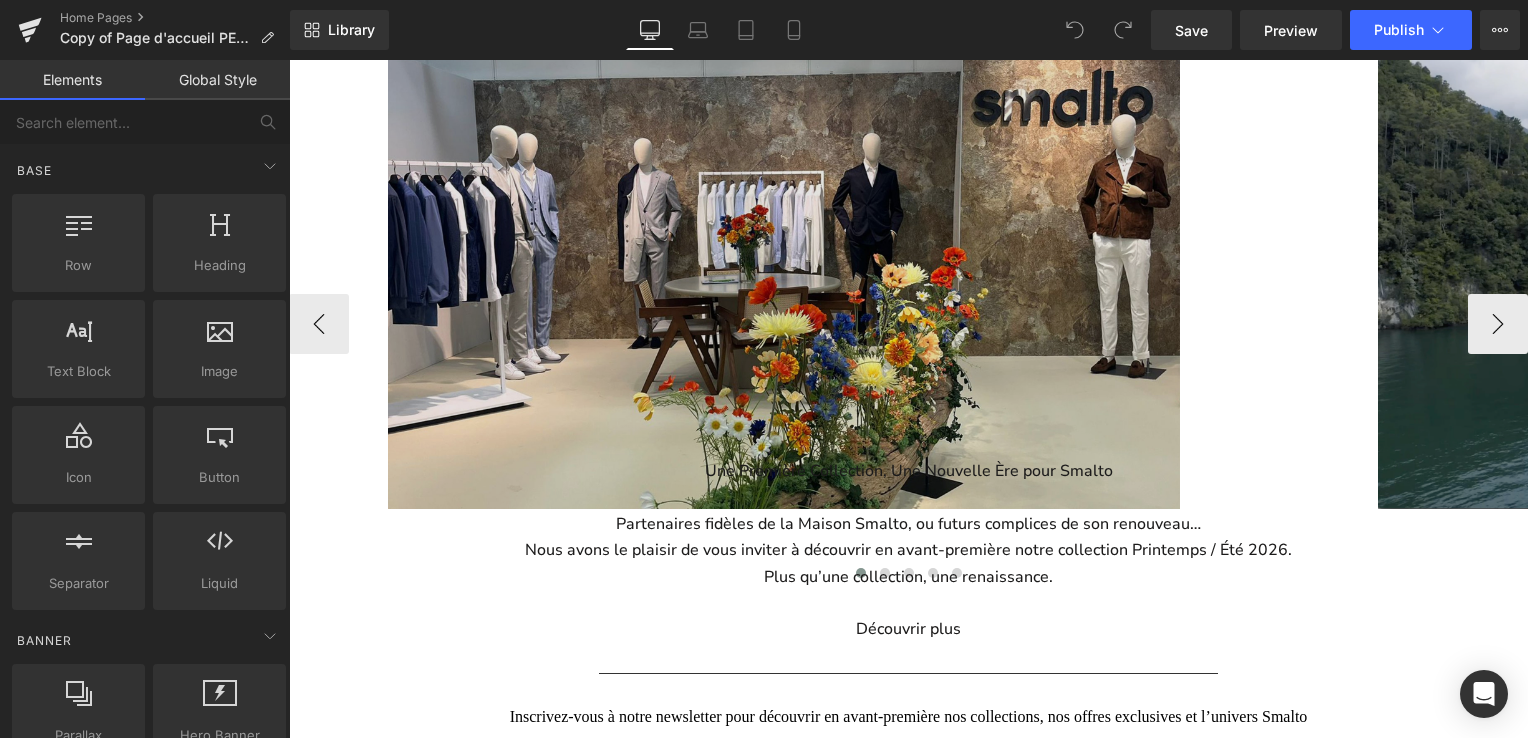 scroll, scrollTop: 4232, scrollLeft: 1224, axis: both 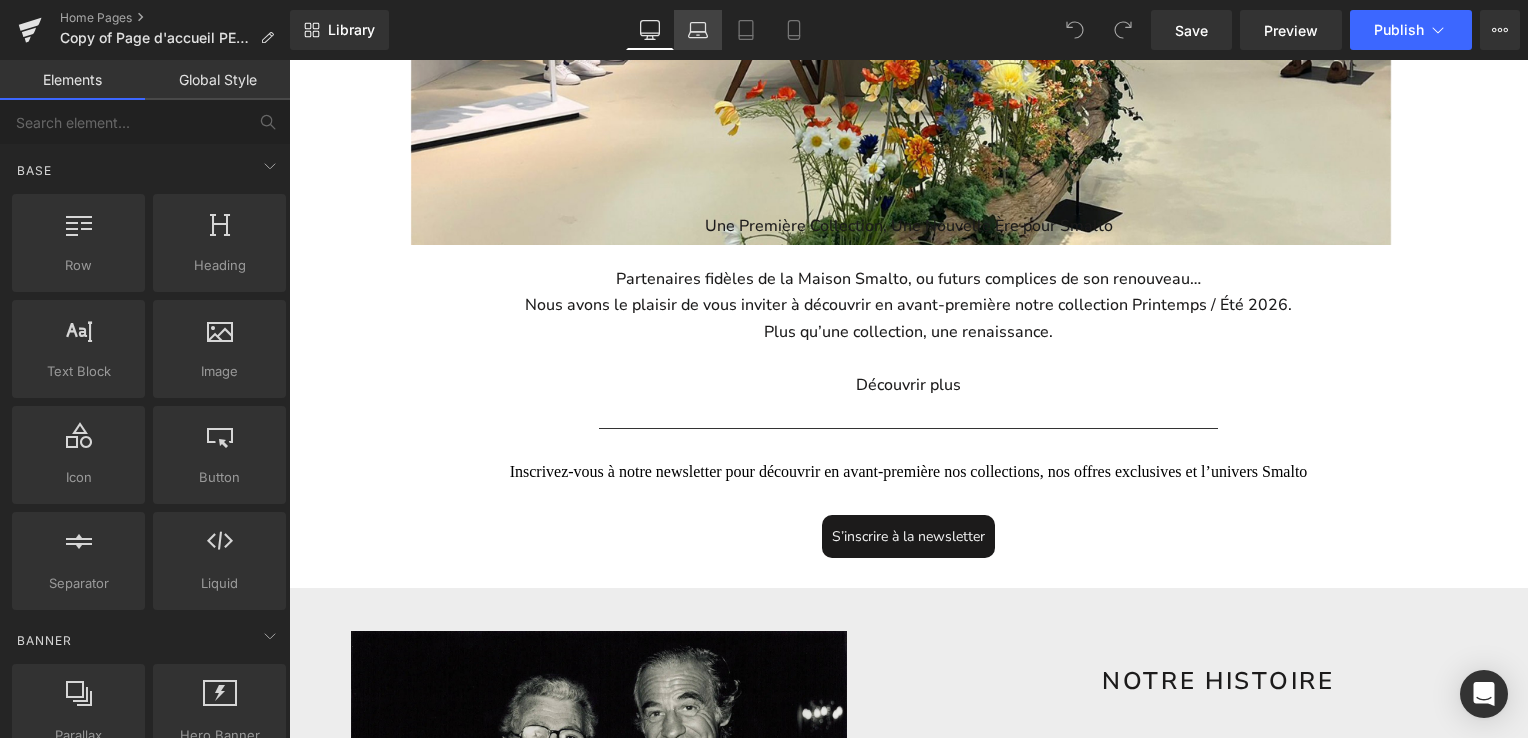 click on "Laptop" at bounding box center [698, 30] 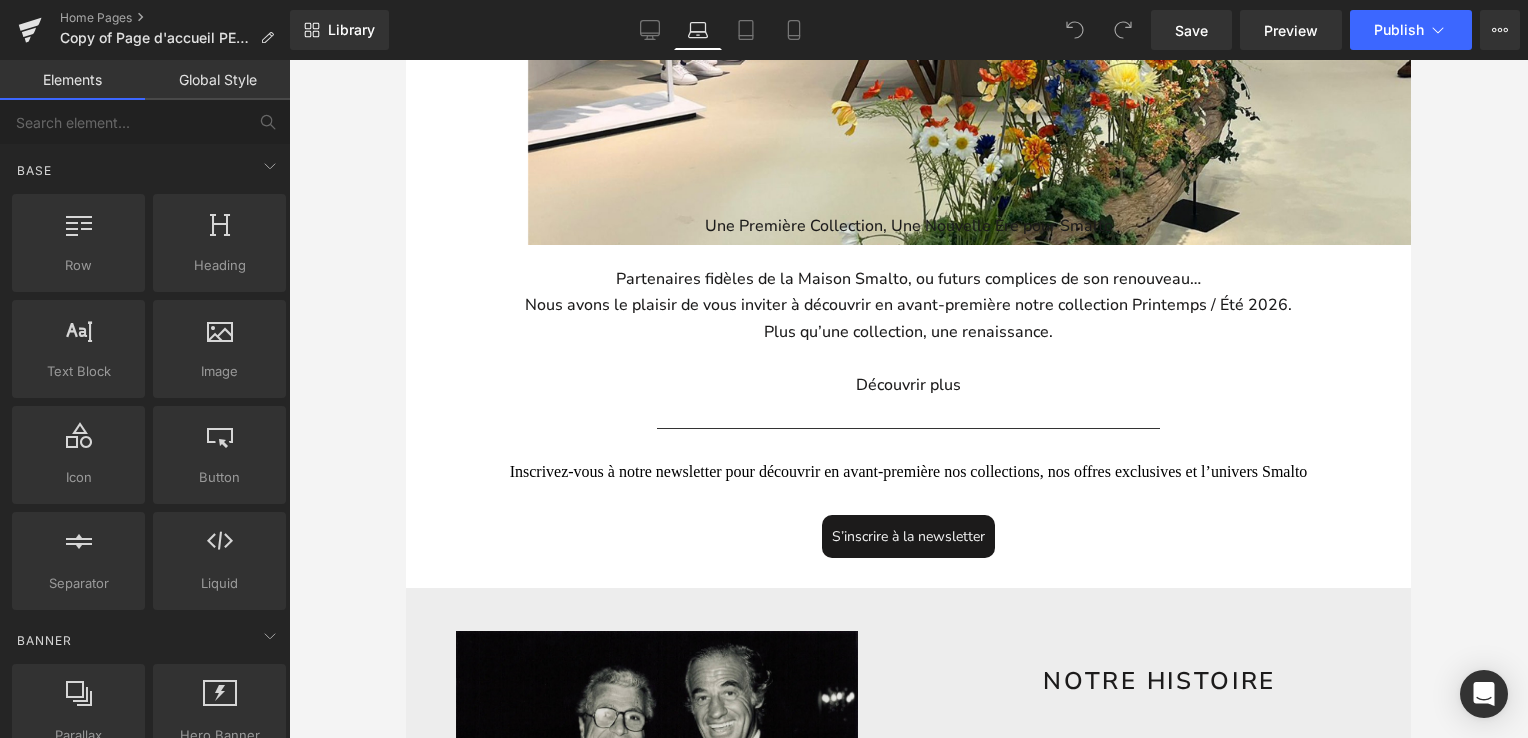 scroll, scrollTop: 607, scrollLeft: 0, axis: vertical 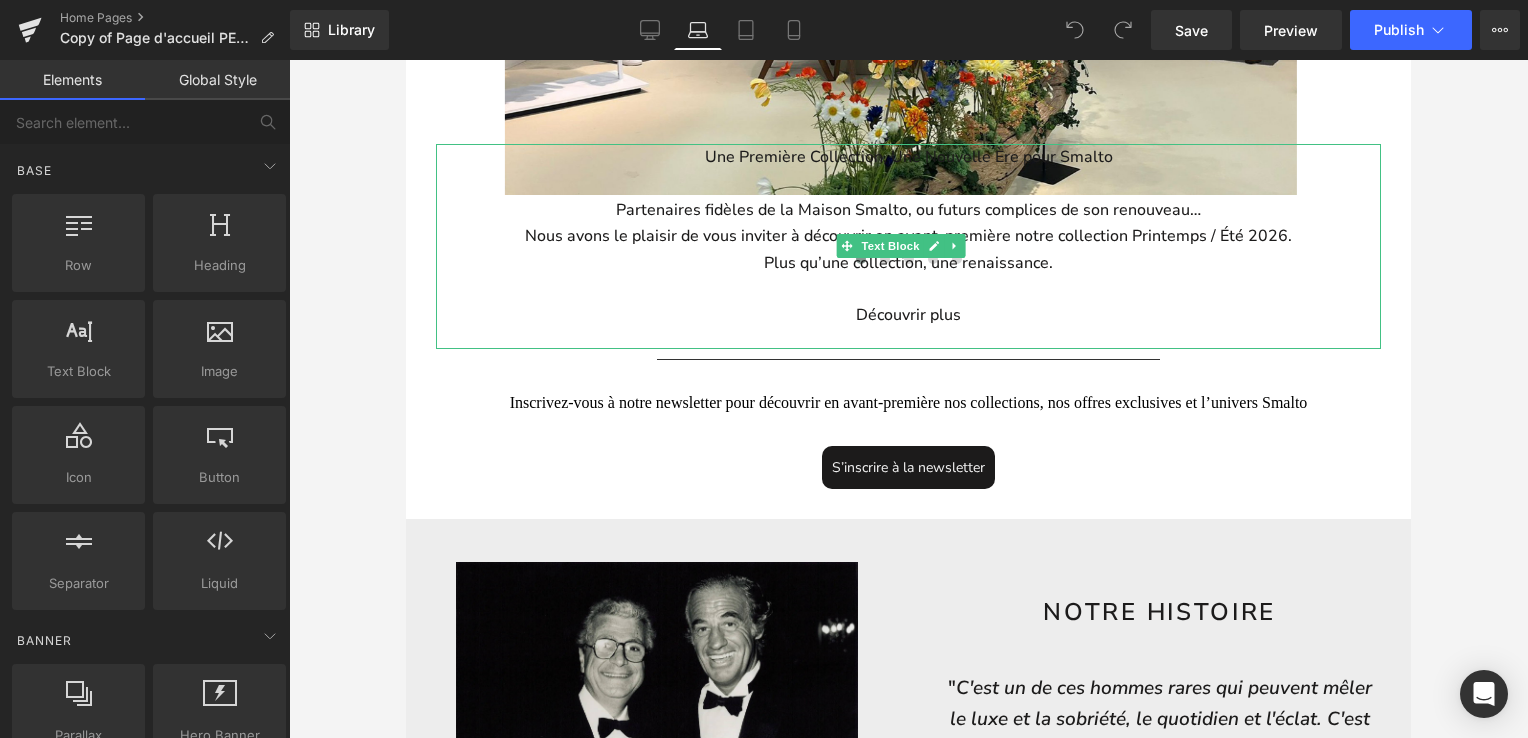 click on "Partenaires fidèles de la Maison Smalto, ou futurs complices de son renouveau…" at bounding box center (908, 210) 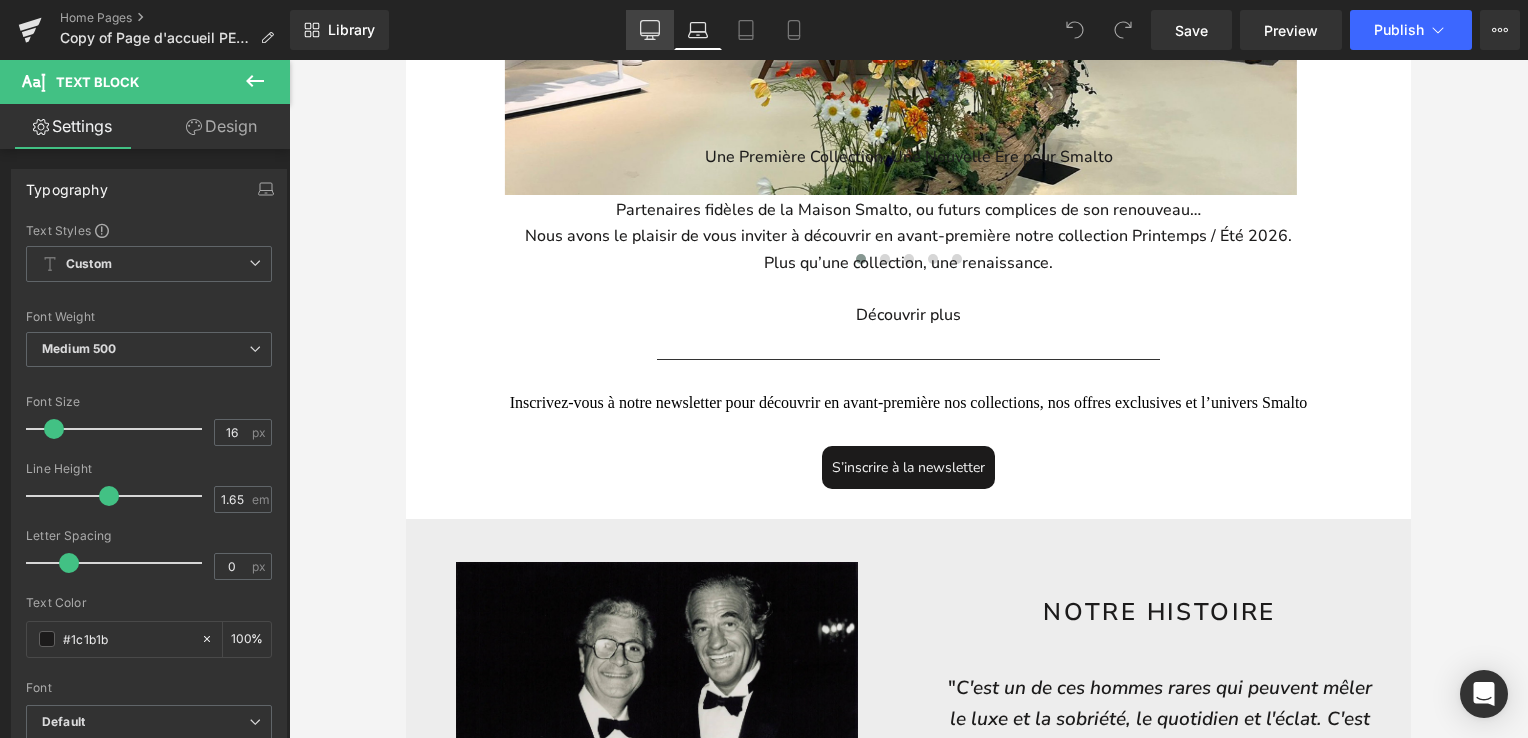 click 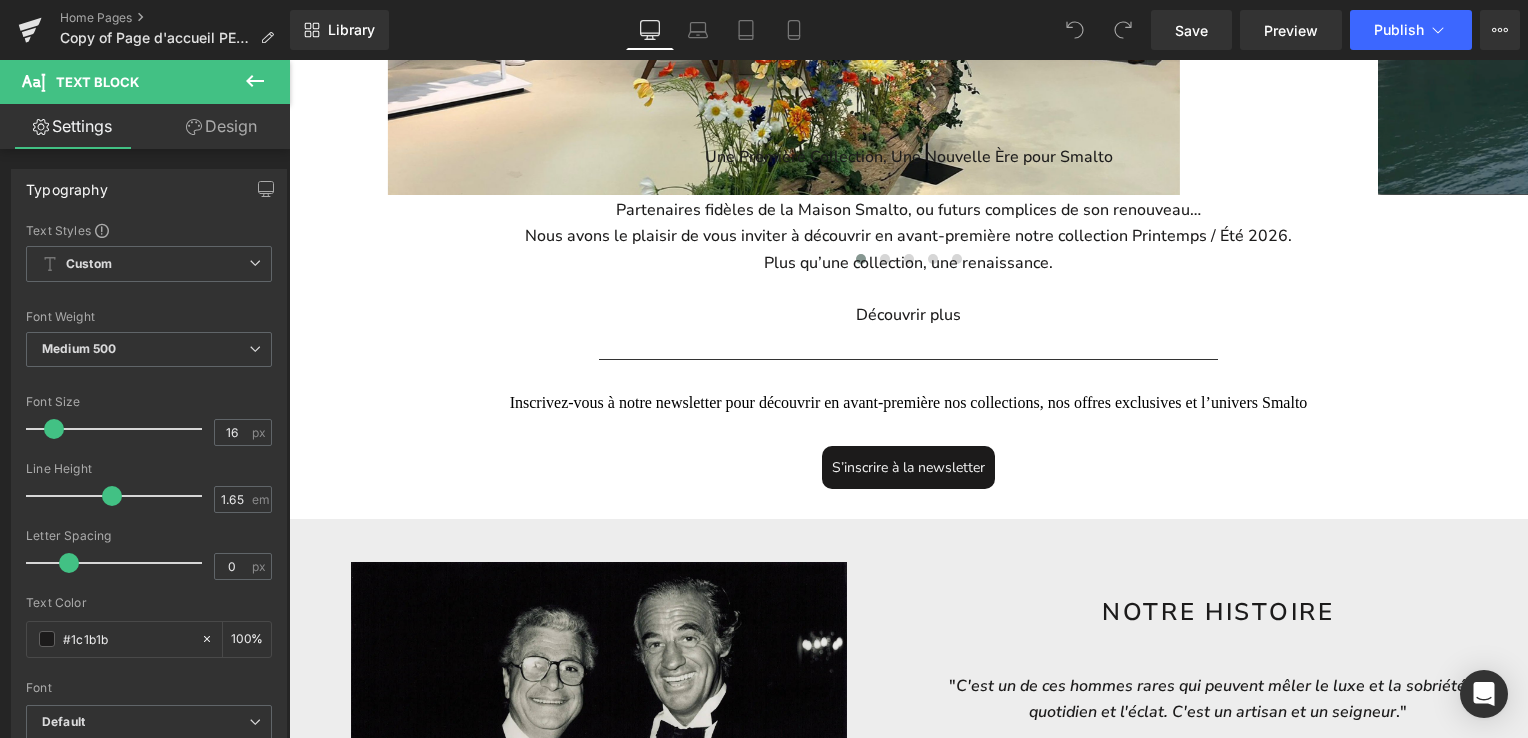 scroll, scrollTop: 4232, scrollLeft: 1224, axis: both 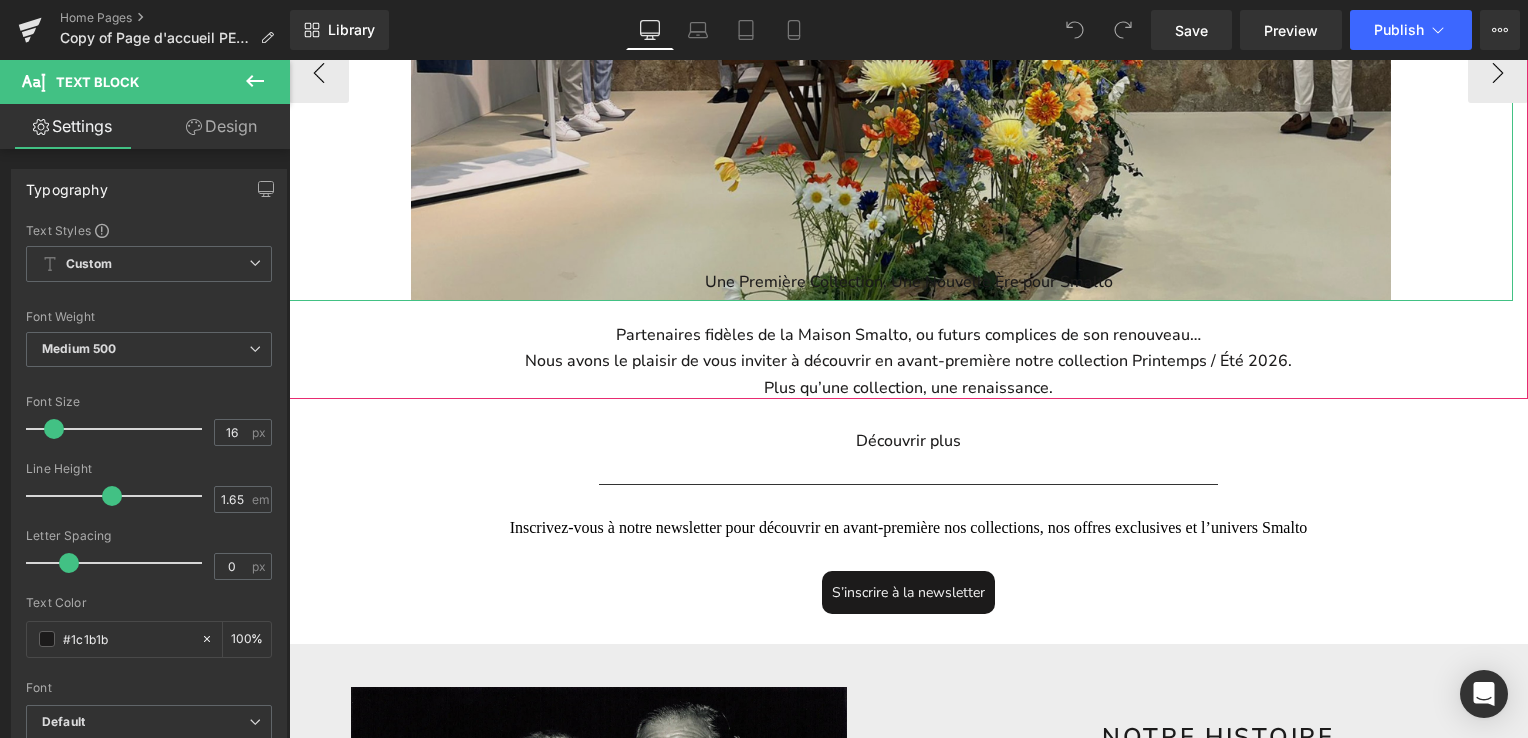 click at bounding box center (900, 23) 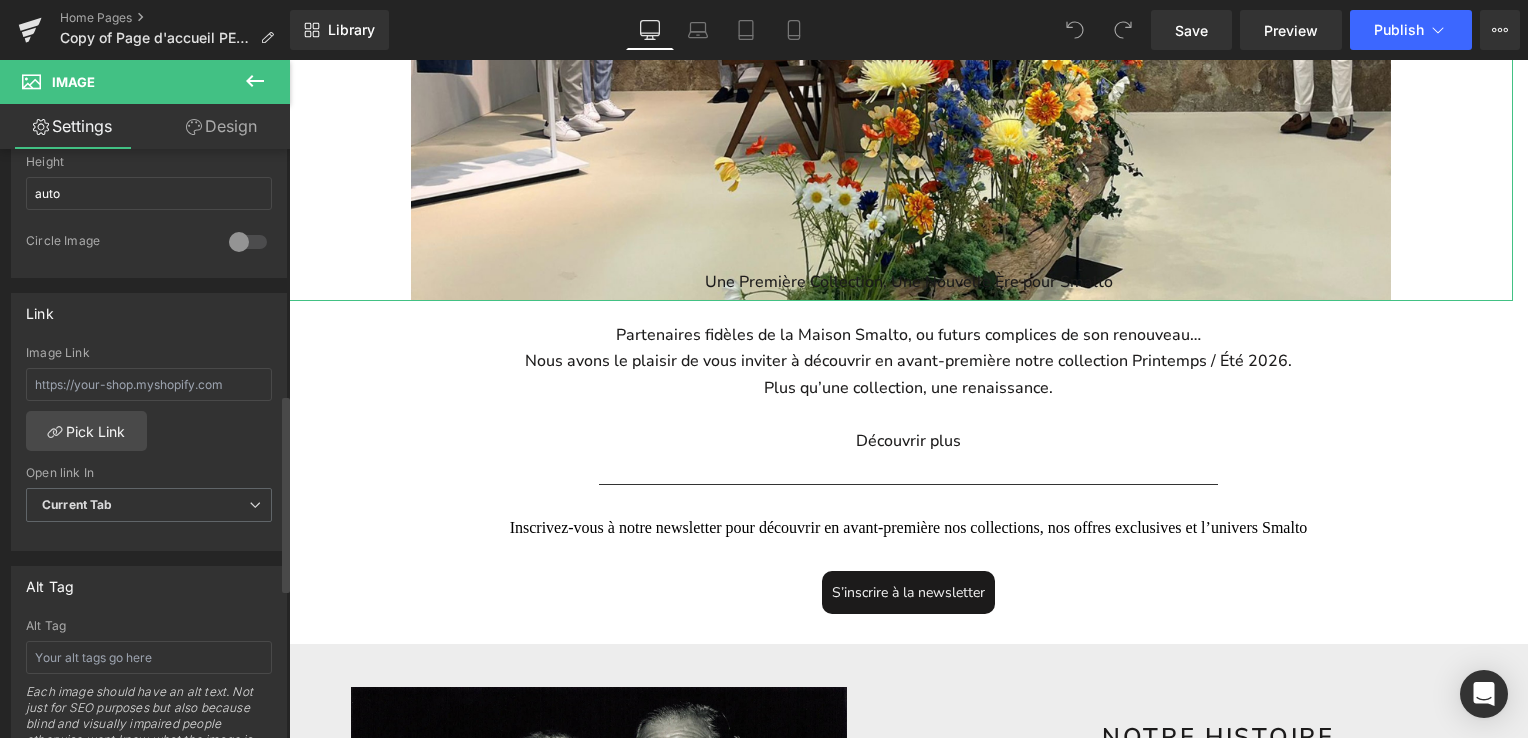 scroll, scrollTop: 756, scrollLeft: 0, axis: vertical 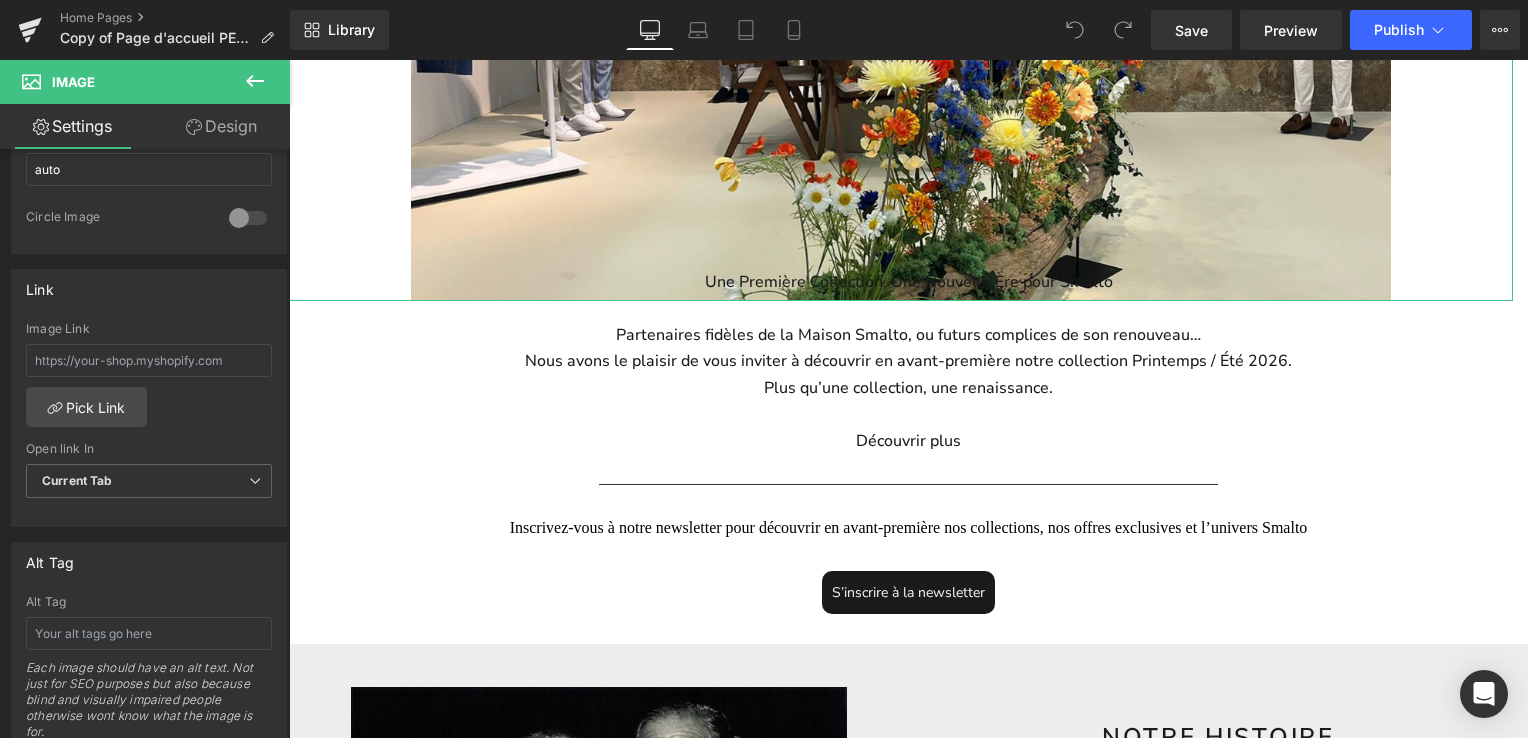 click on "Design" at bounding box center (221, 126) 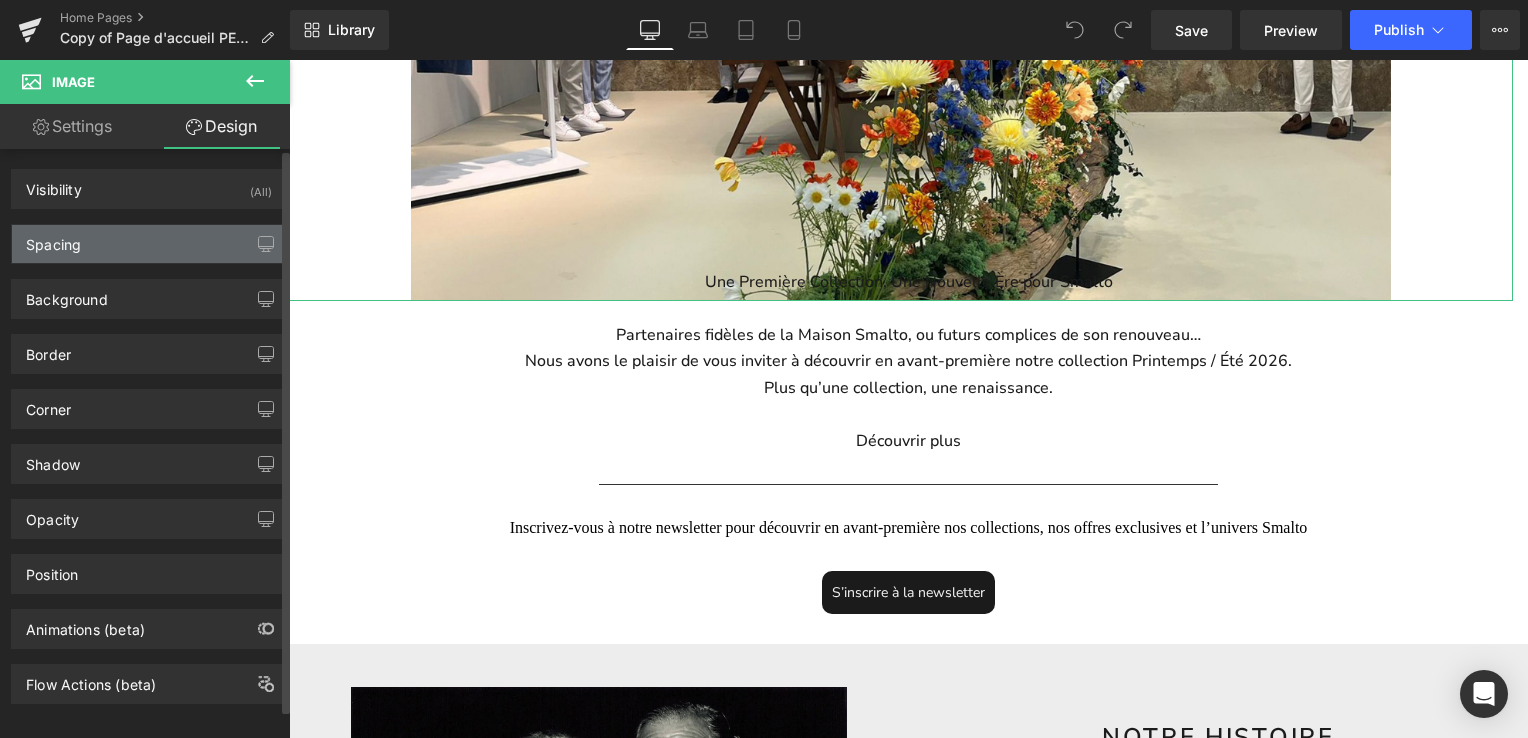 click on "Spacing" at bounding box center (149, 244) 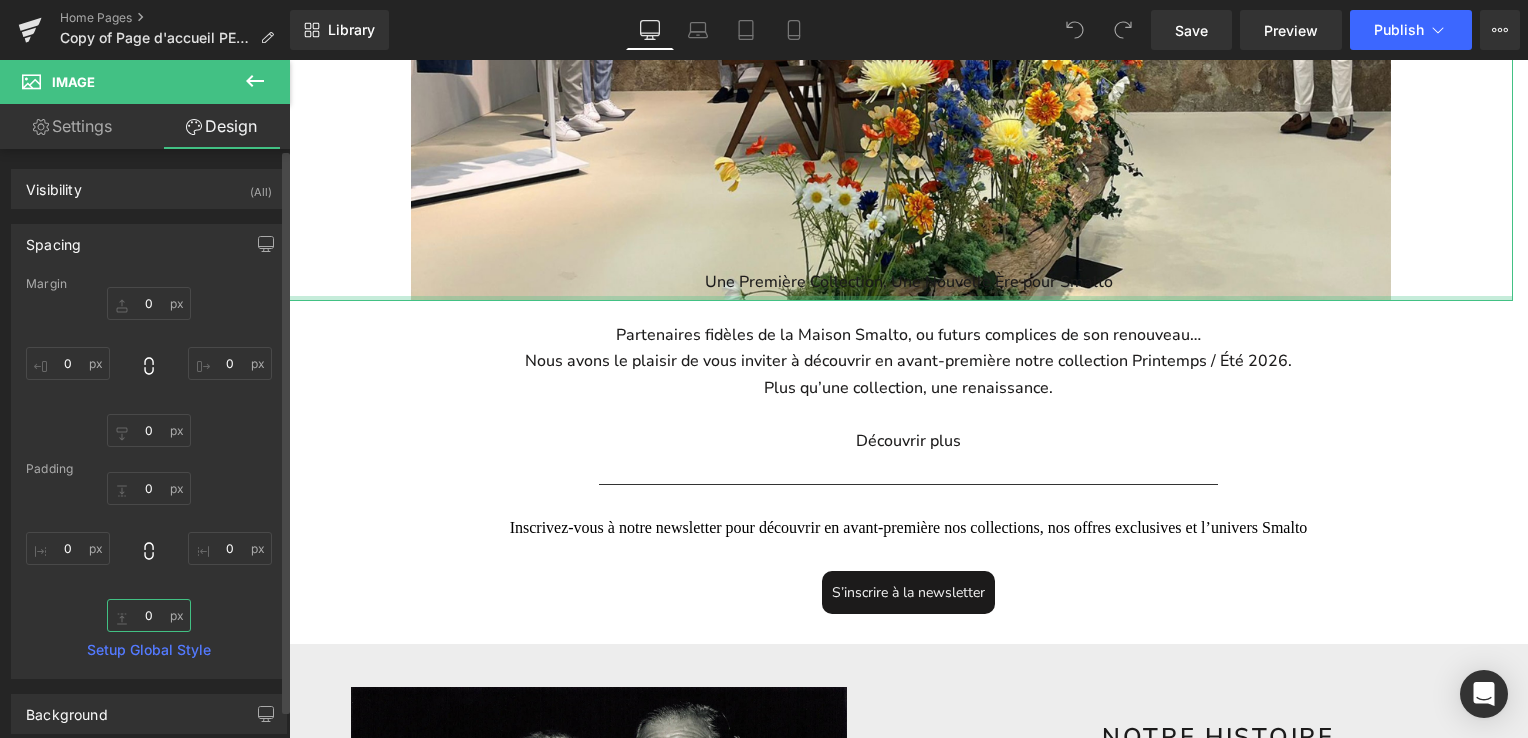 click on "0" at bounding box center [149, 615] 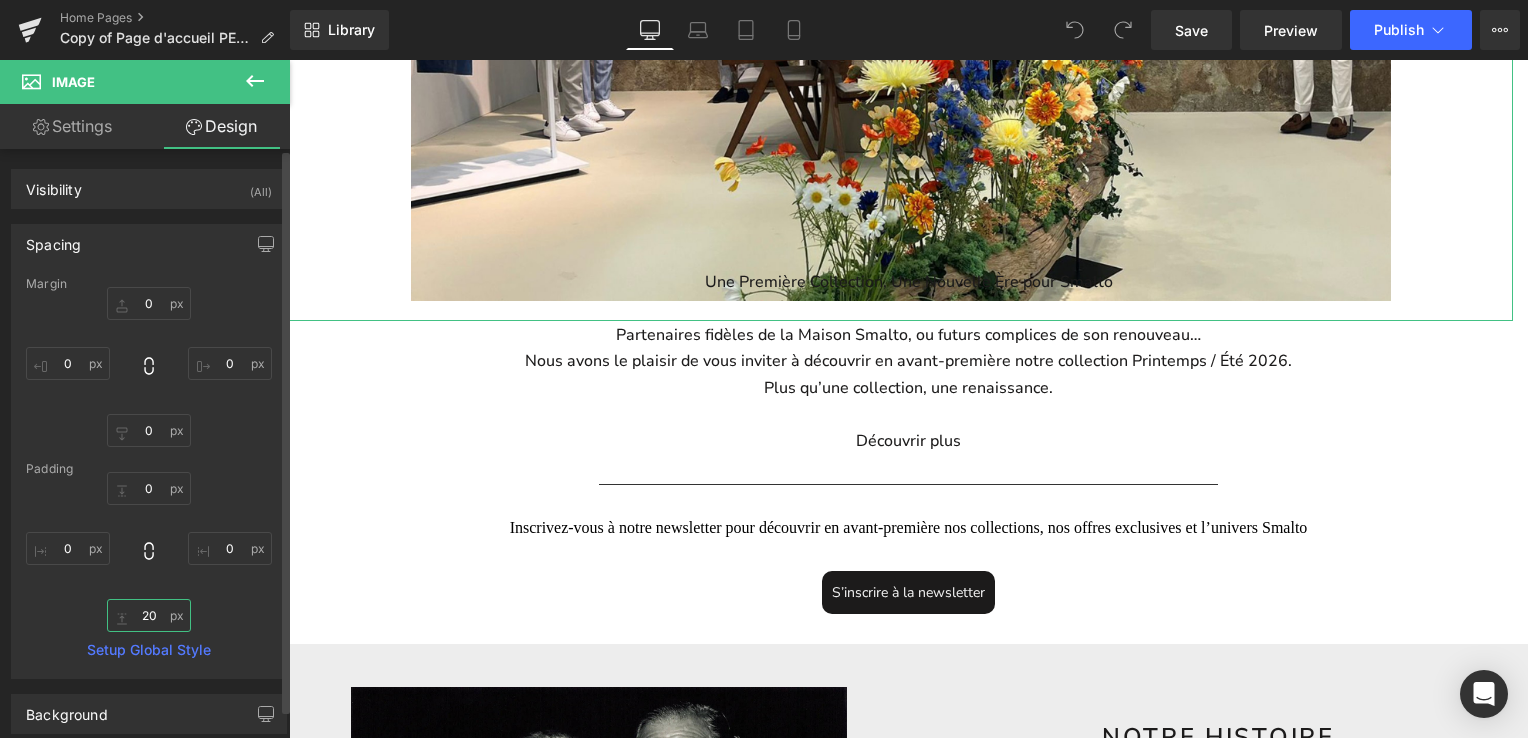 type on "2" 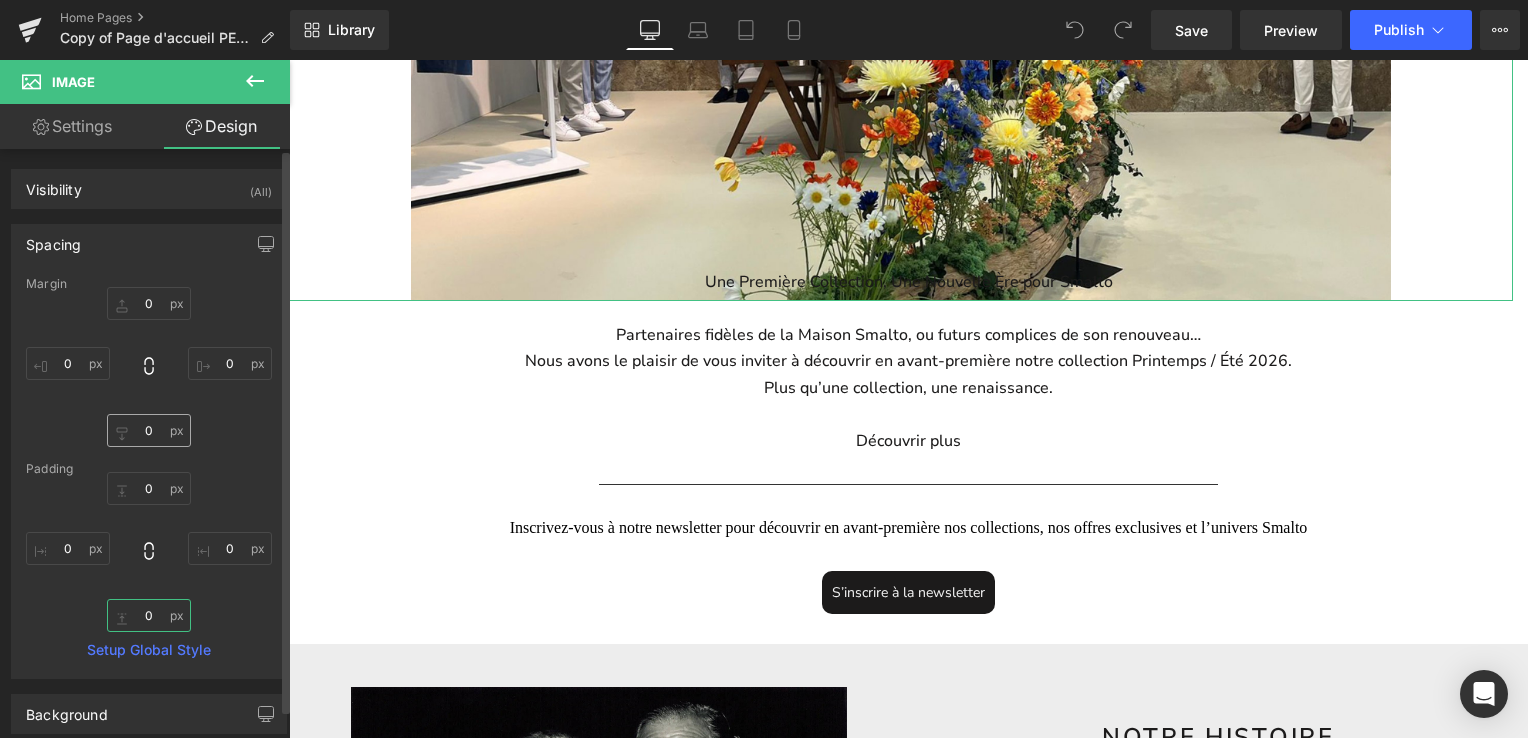 type 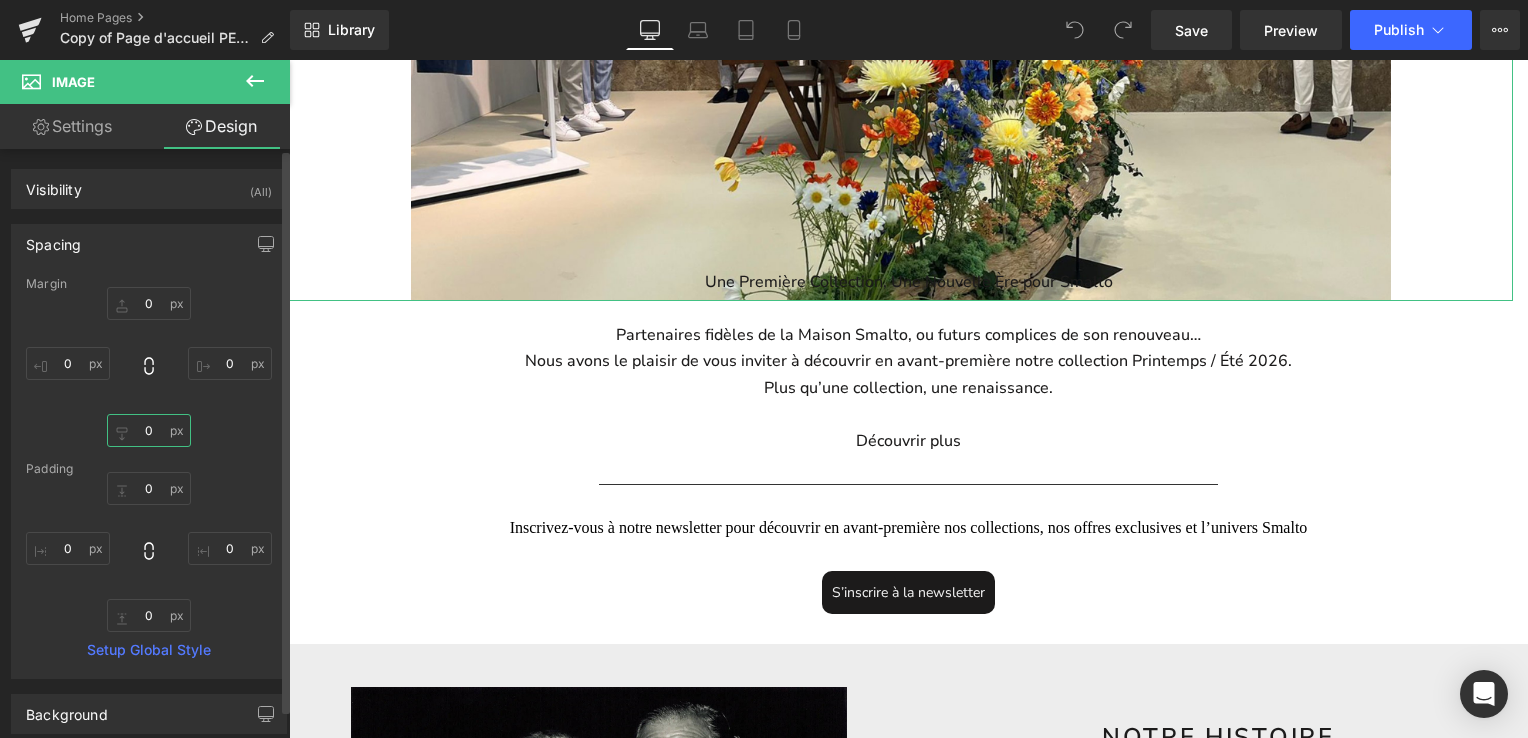 click on "0" at bounding box center [149, 430] 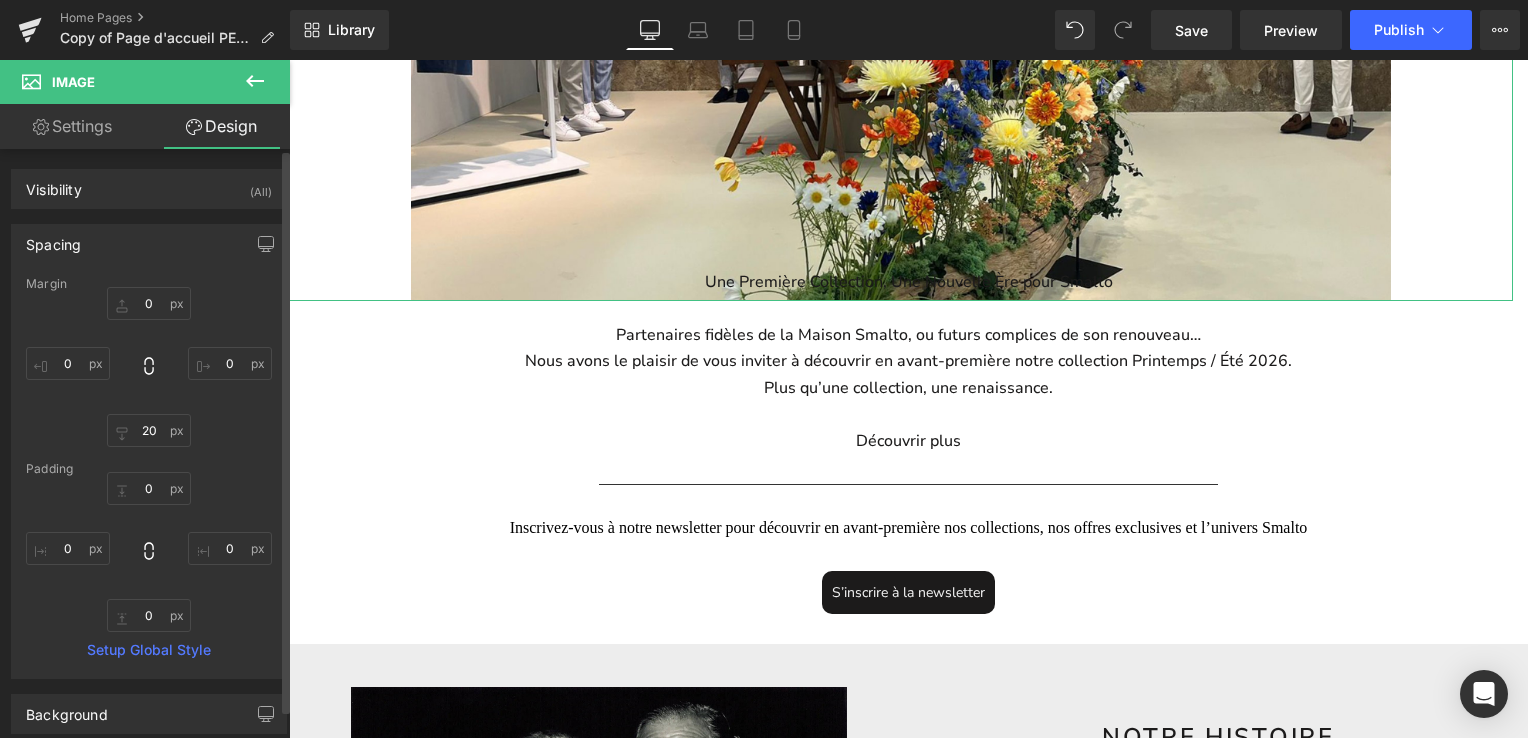 click on "0px 0
0px 0
20 20
0px 0" at bounding box center (149, 367) 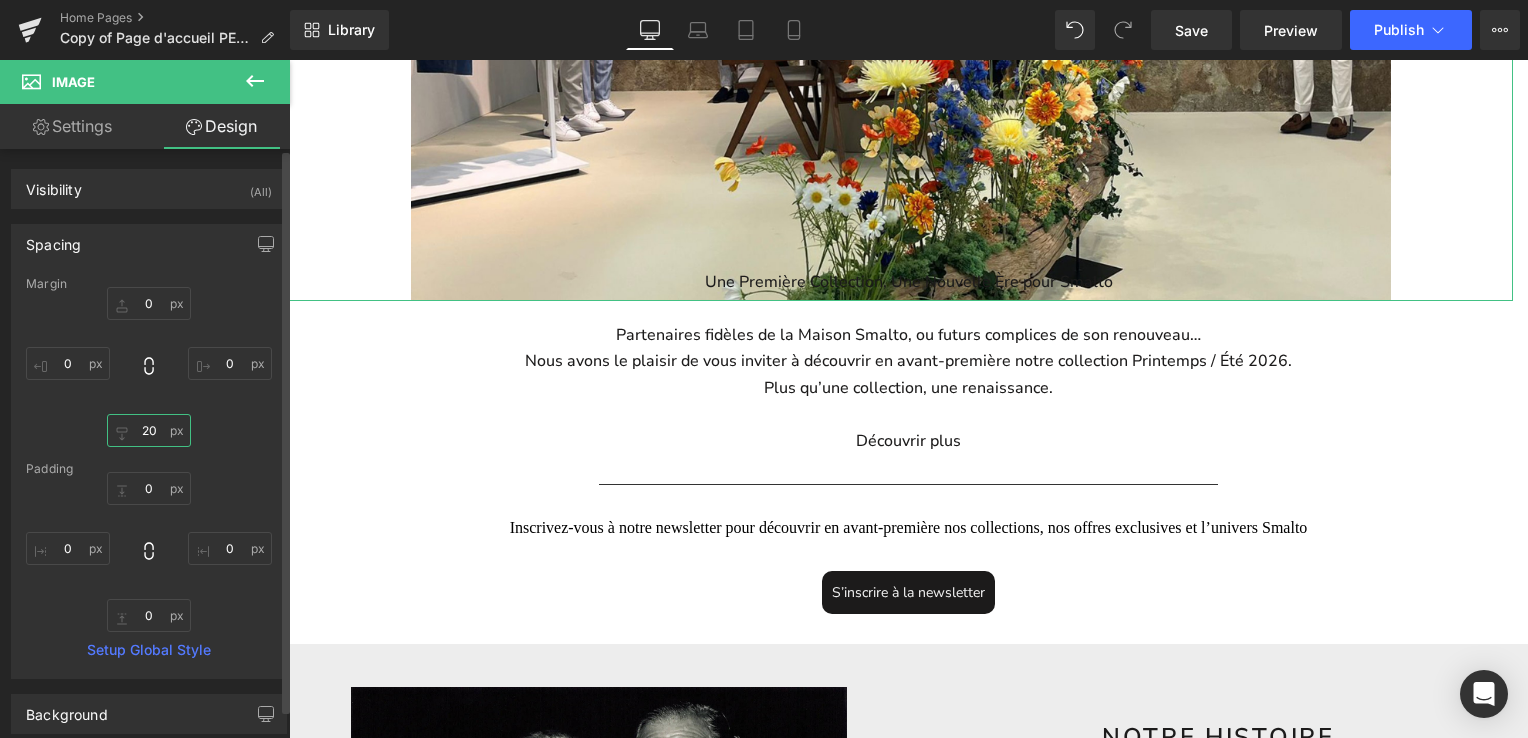 click on "20" at bounding box center [149, 430] 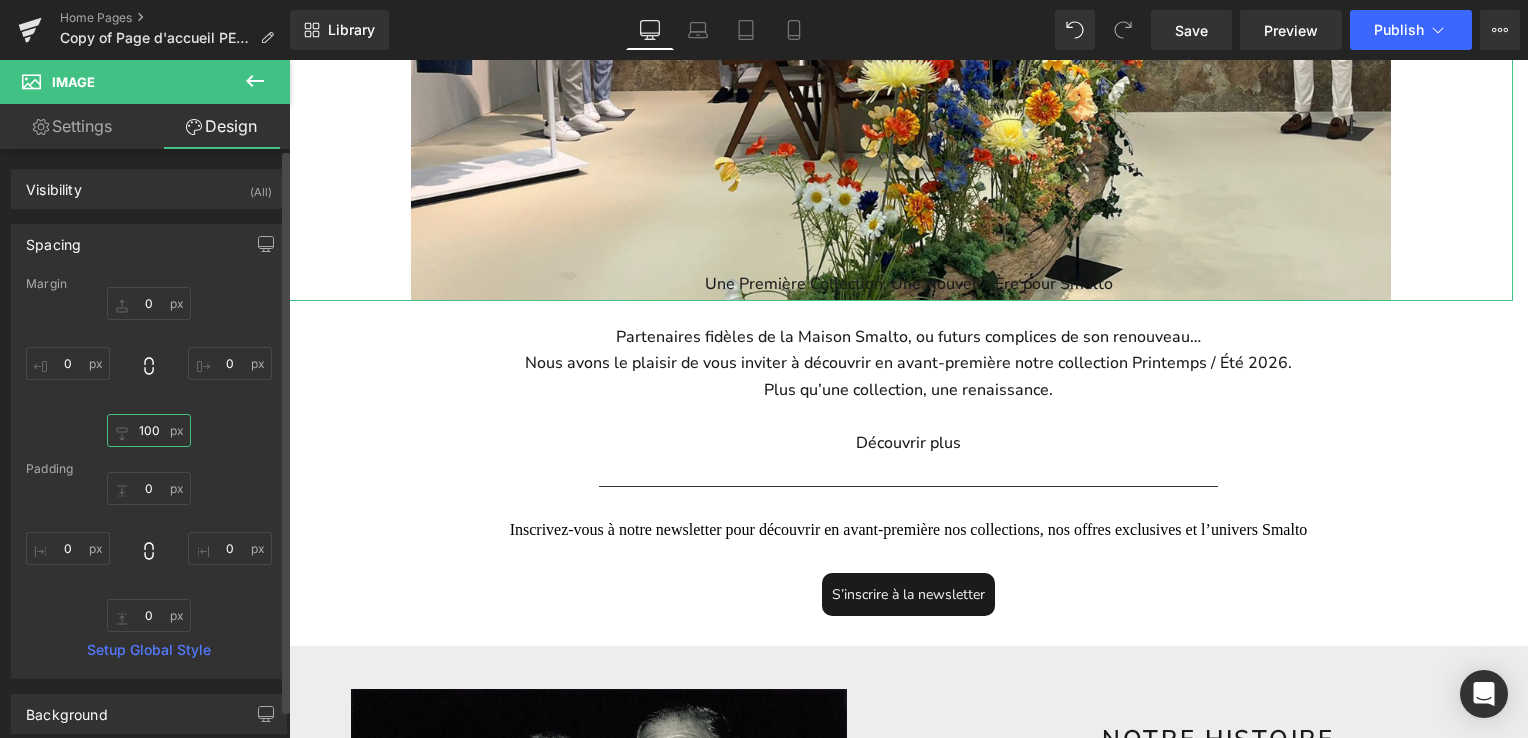 scroll 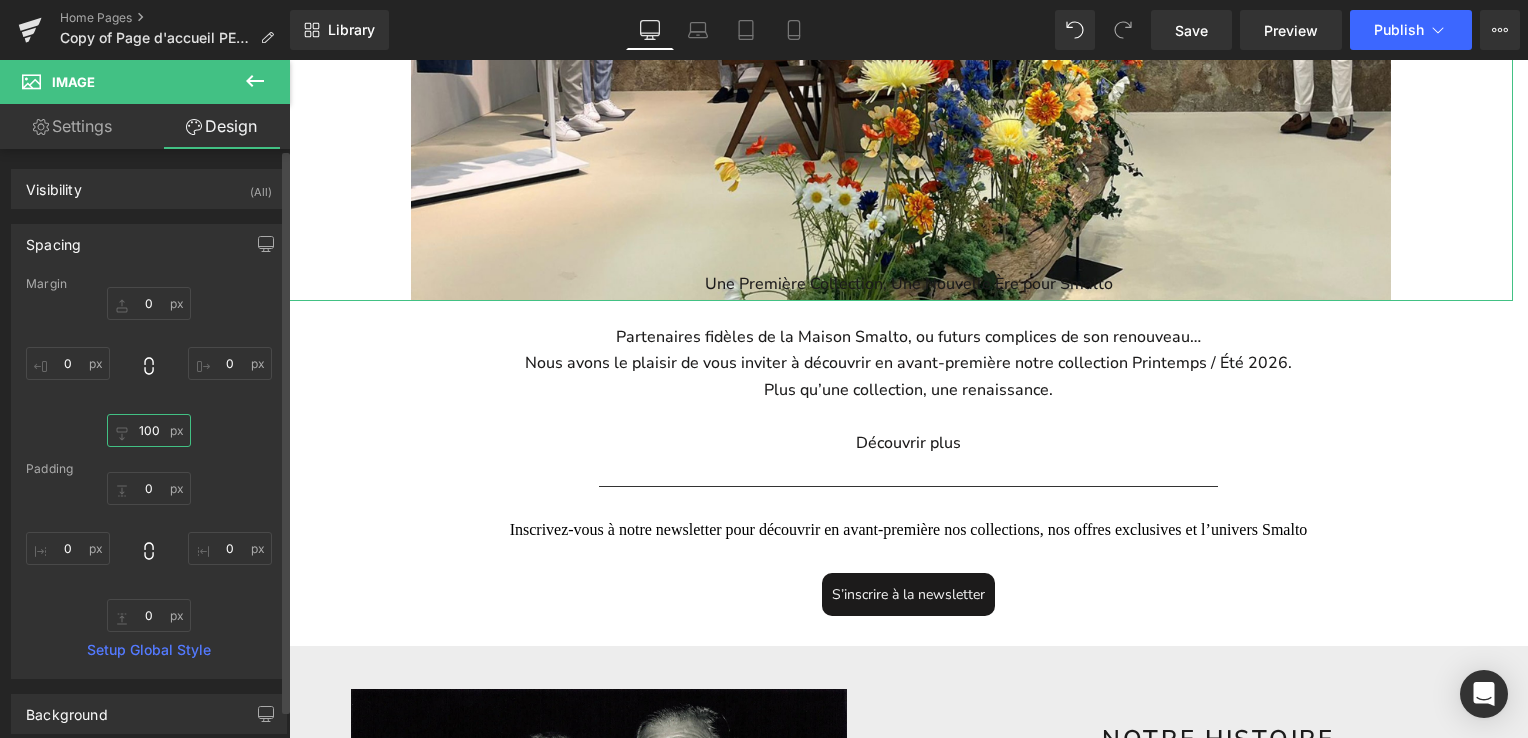 type on "100" 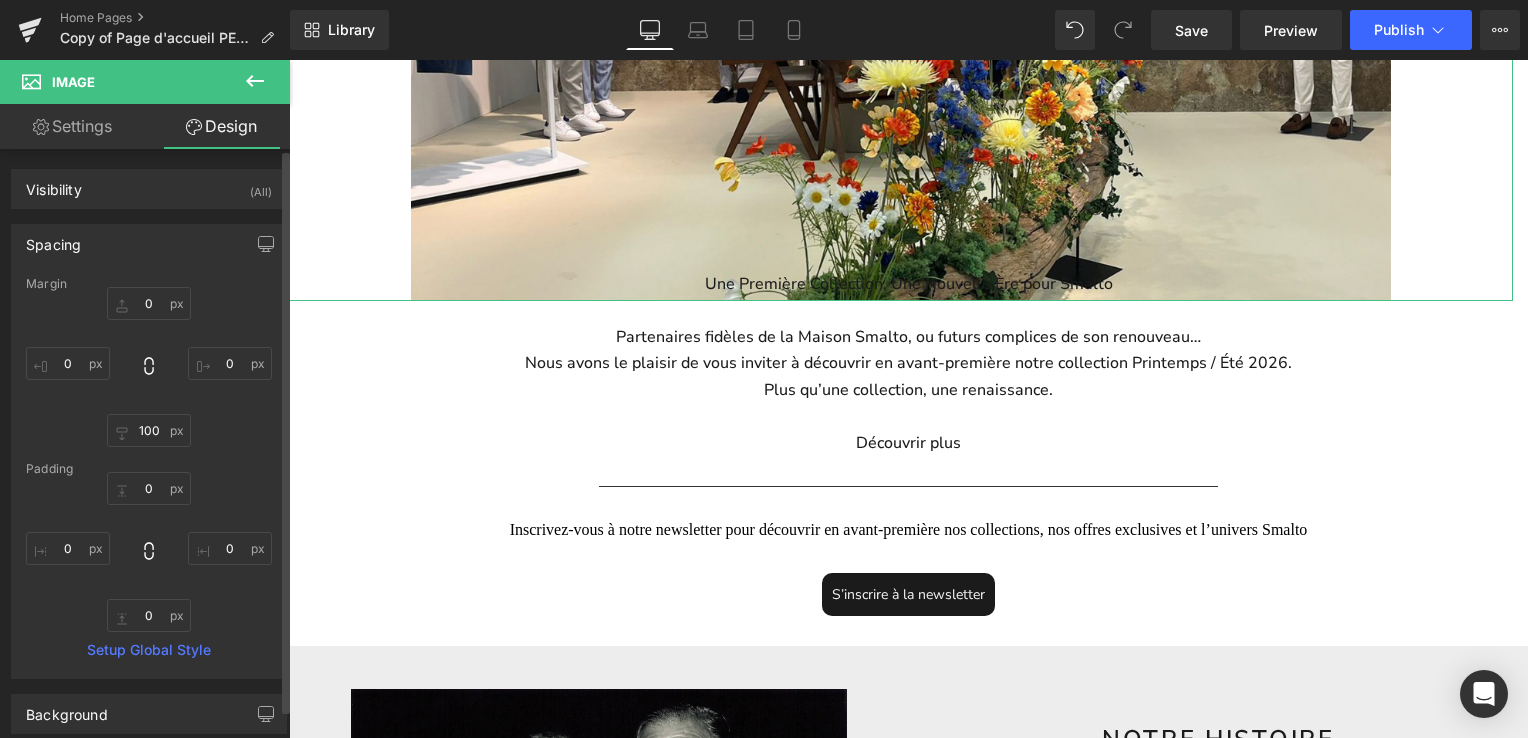 click on "Margin
0px 0
0px 0
100 100
0px 0
Padding
0px 0
0px 0
0px 0
Setup Global Style" at bounding box center [149, 477] 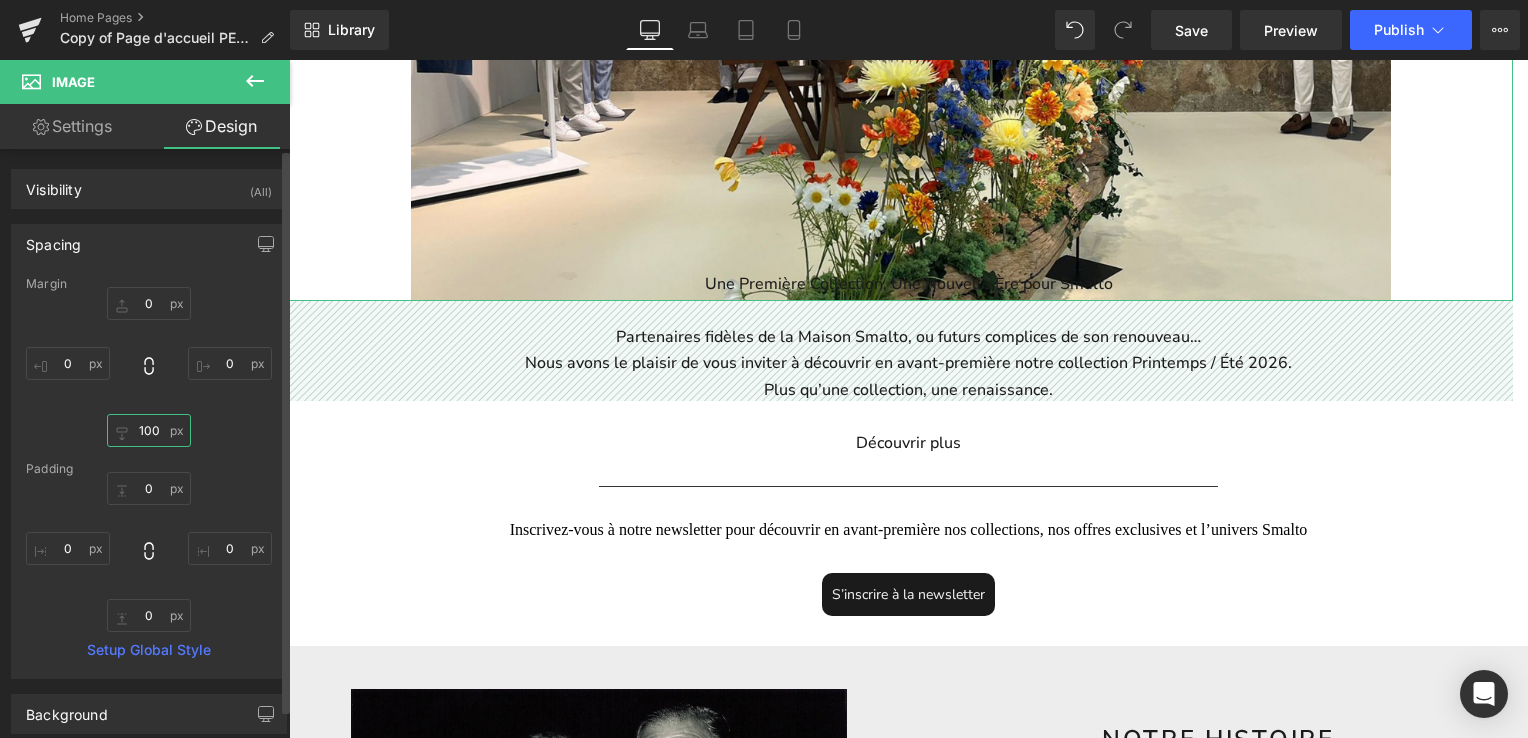click on "100" at bounding box center [149, 430] 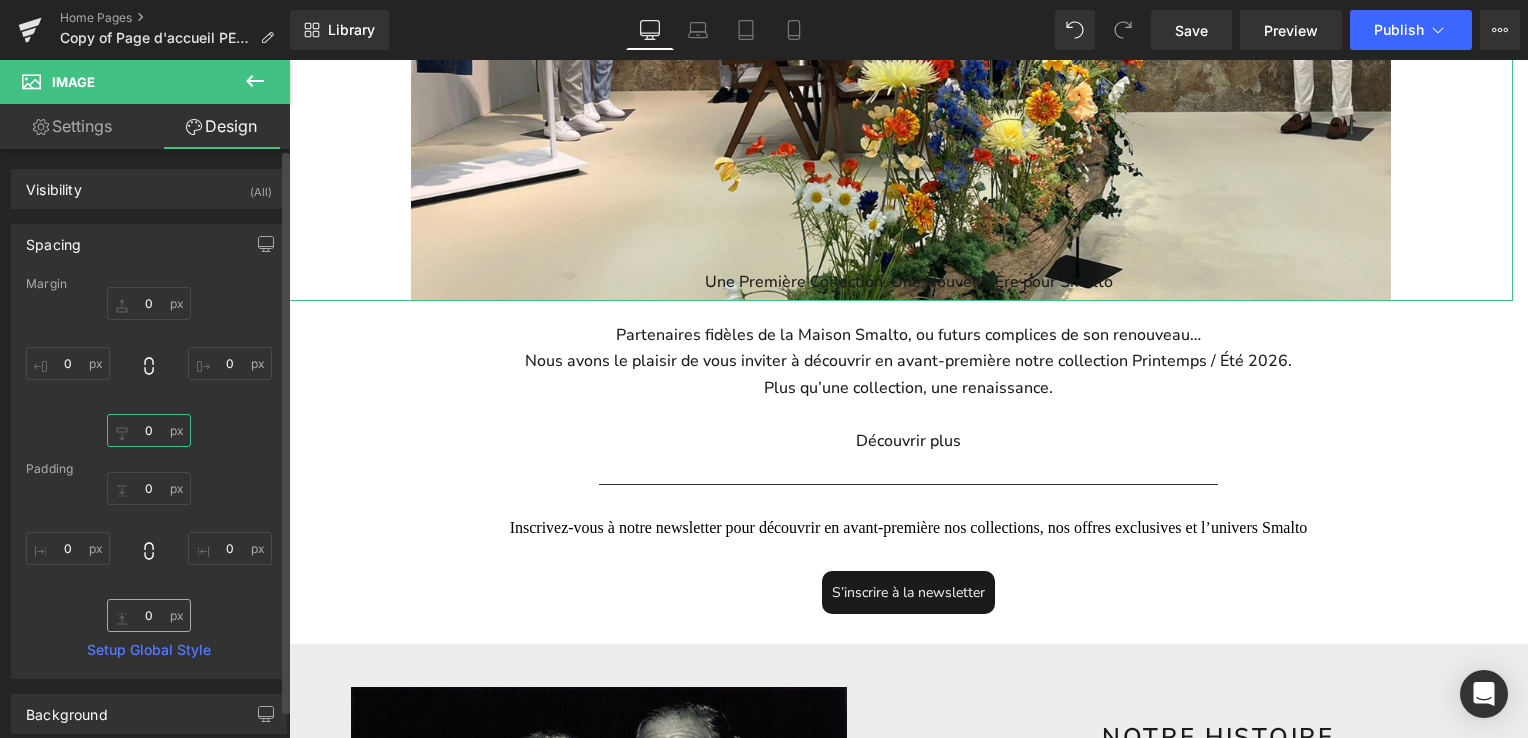 type 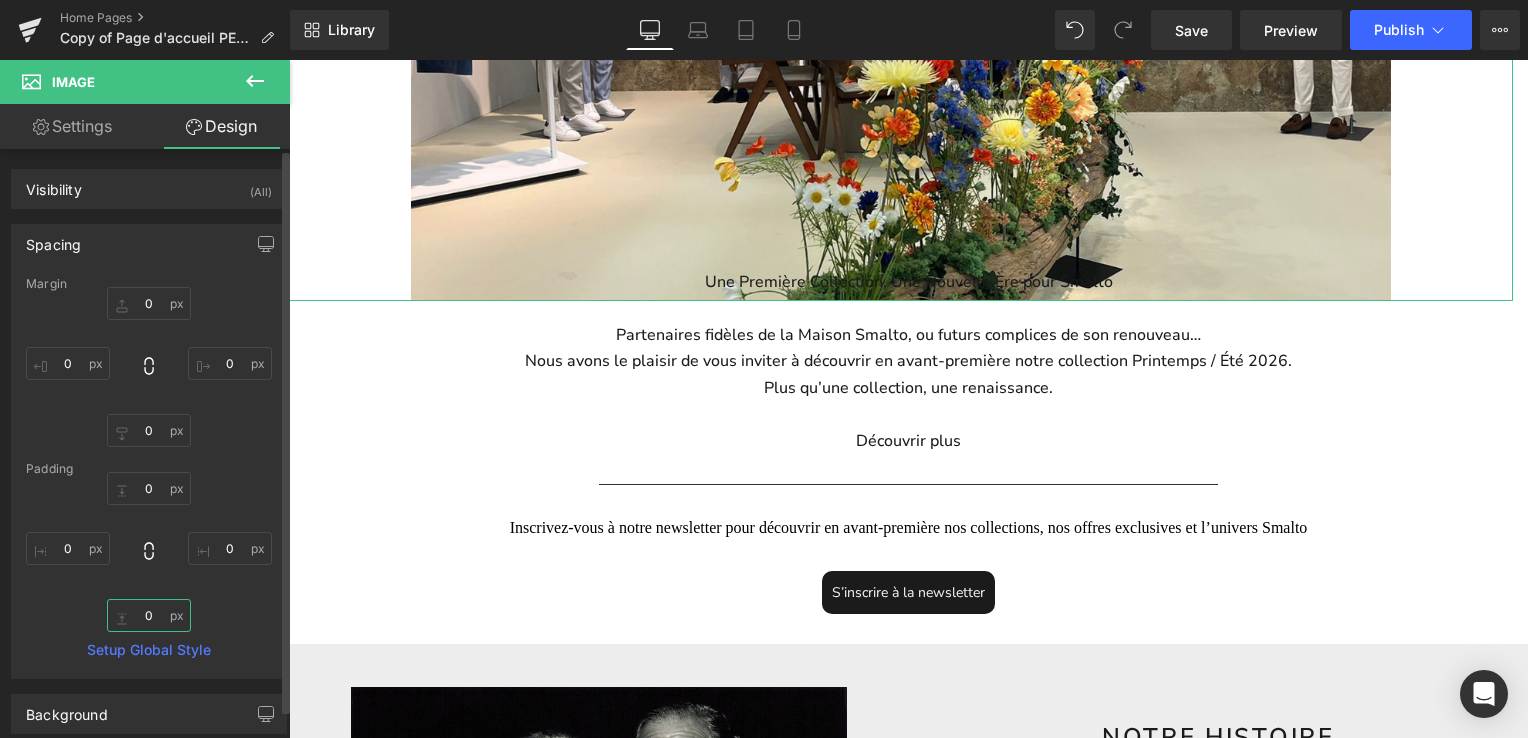 click at bounding box center [149, 615] 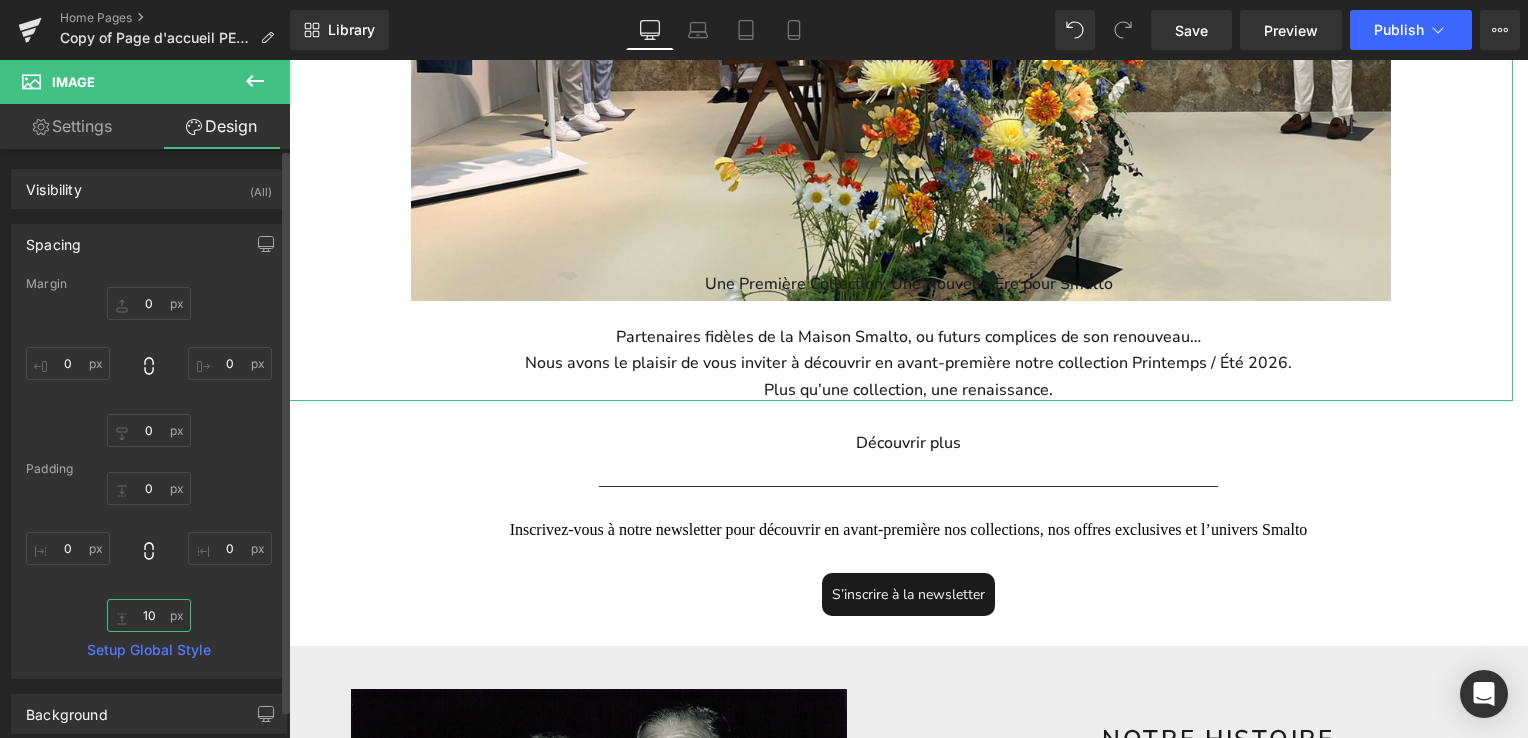 type on "1" 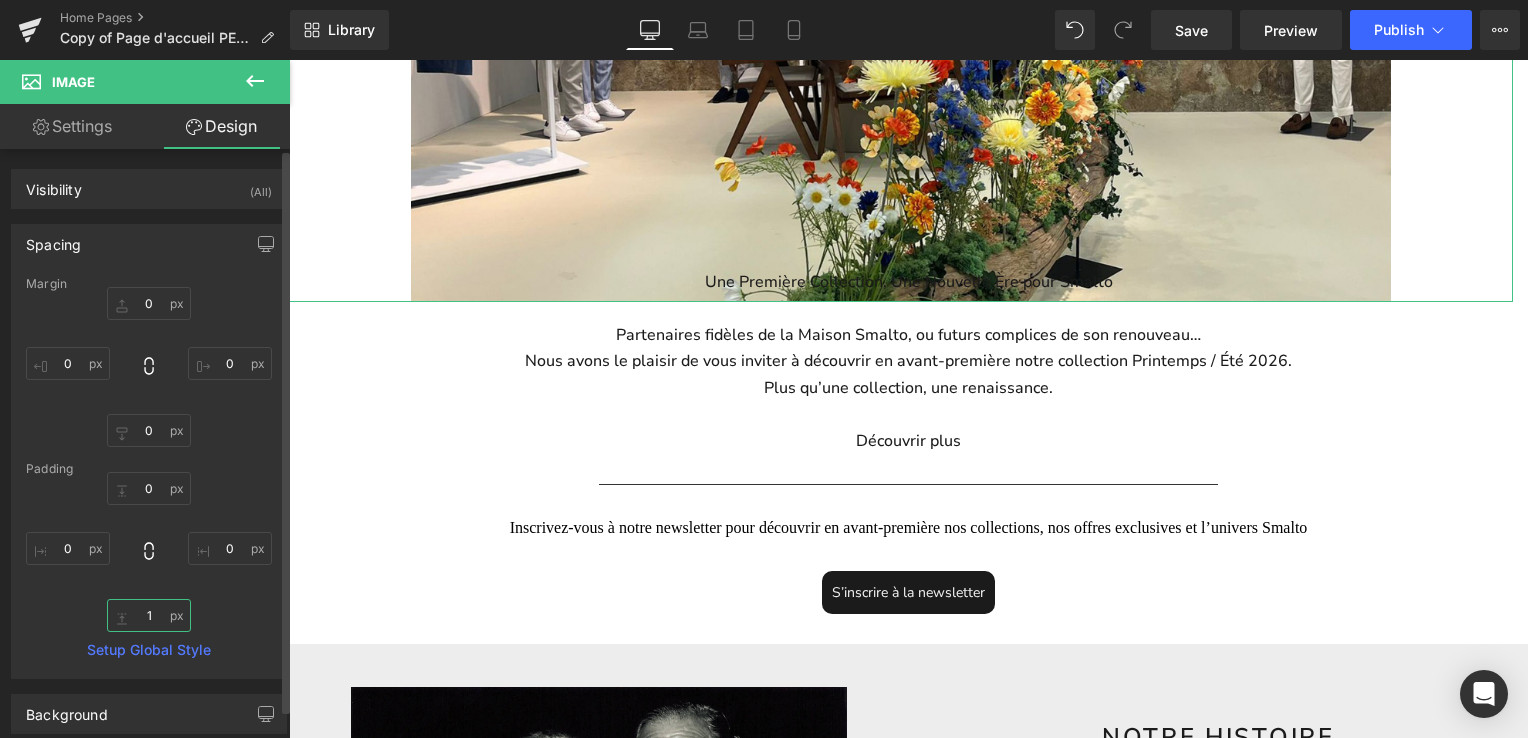 type 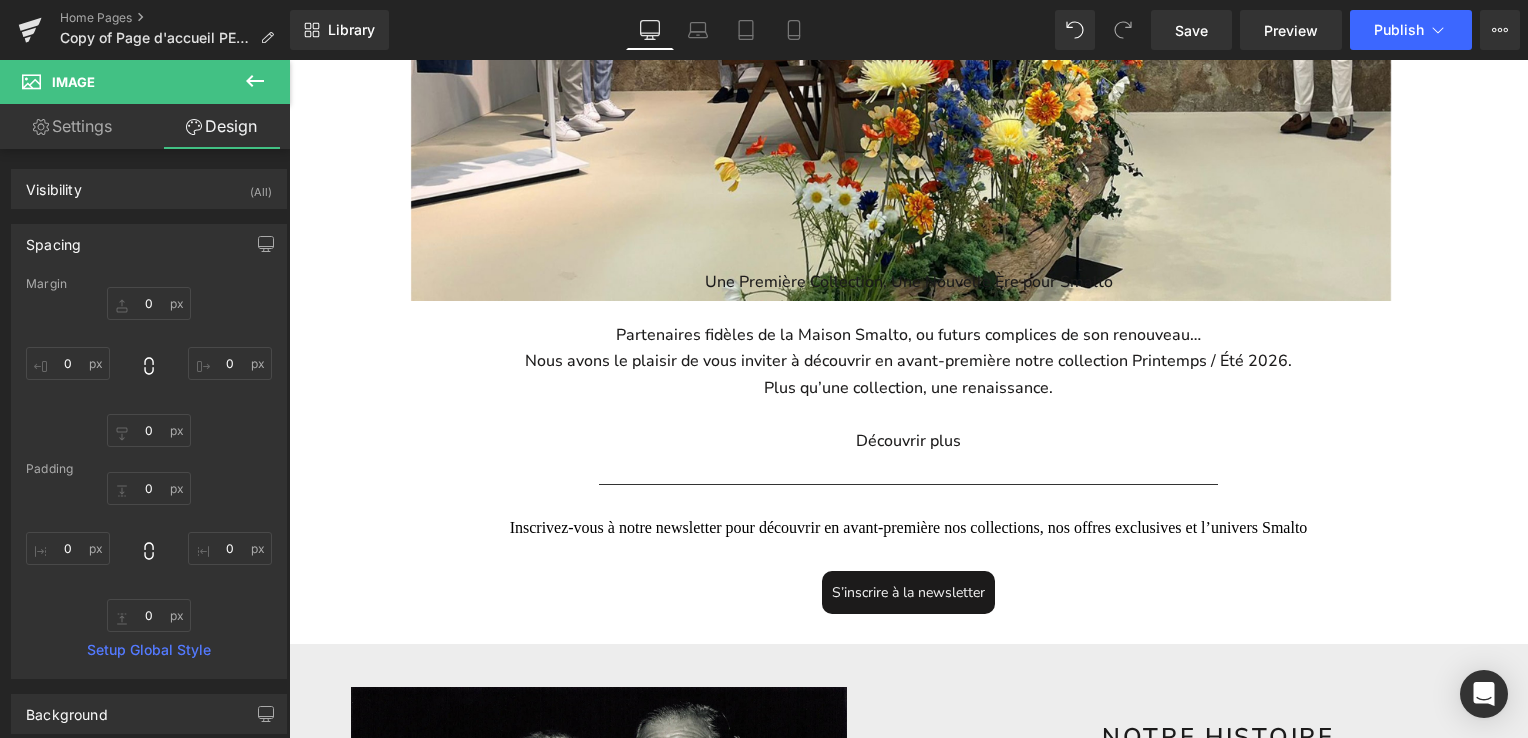 click 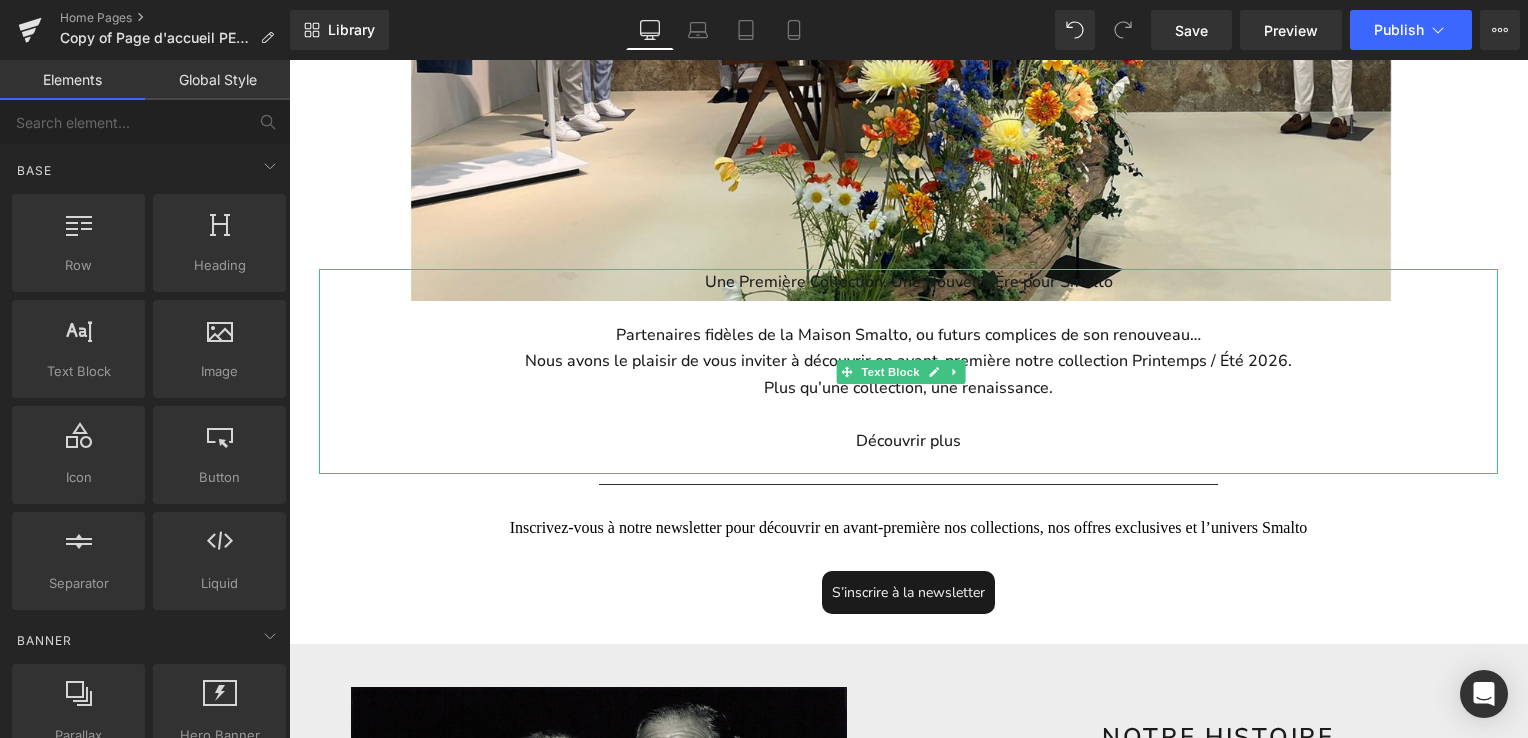 click on "Nous avons le plaisir de vous inviter à découvrir en avant-première notre collection Printemps / Été 2026." at bounding box center (908, 361) 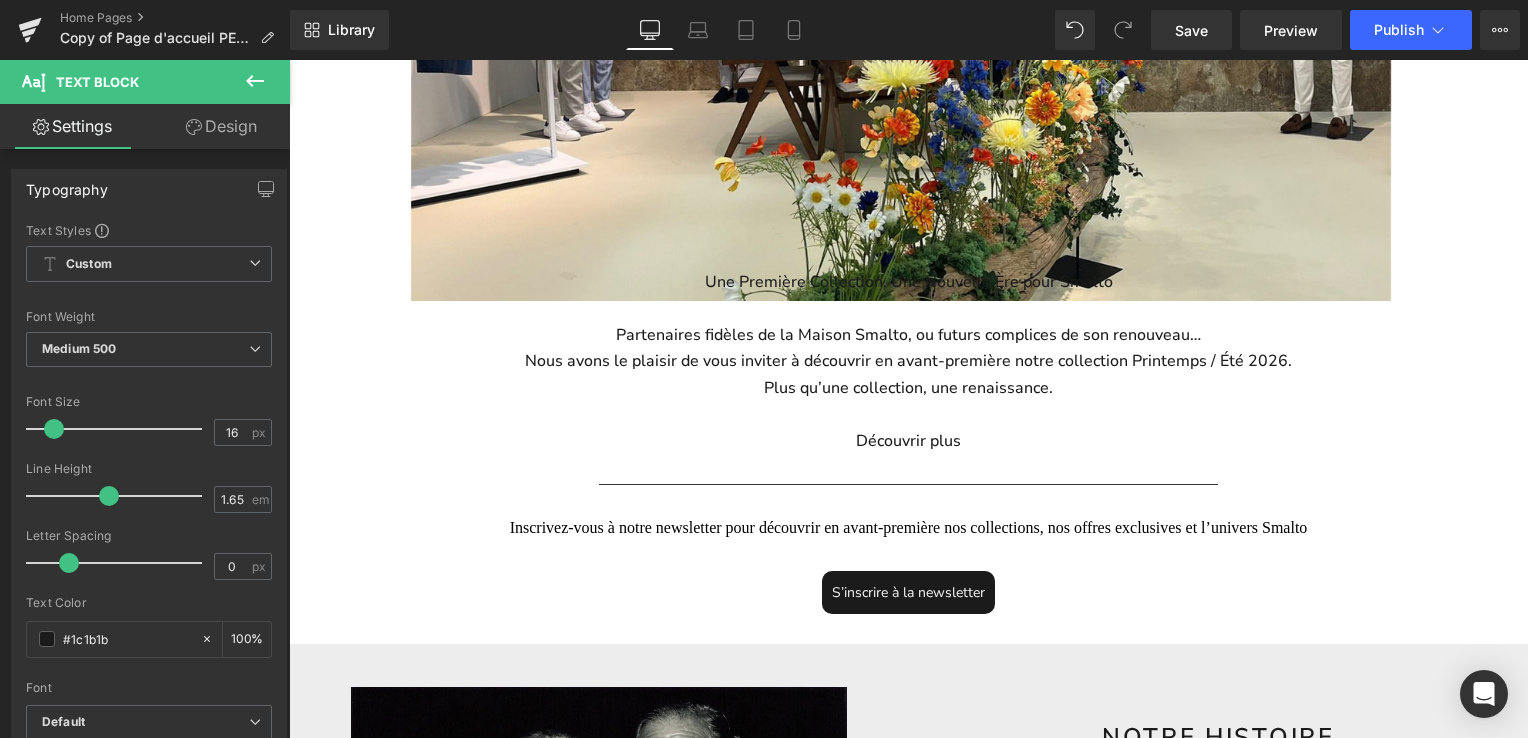 click on "Design" at bounding box center (221, 126) 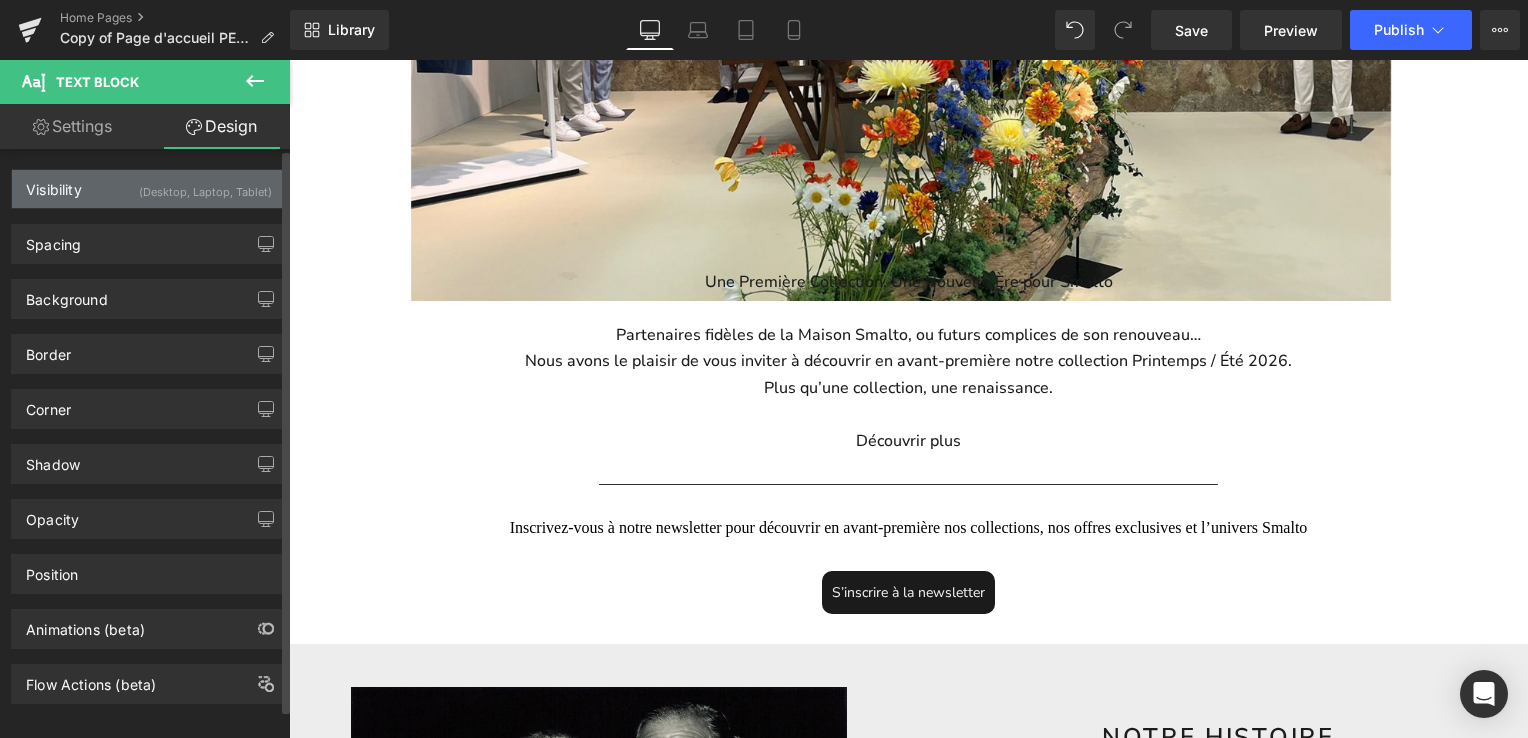 click on "Visibility
(Desktop, Laptop, Tablet)" at bounding box center [149, 189] 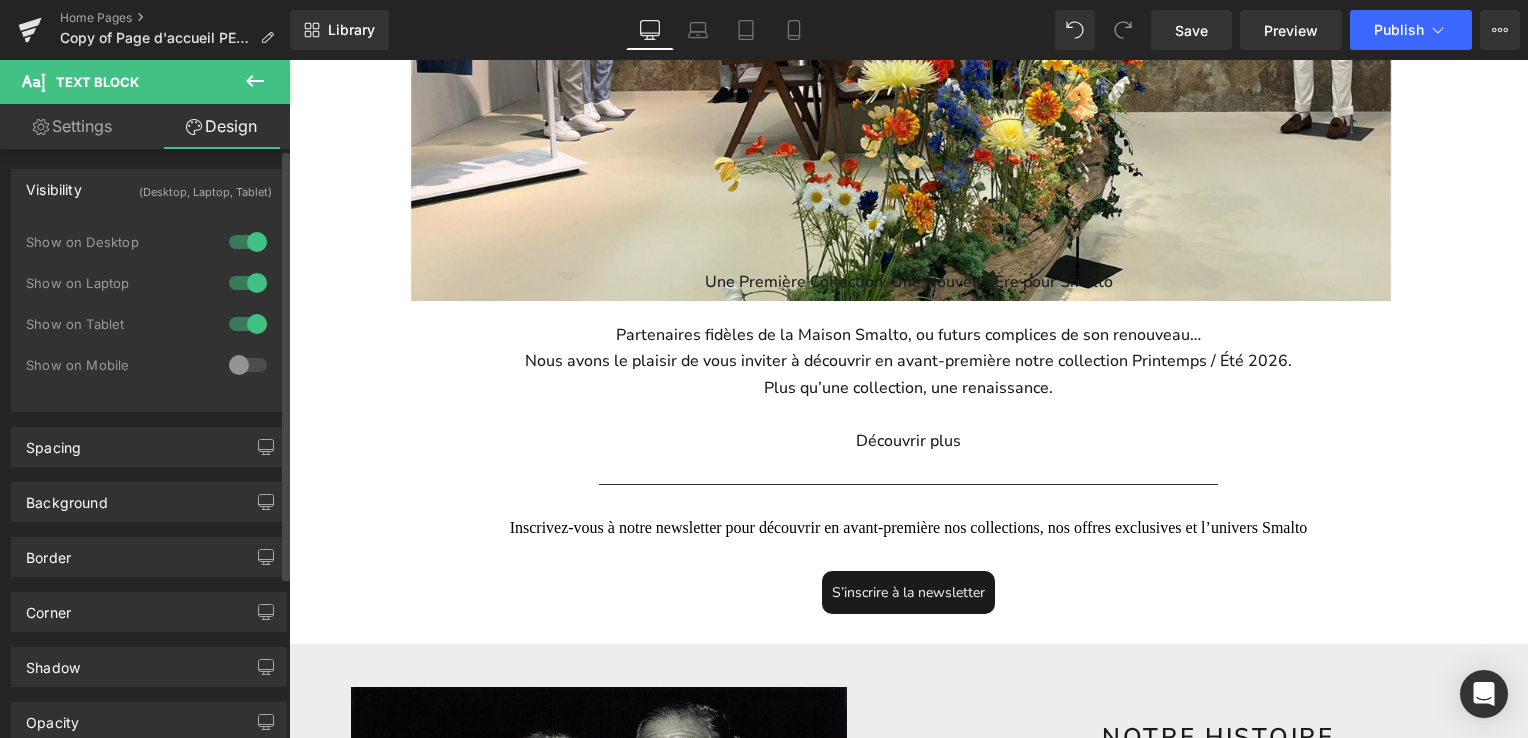 click at bounding box center (248, 283) 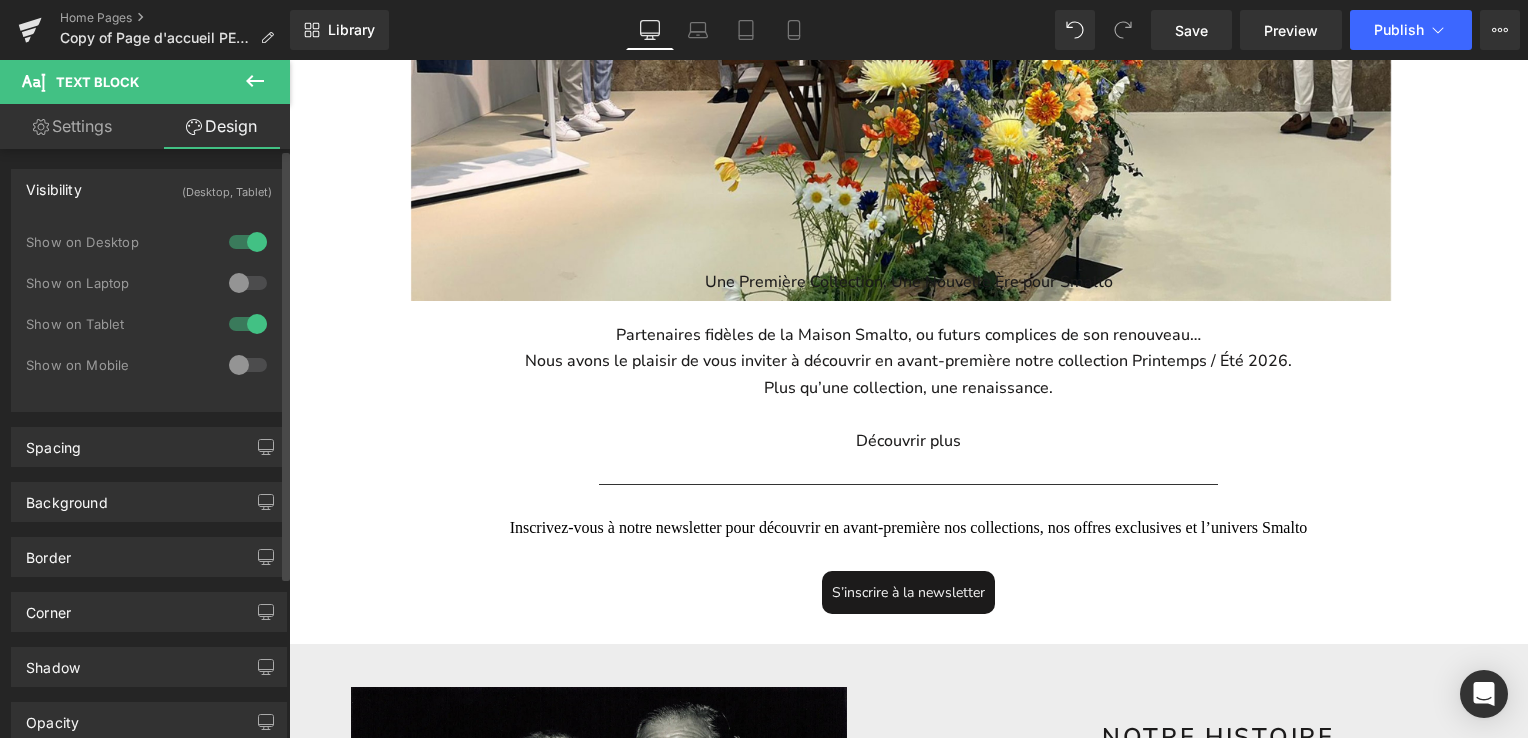 click at bounding box center (248, 324) 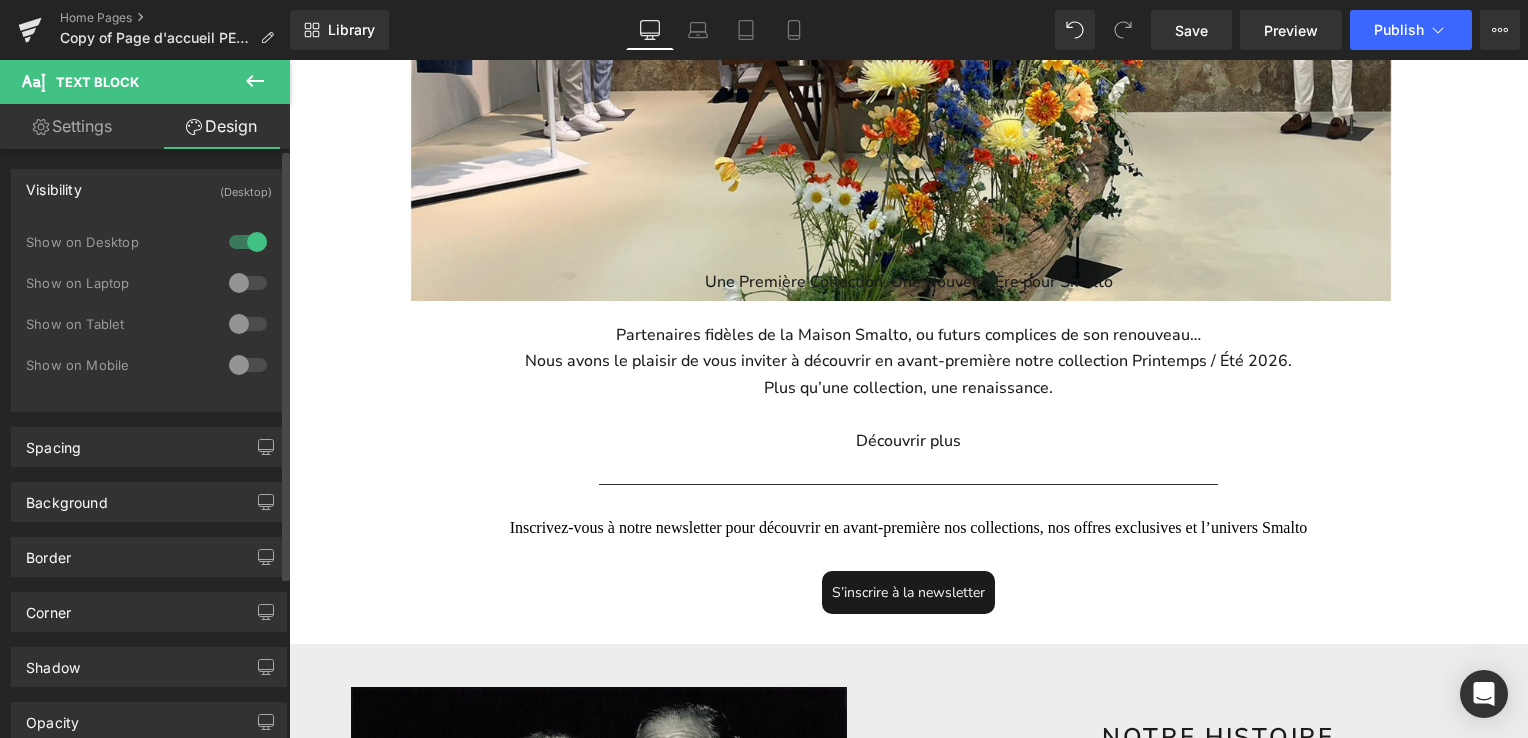 click at bounding box center (248, 324) 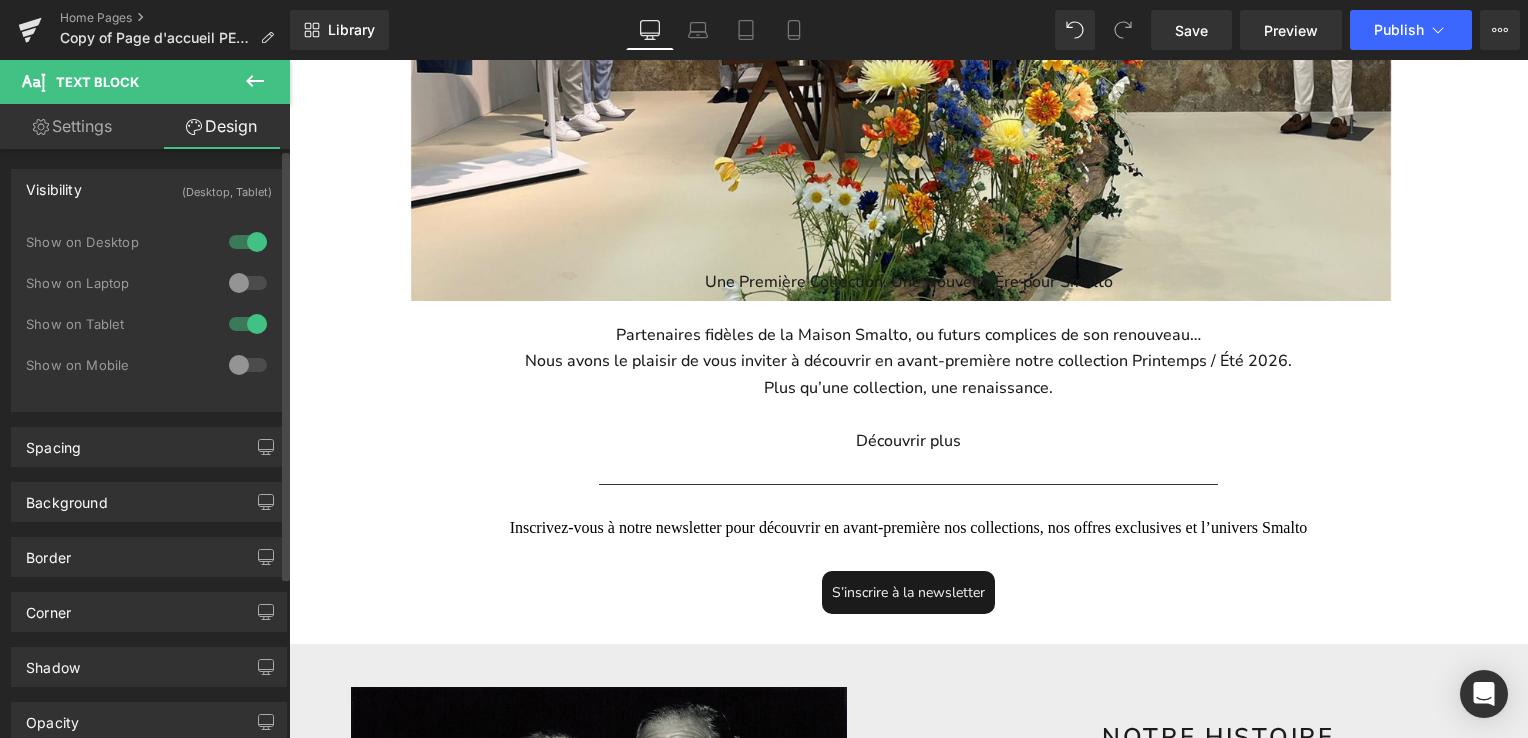 click at bounding box center [248, 283] 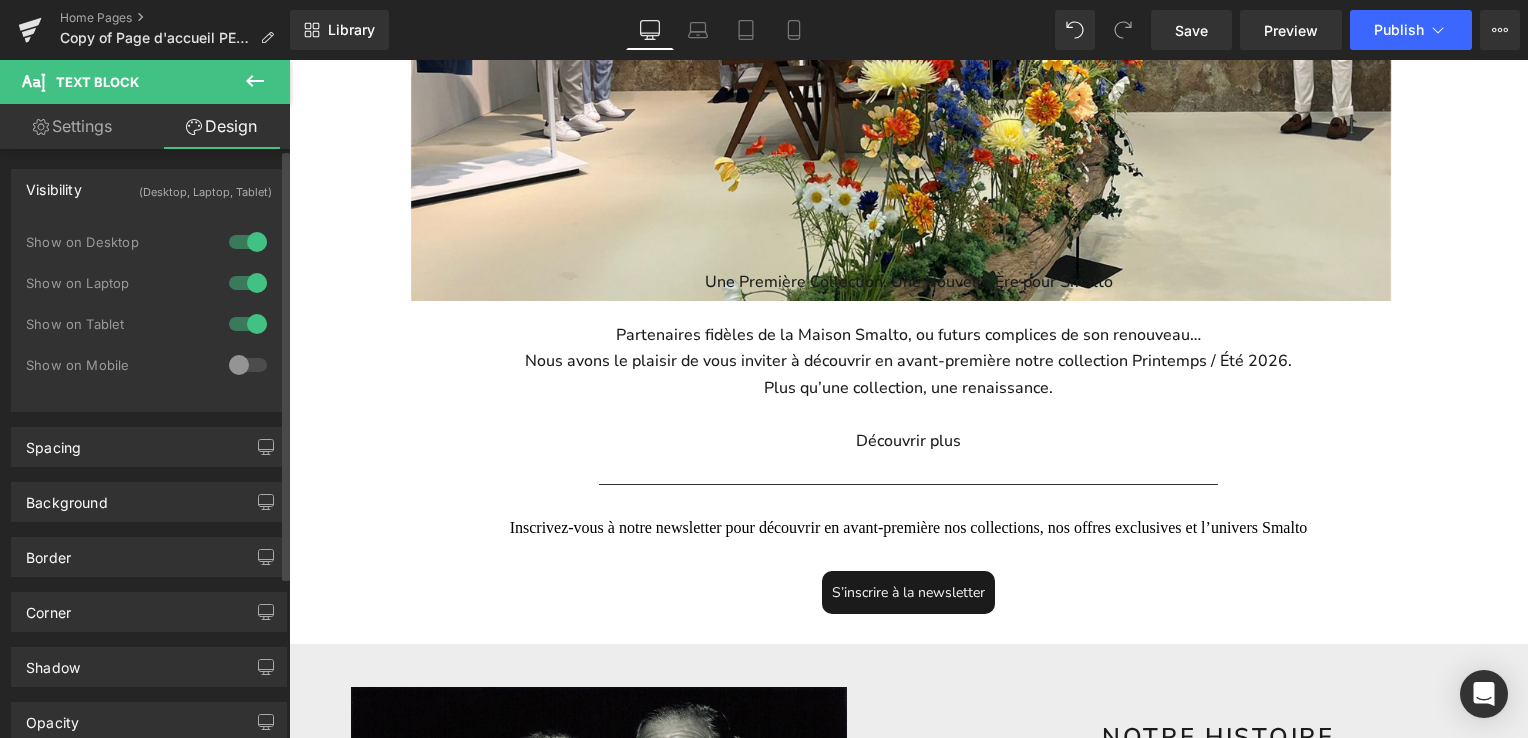 click at bounding box center [248, 242] 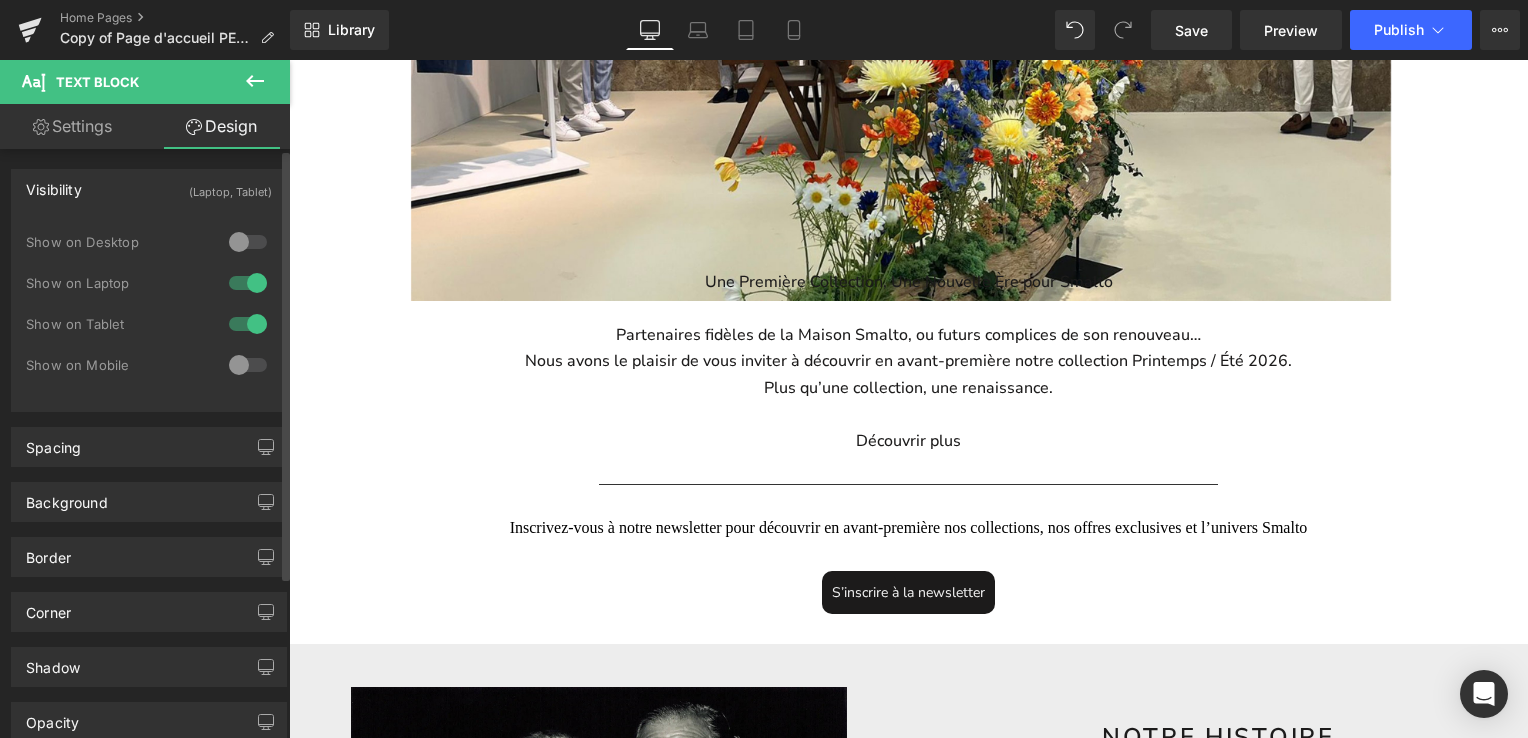 scroll, scrollTop: 4133, scrollLeft: 1224, axis: both 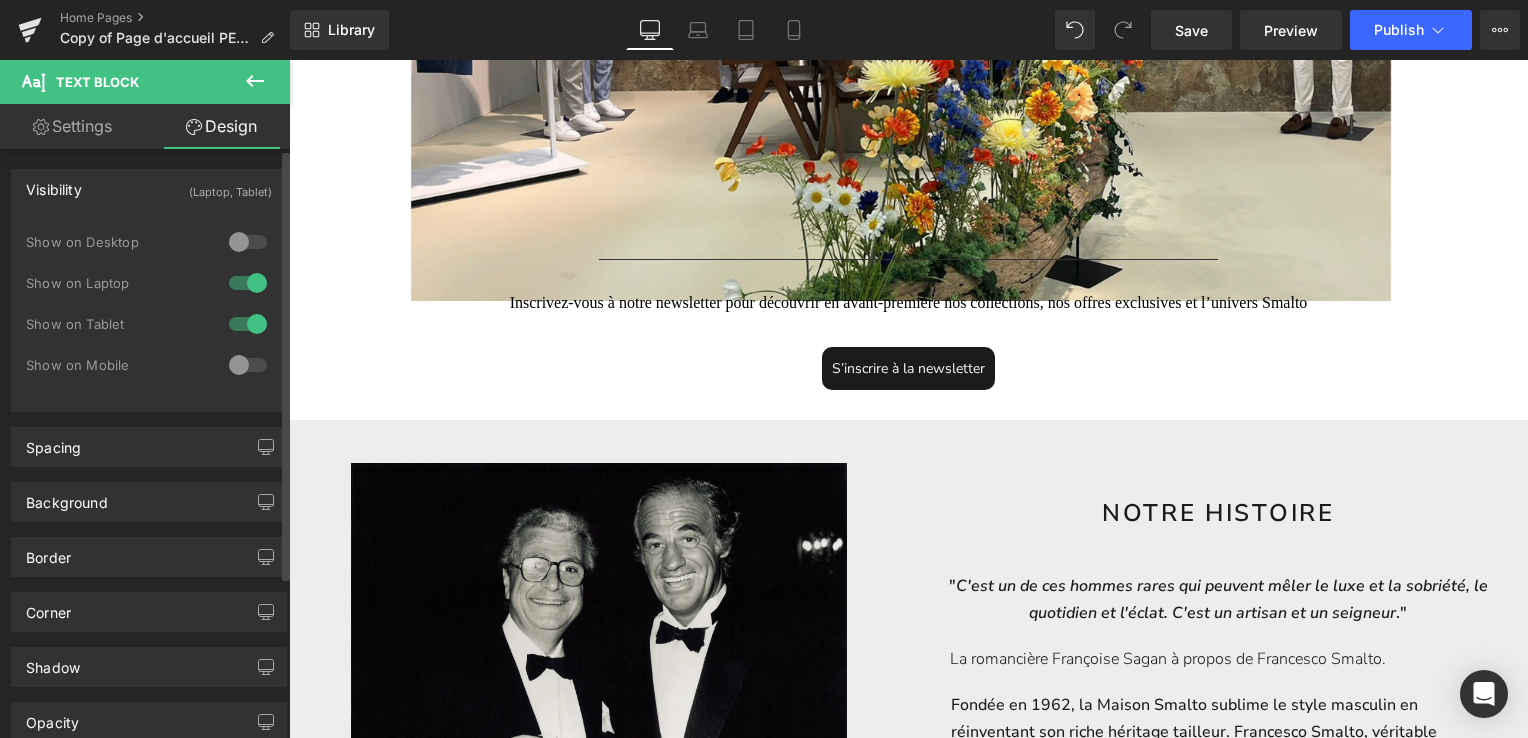 click at bounding box center [248, 242] 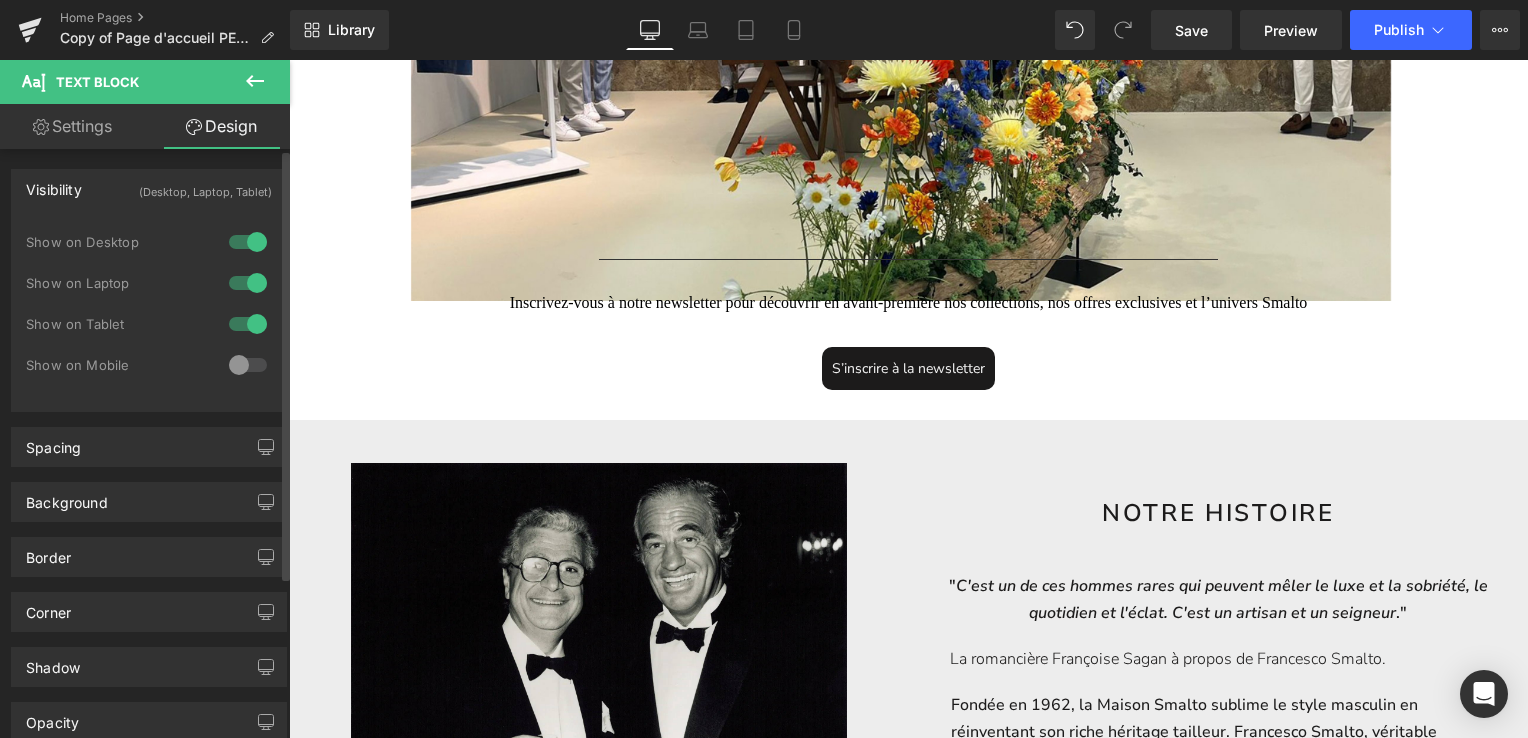 scroll, scrollTop: 10, scrollLeft: 10, axis: both 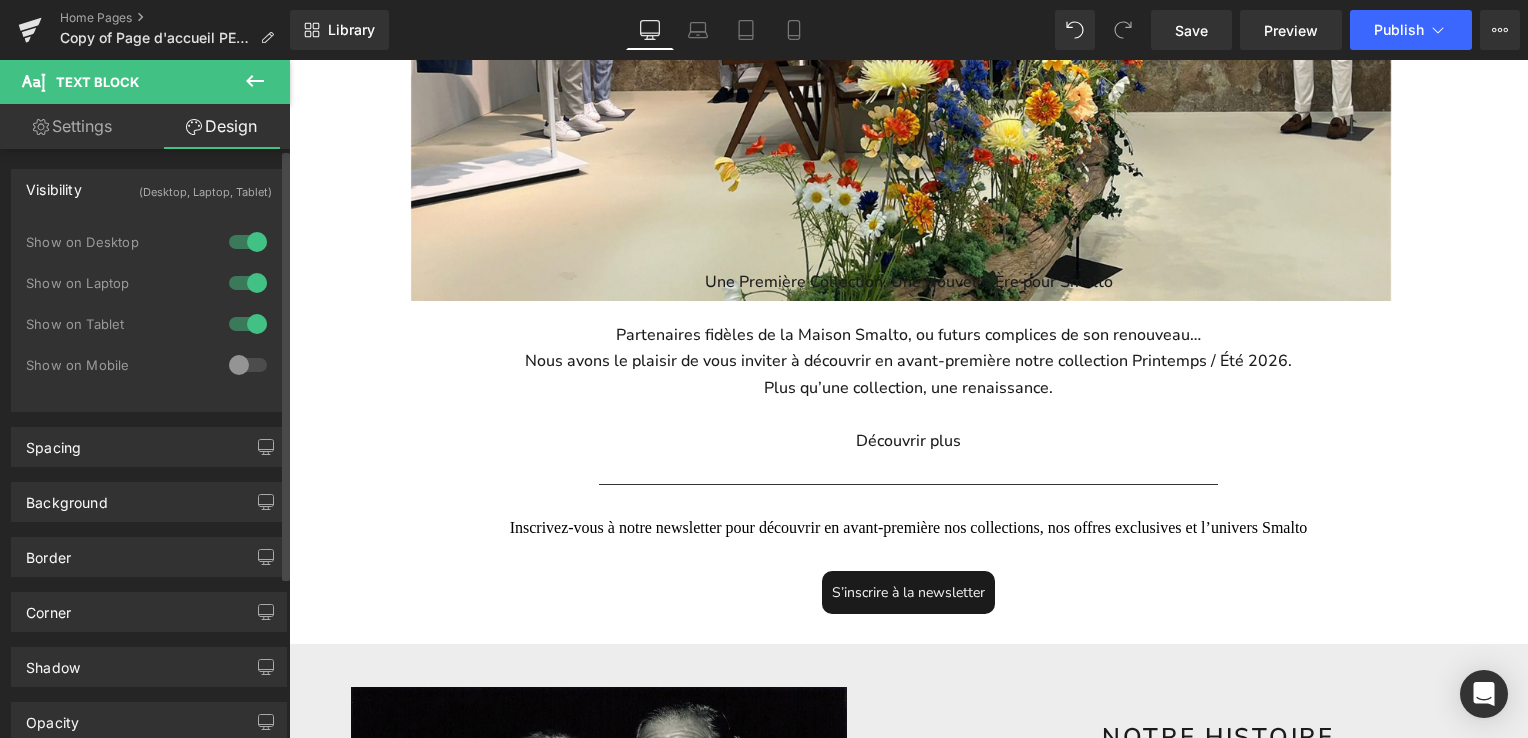 click at bounding box center [248, 283] 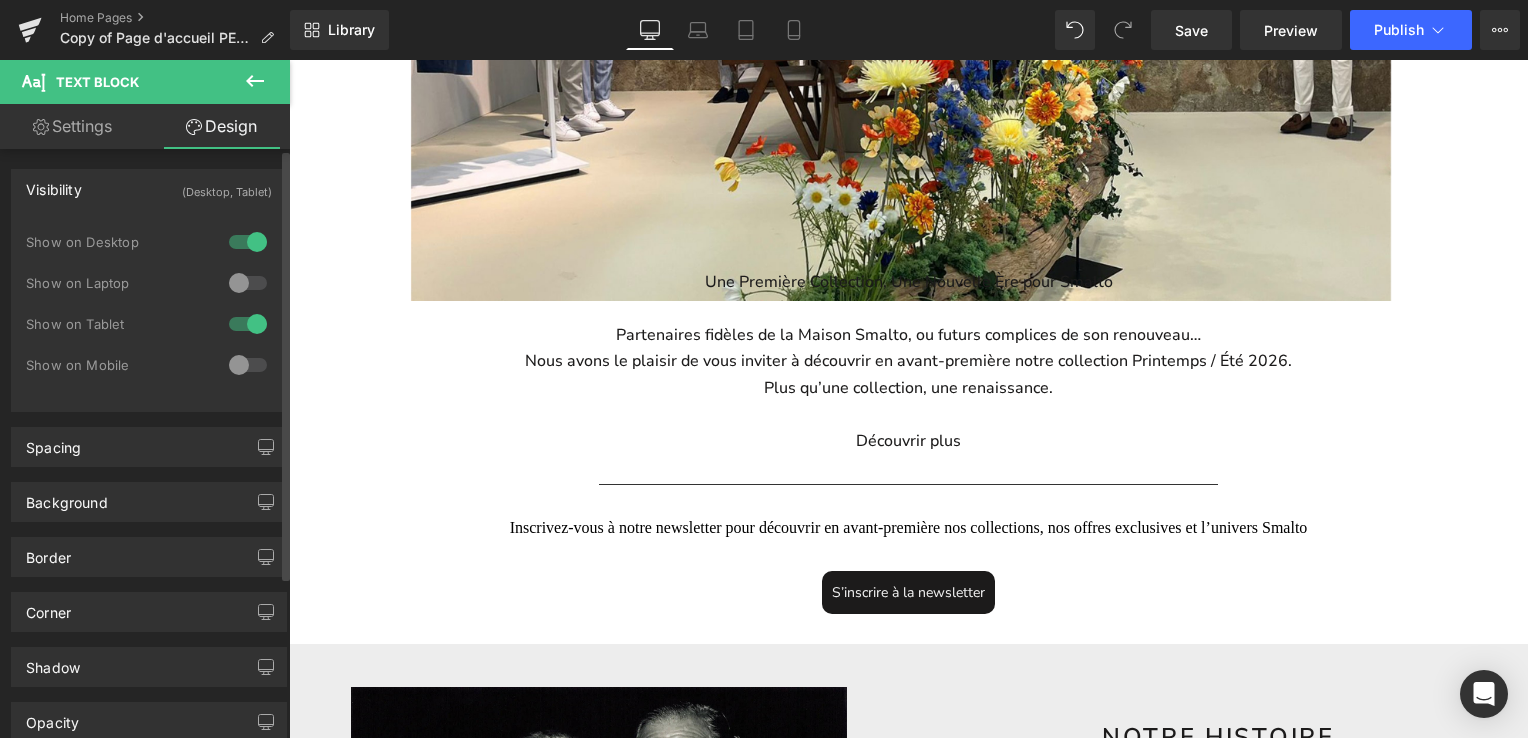click at bounding box center [248, 283] 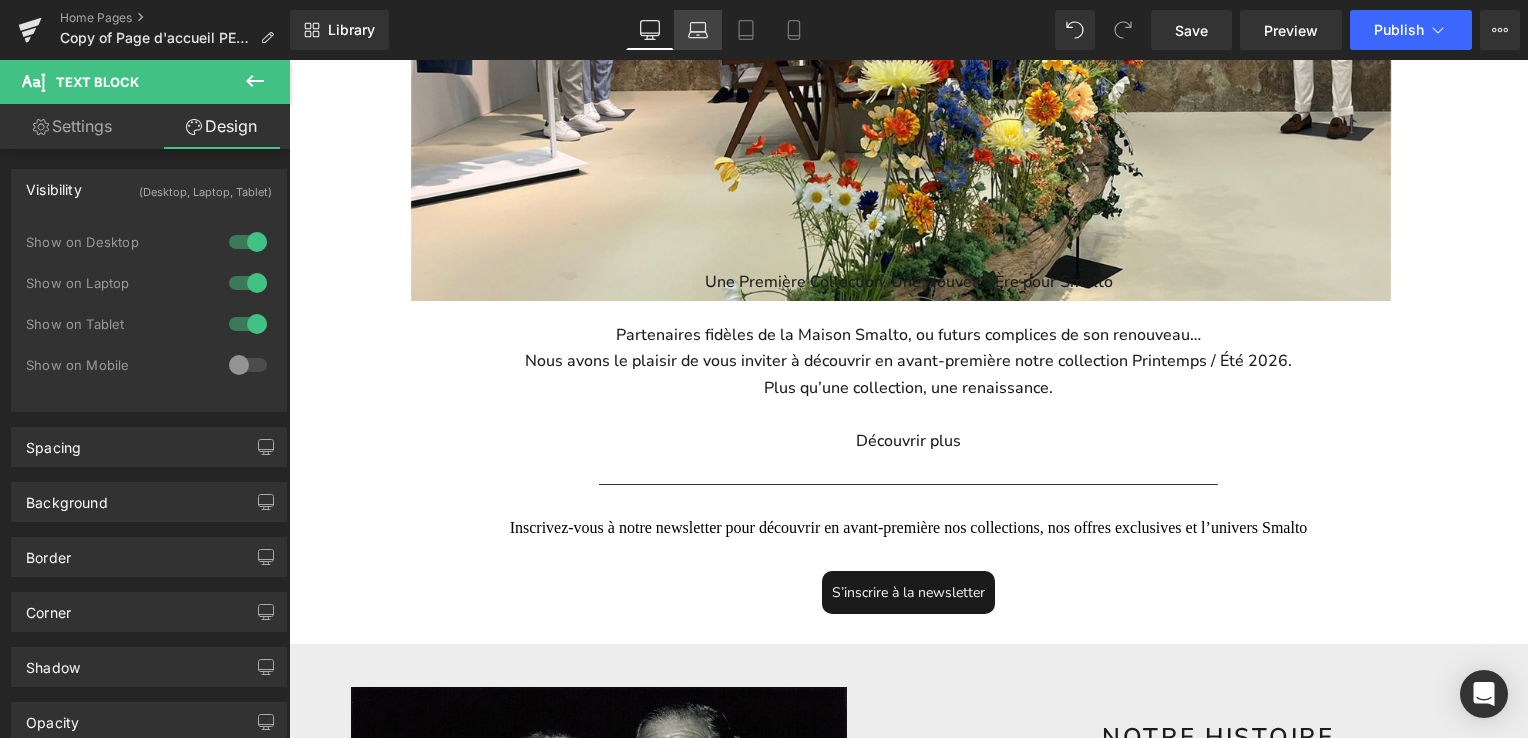 click on "Laptop" at bounding box center [698, 30] 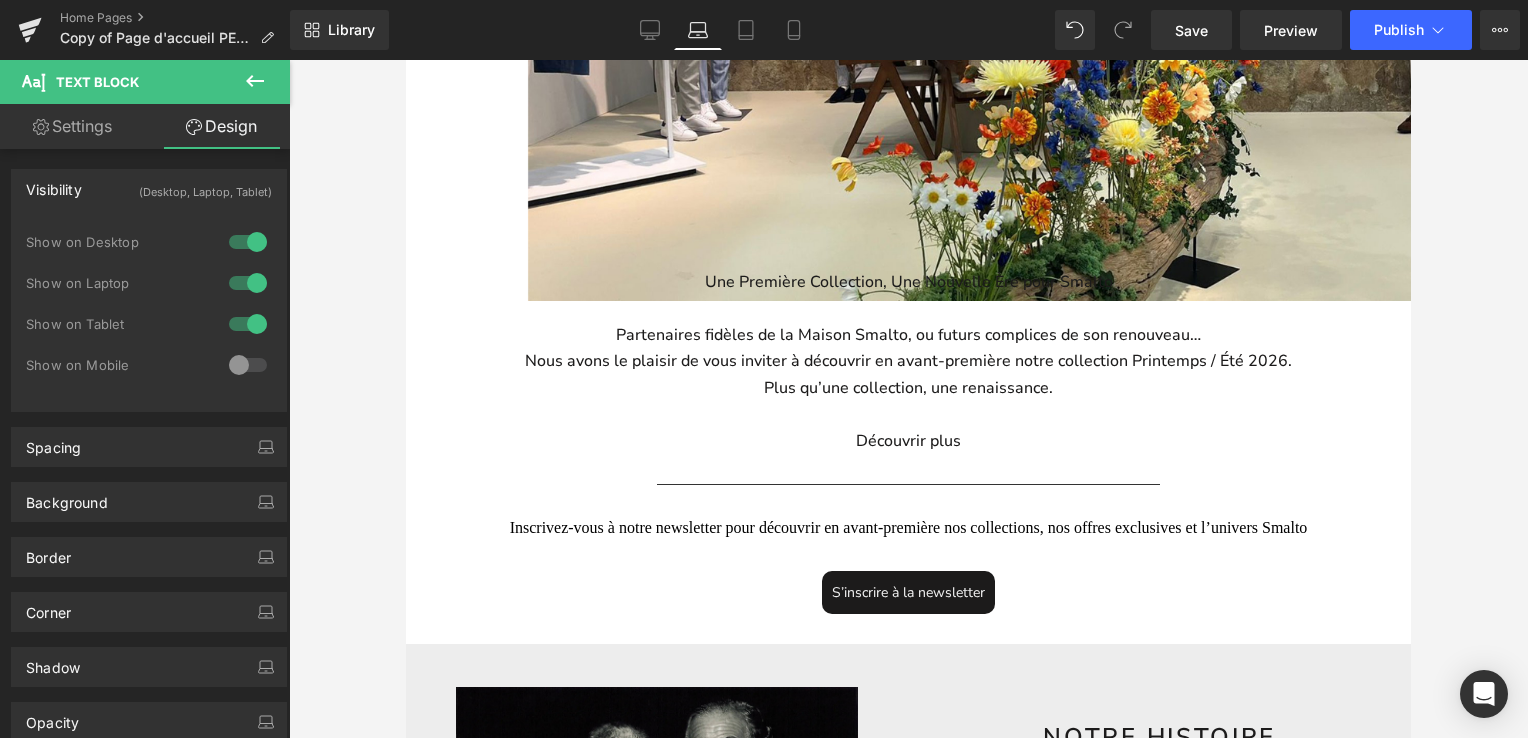 scroll, scrollTop: 4116, scrollLeft: 989, axis: both 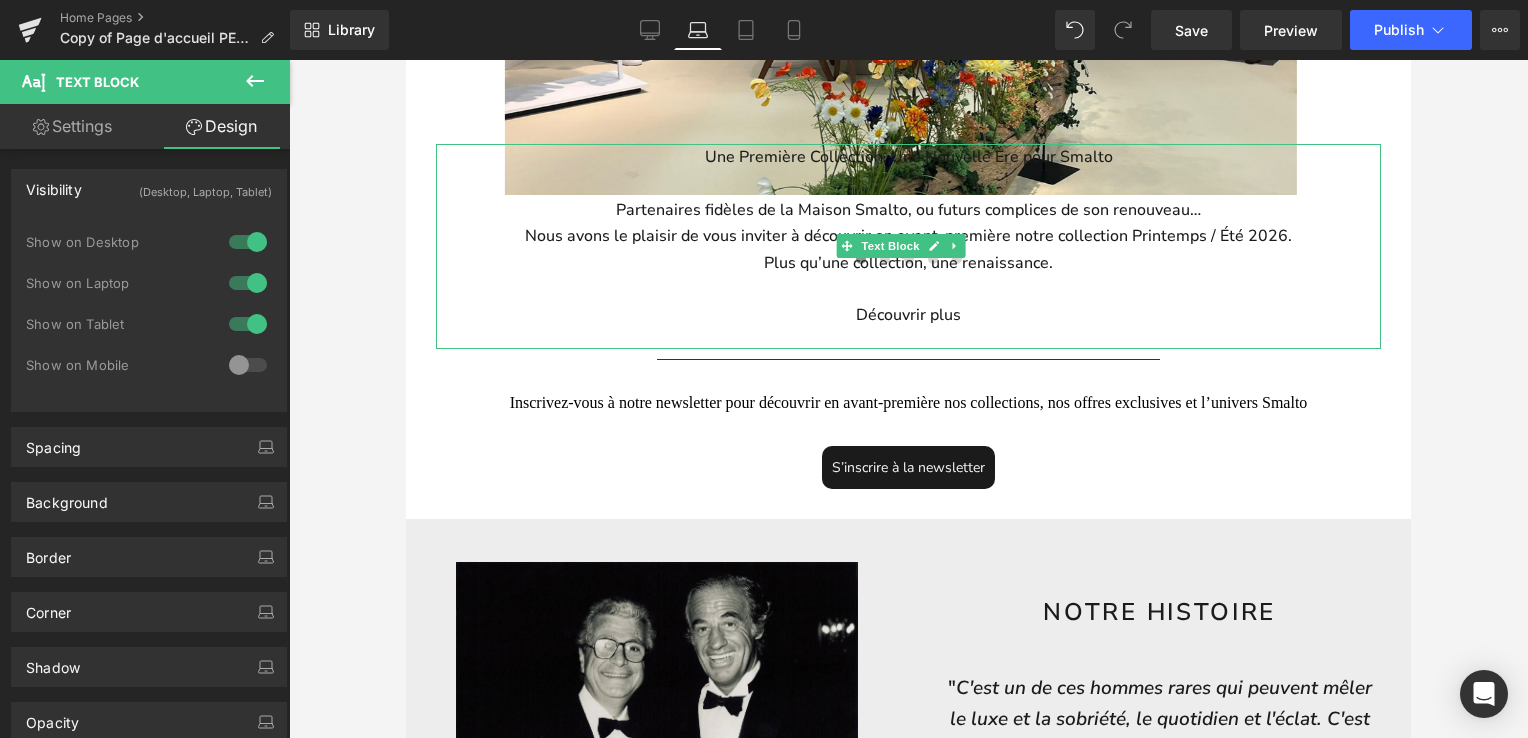 click on "Partenaires fidèles de la Maison Smalto, ou futurs complices de son renouveau…" at bounding box center [908, 210] 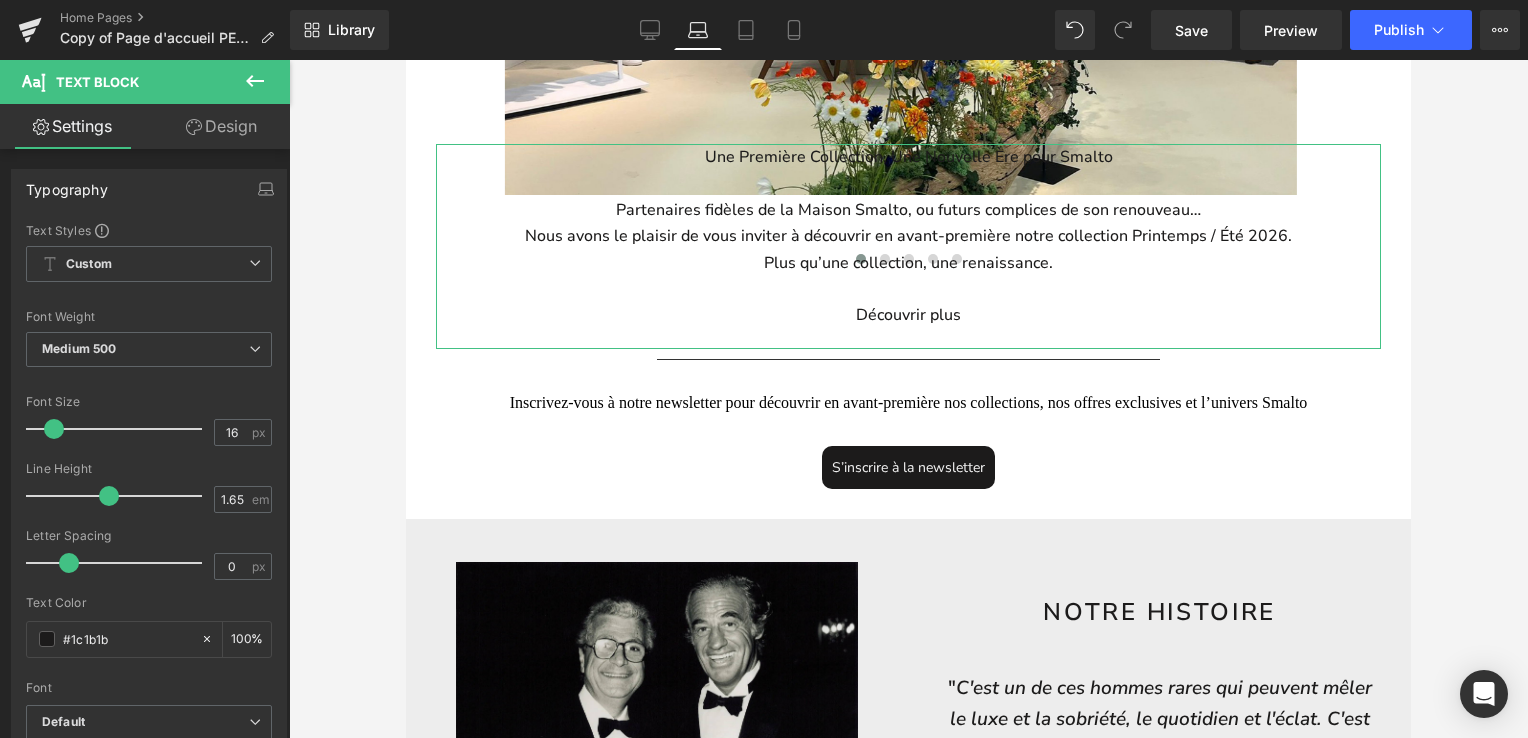 click on "Design" at bounding box center [221, 126] 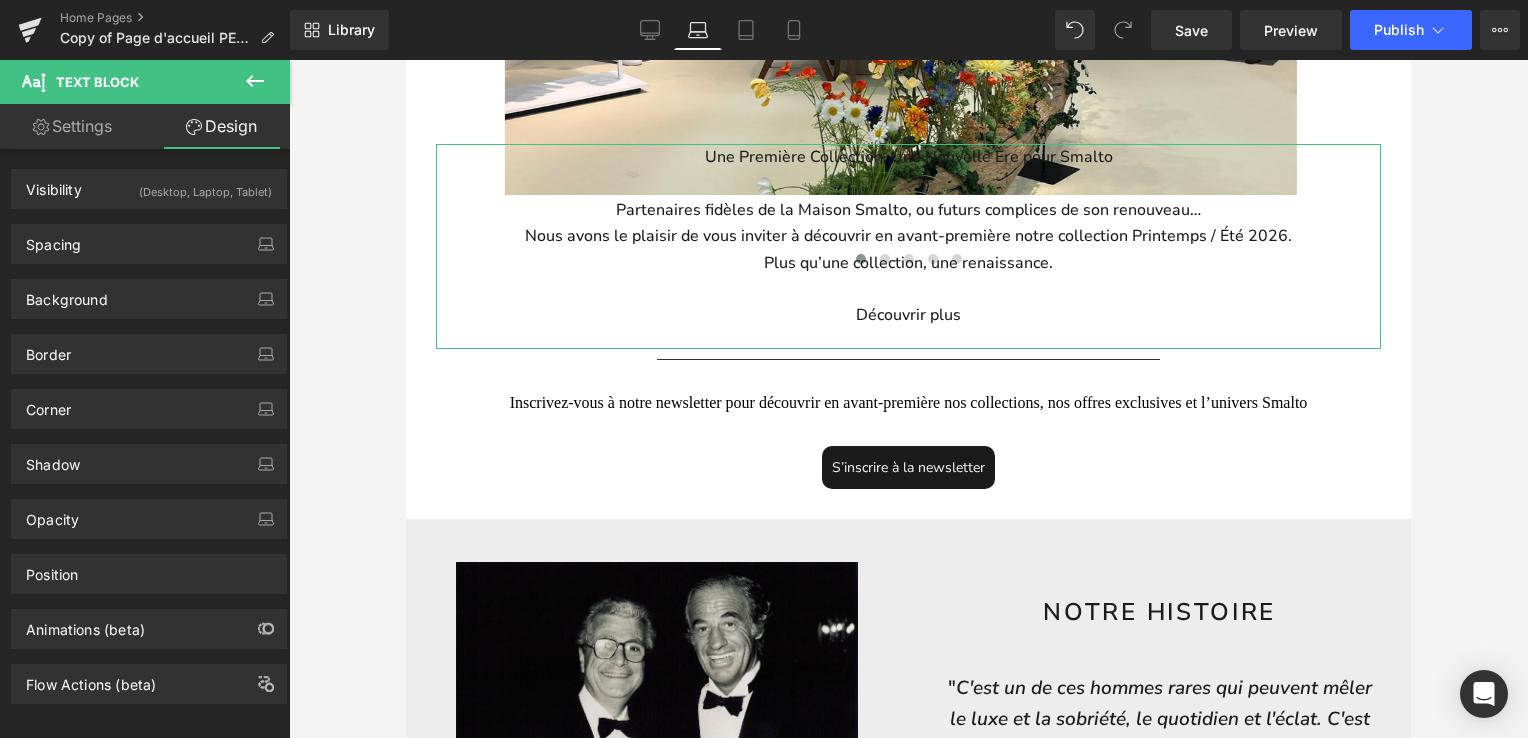 type on "20" 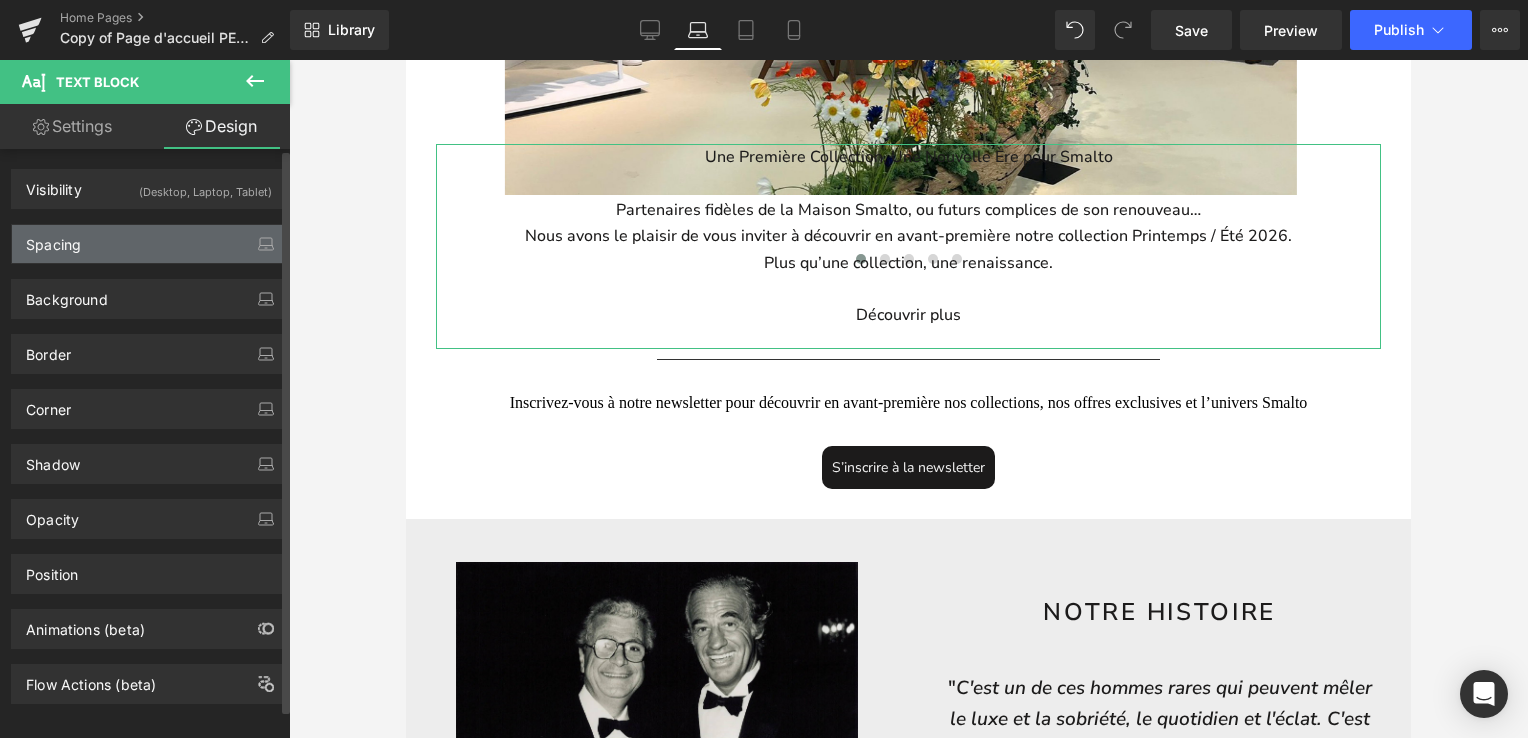 click on "Spacing" at bounding box center (149, 244) 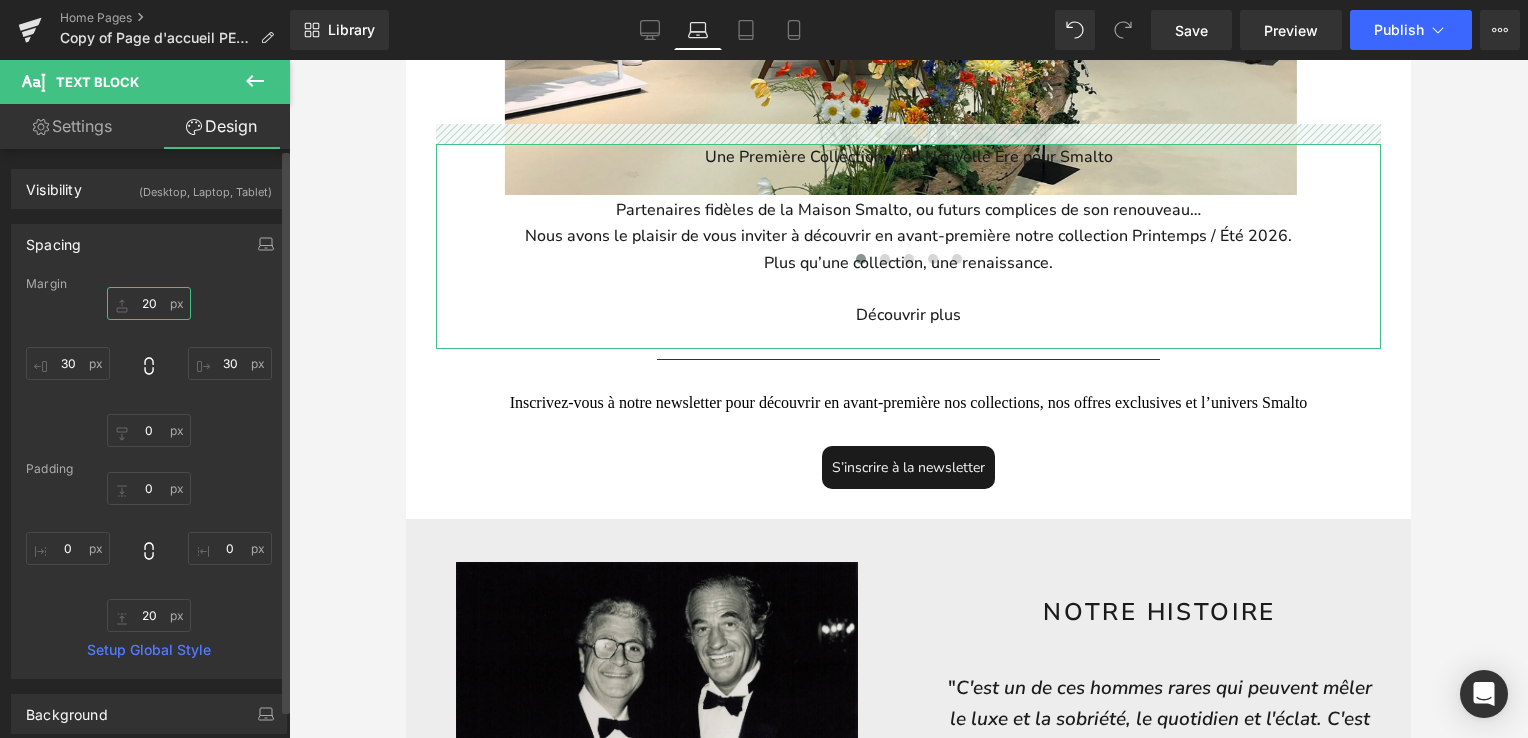 click on "20" at bounding box center [149, 303] 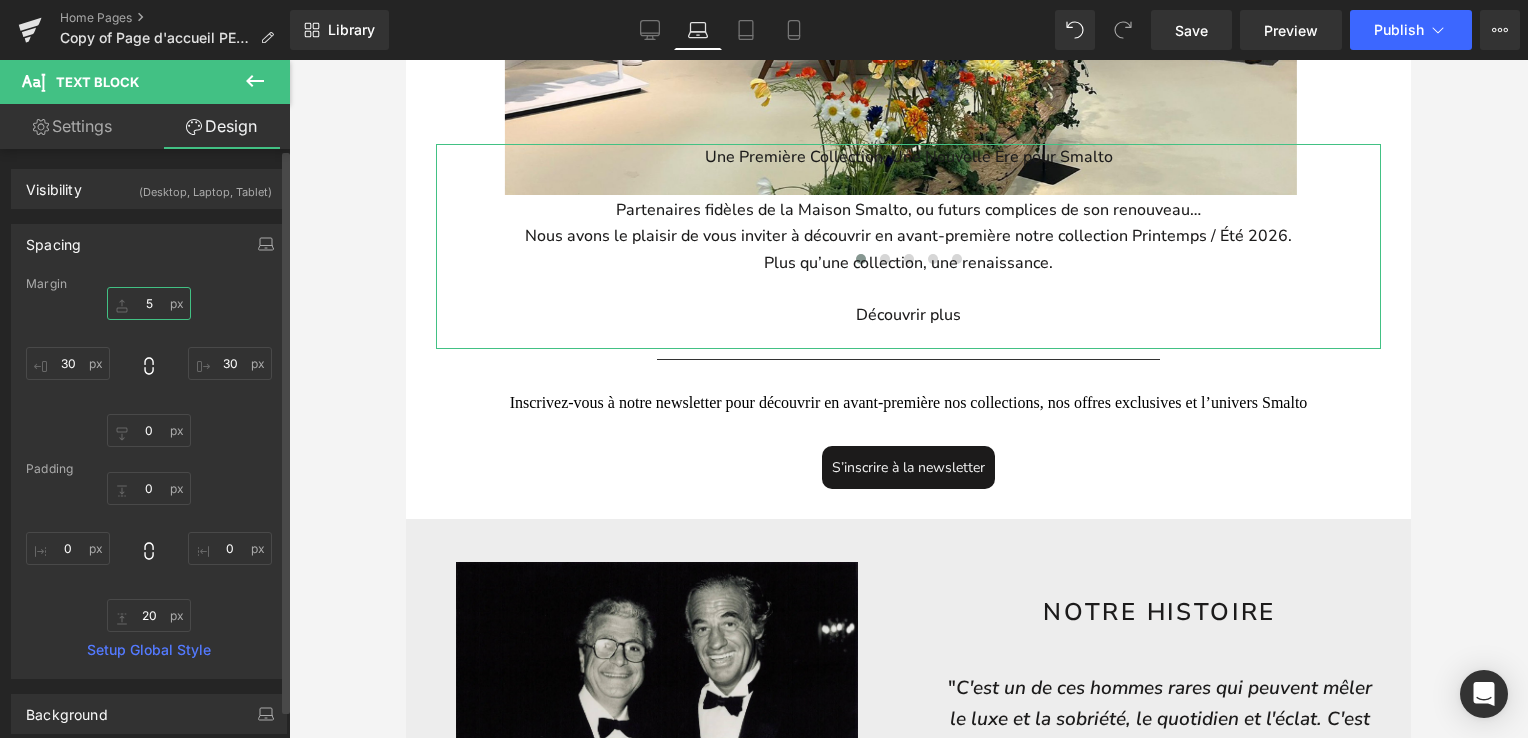 scroll, scrollTop: 4101, scrollLeft: 989, axis: both 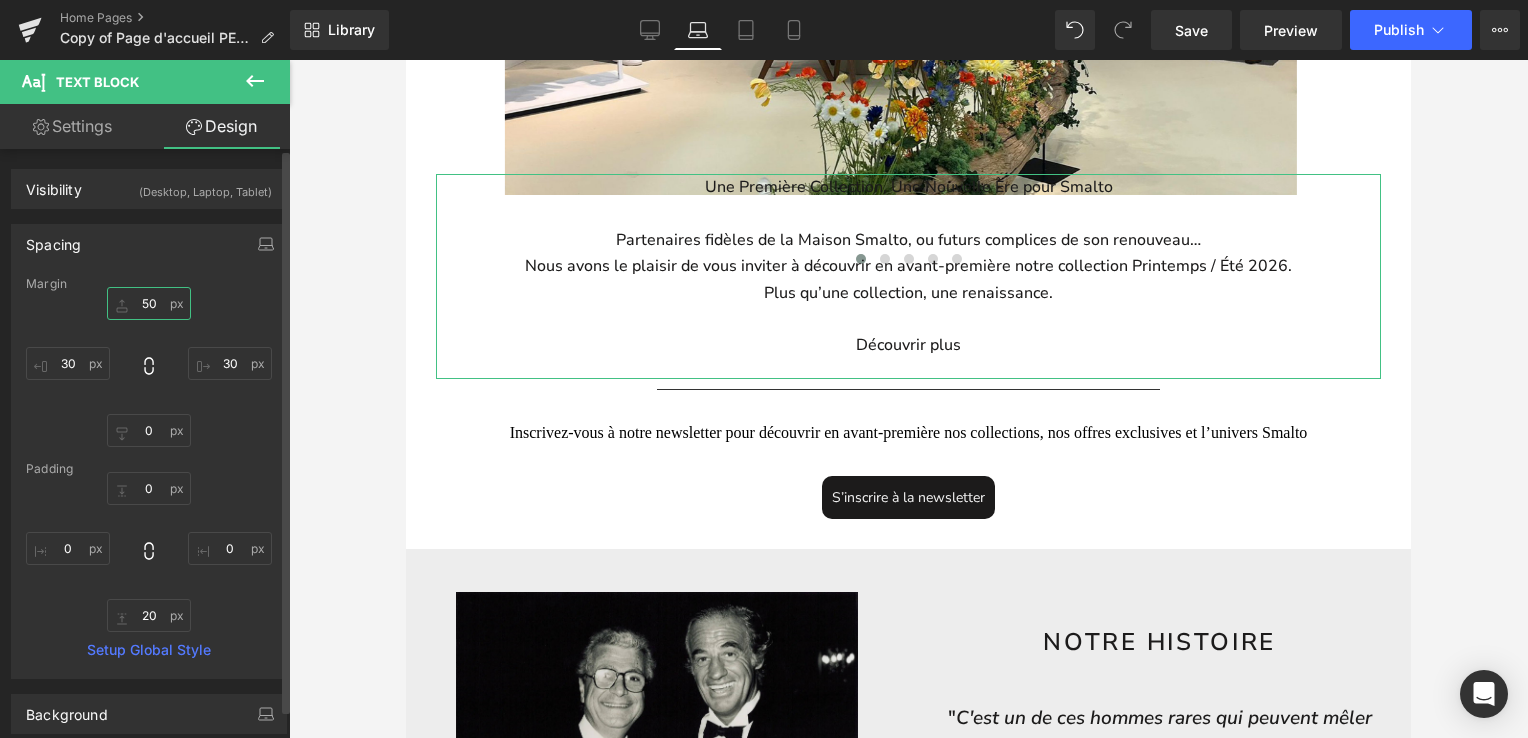 type on "5" 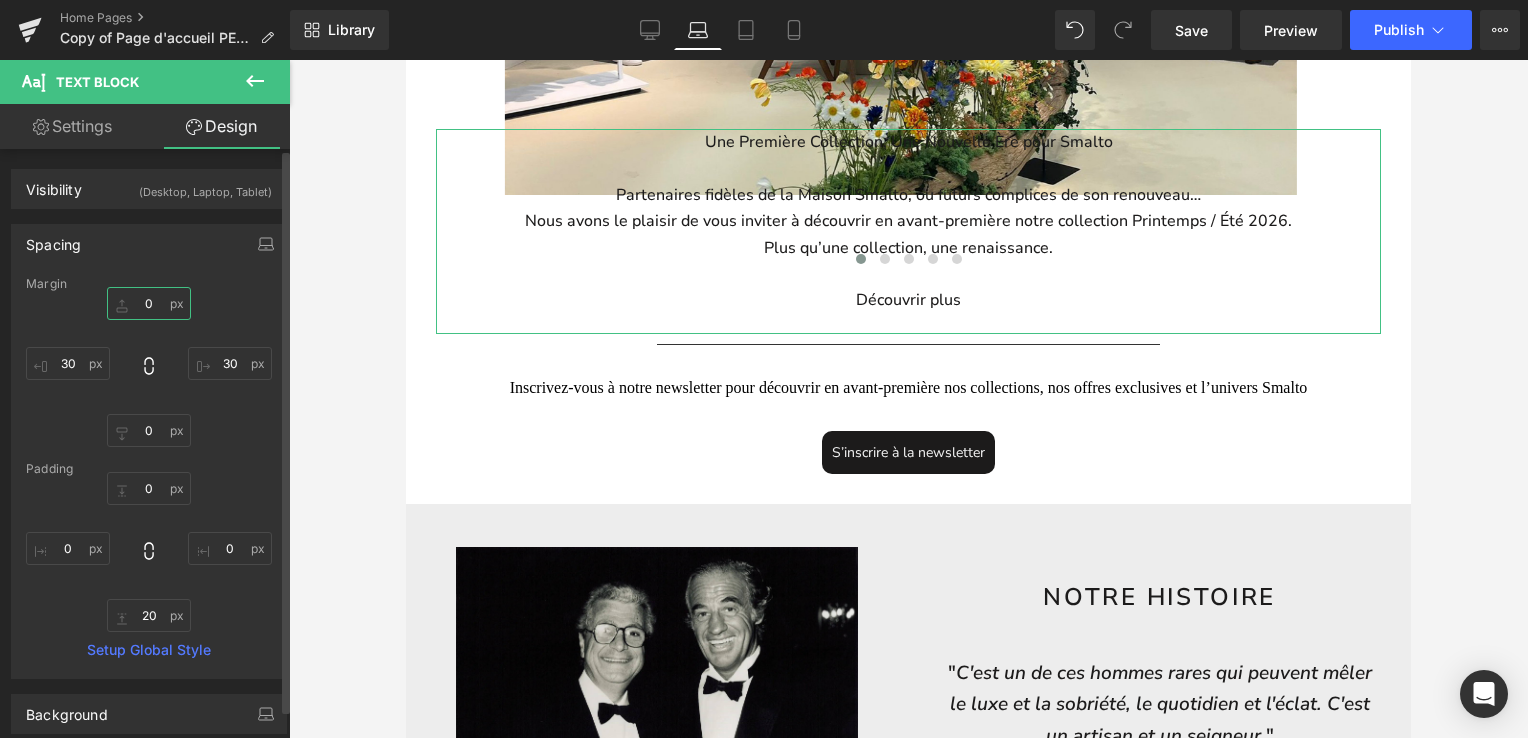 scroll, scrollTop: 4096, scrollLeft: 989, axis: both 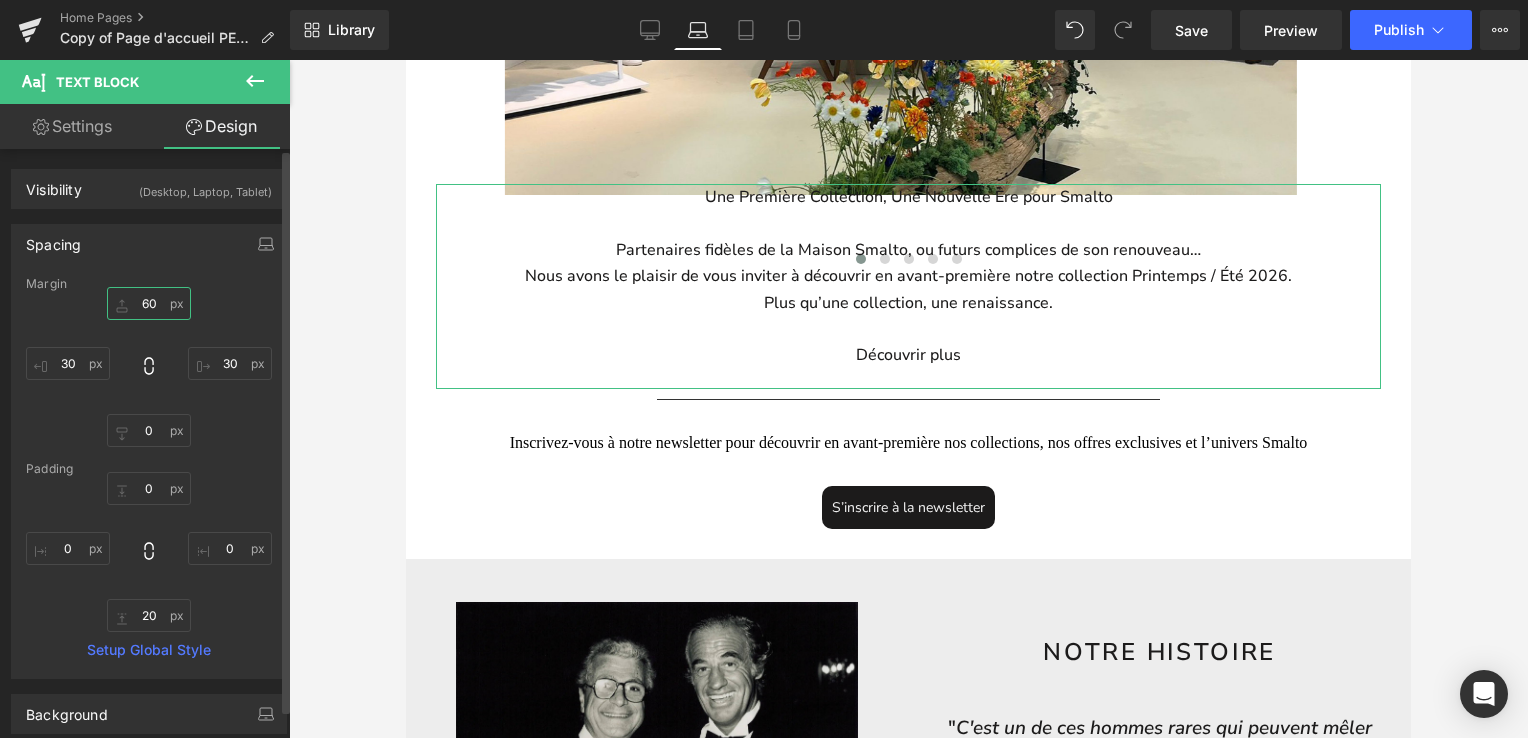 type on "6" 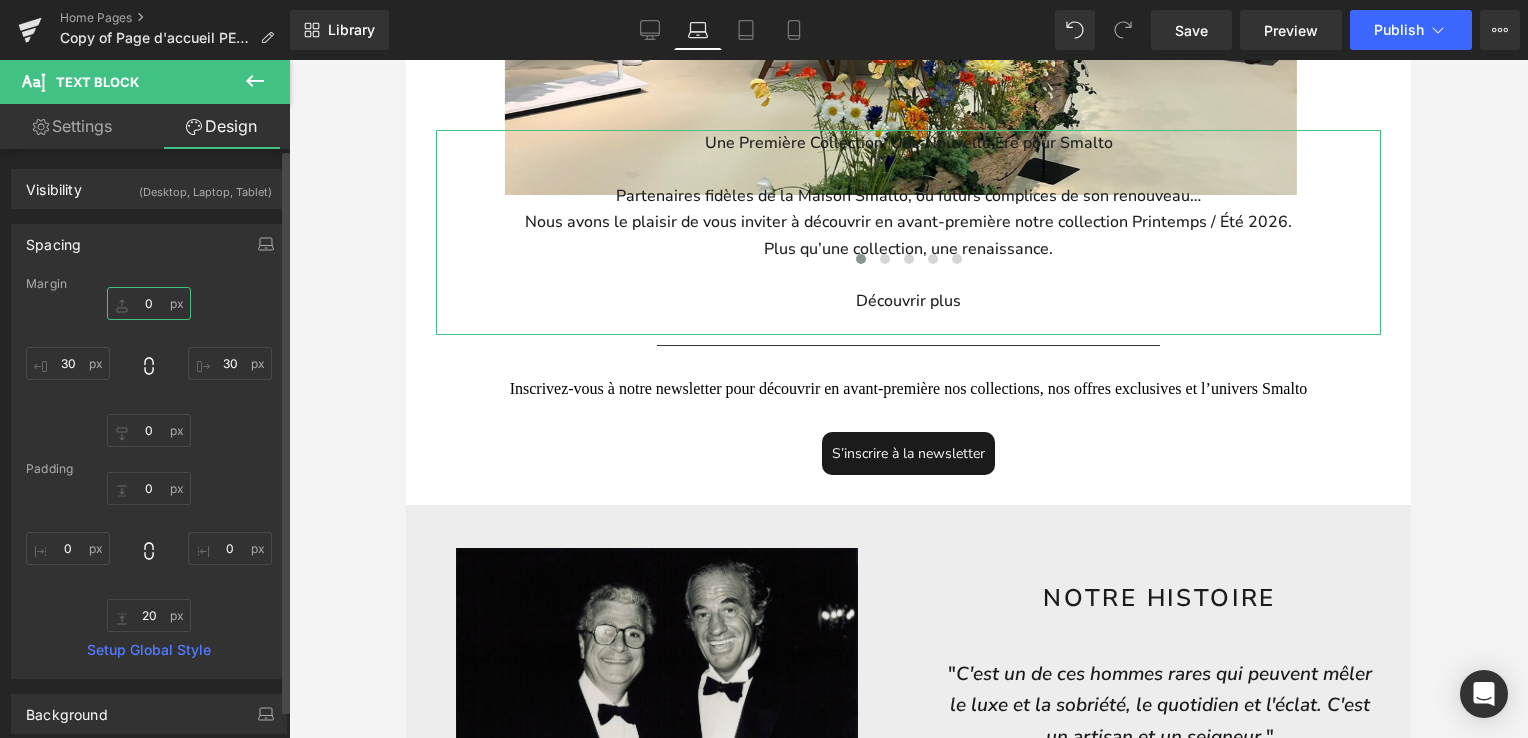 scroll, scrollTop: 4096, scrollLeft: 989, axis: both 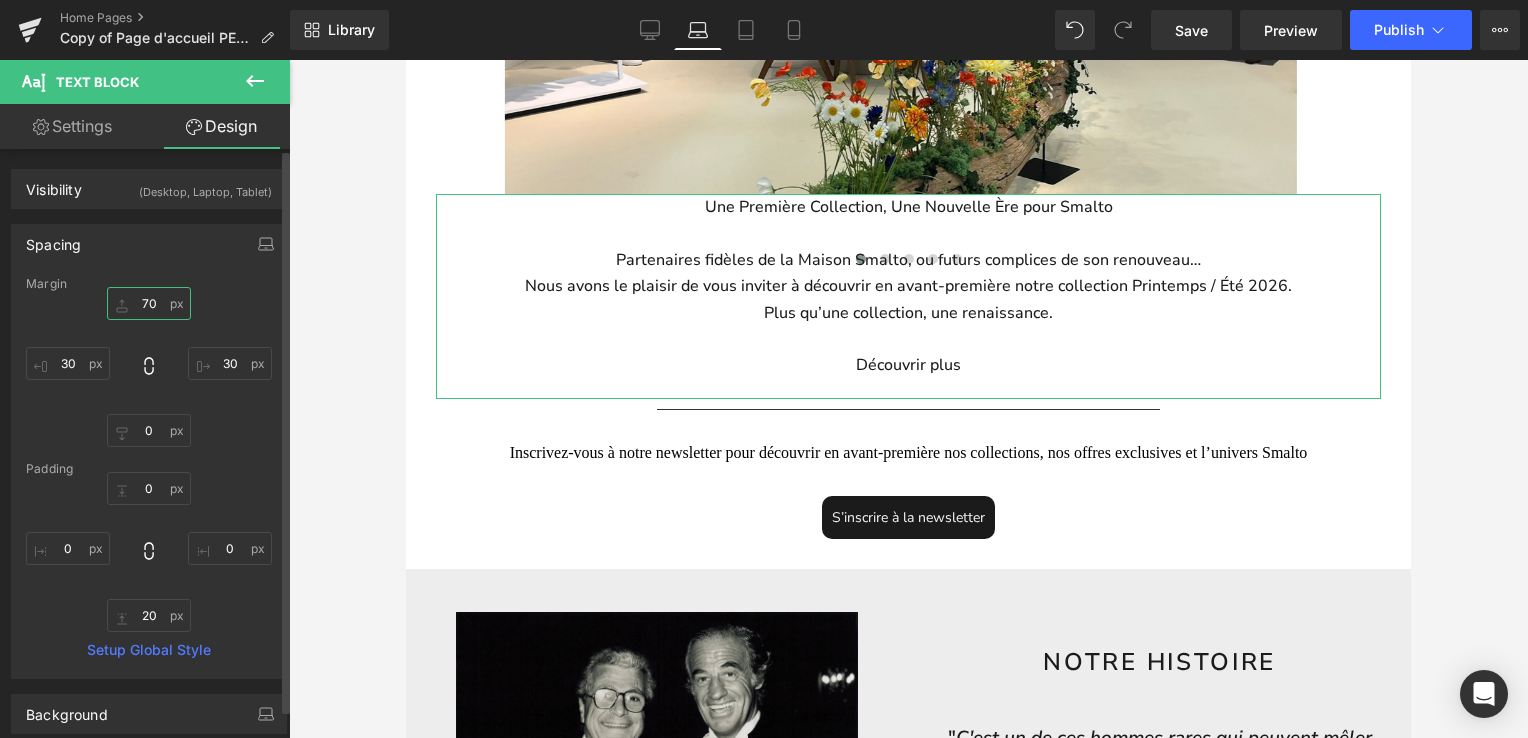 type on "7" 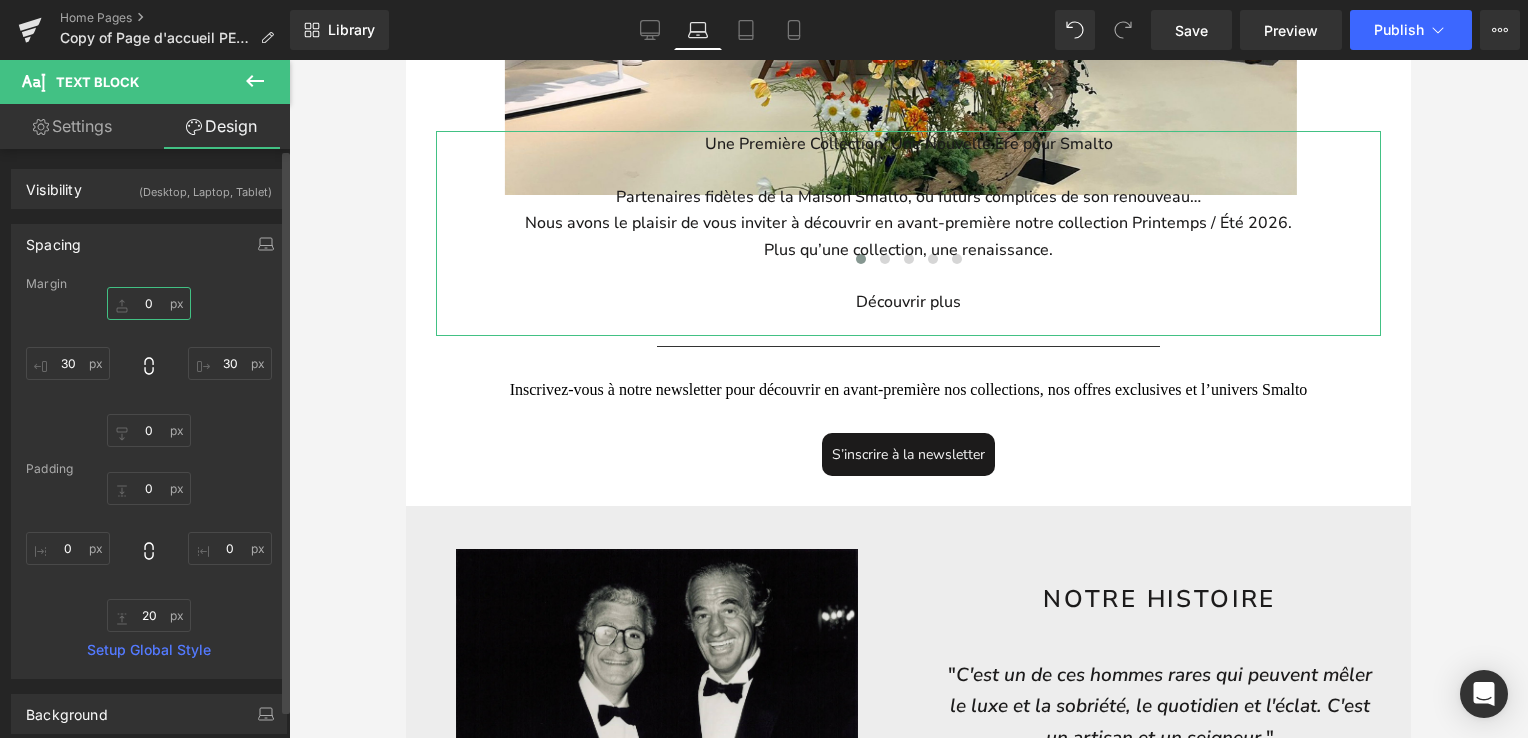 scroll, scrollTop: 4096, scrollLeft: 989, axis: both 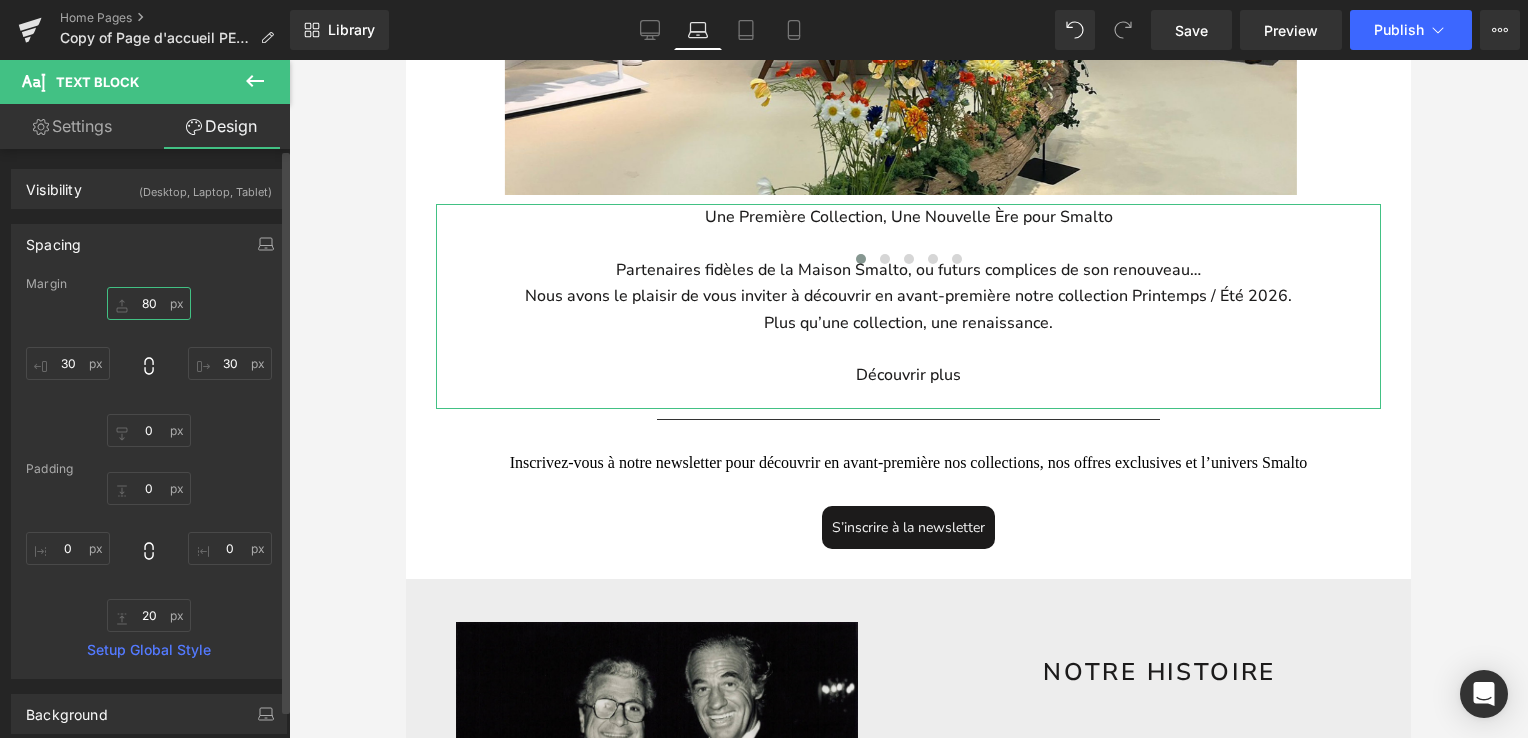 type on "8" 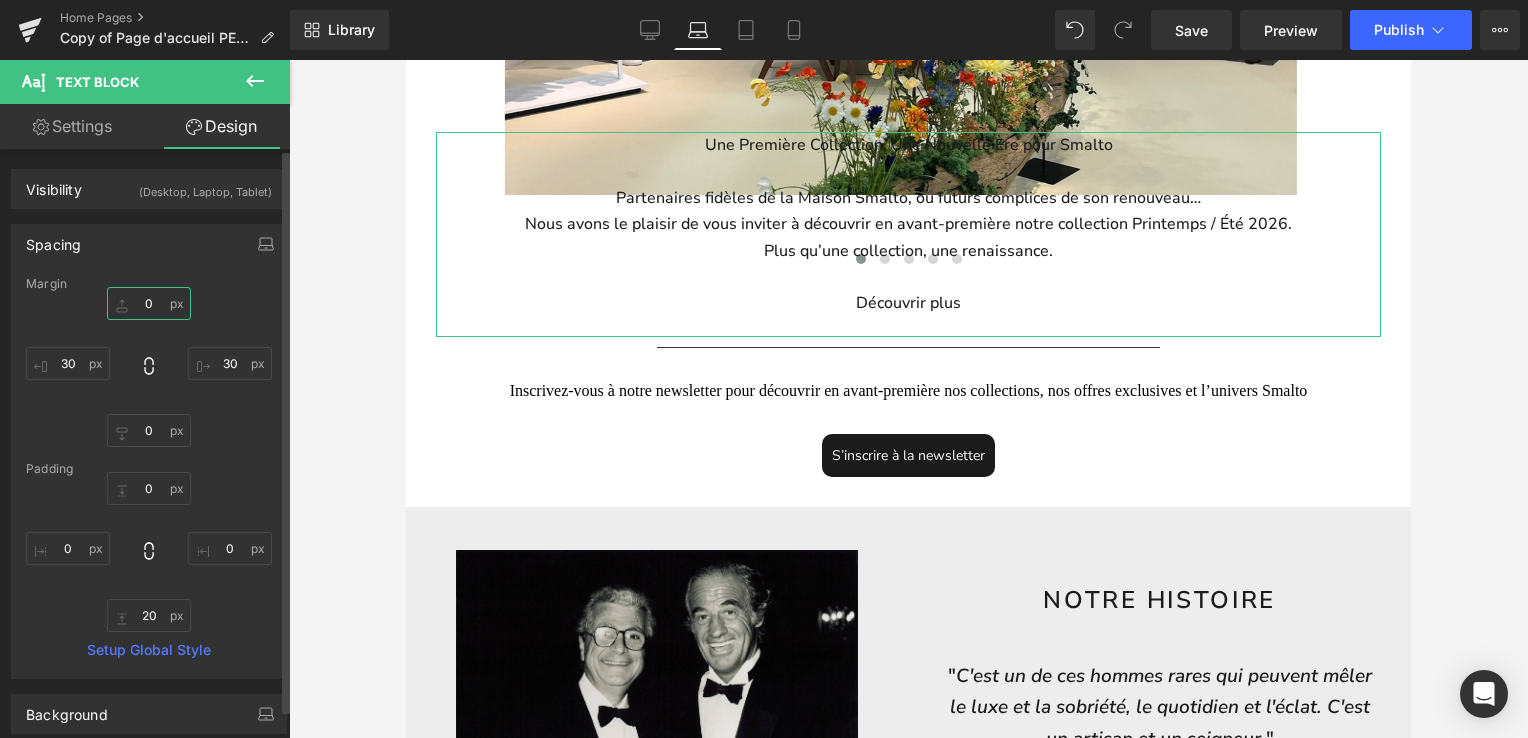 scroll, scrollTop: 4096, scrollLeft: 989, axis: both 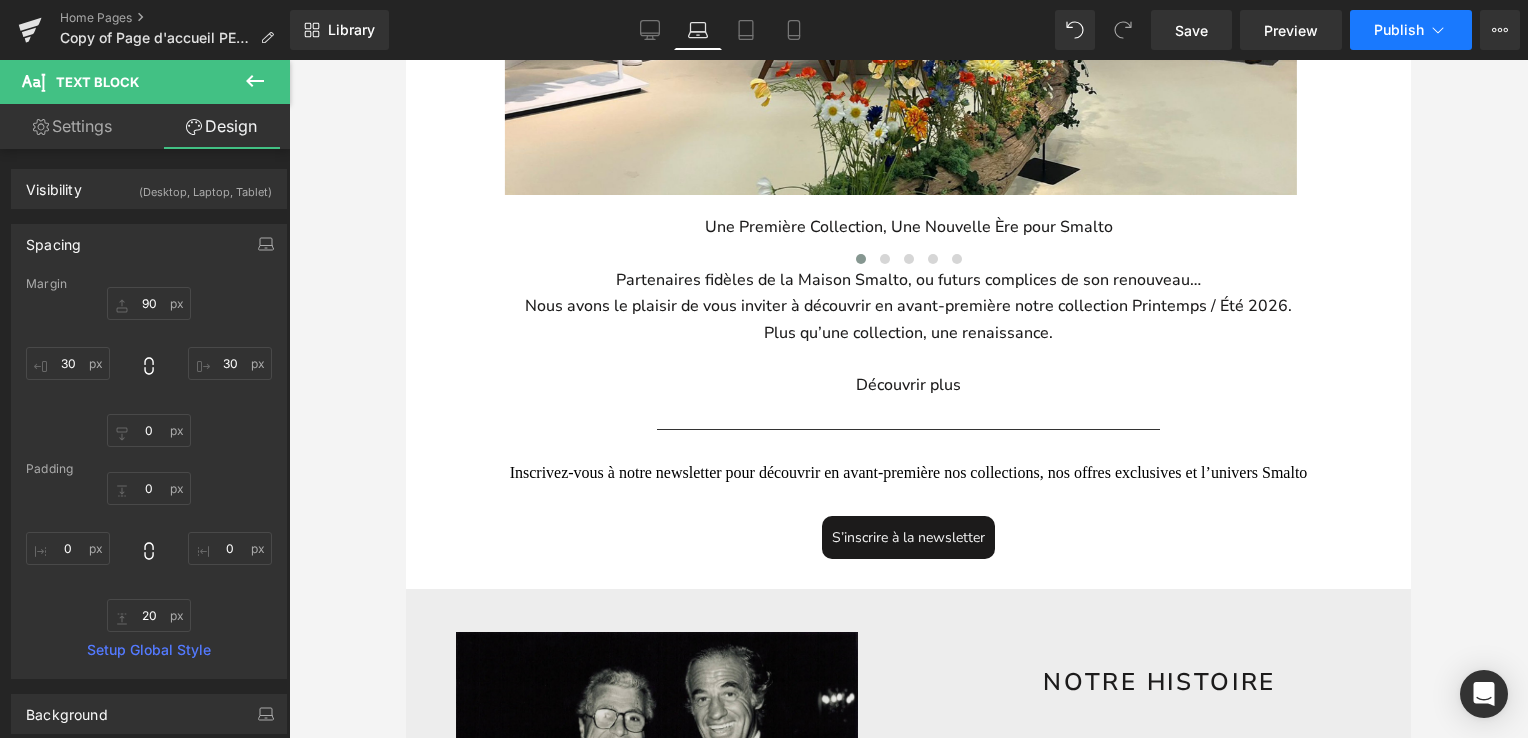 click on "Publish" at bounding box center [1399, 30] 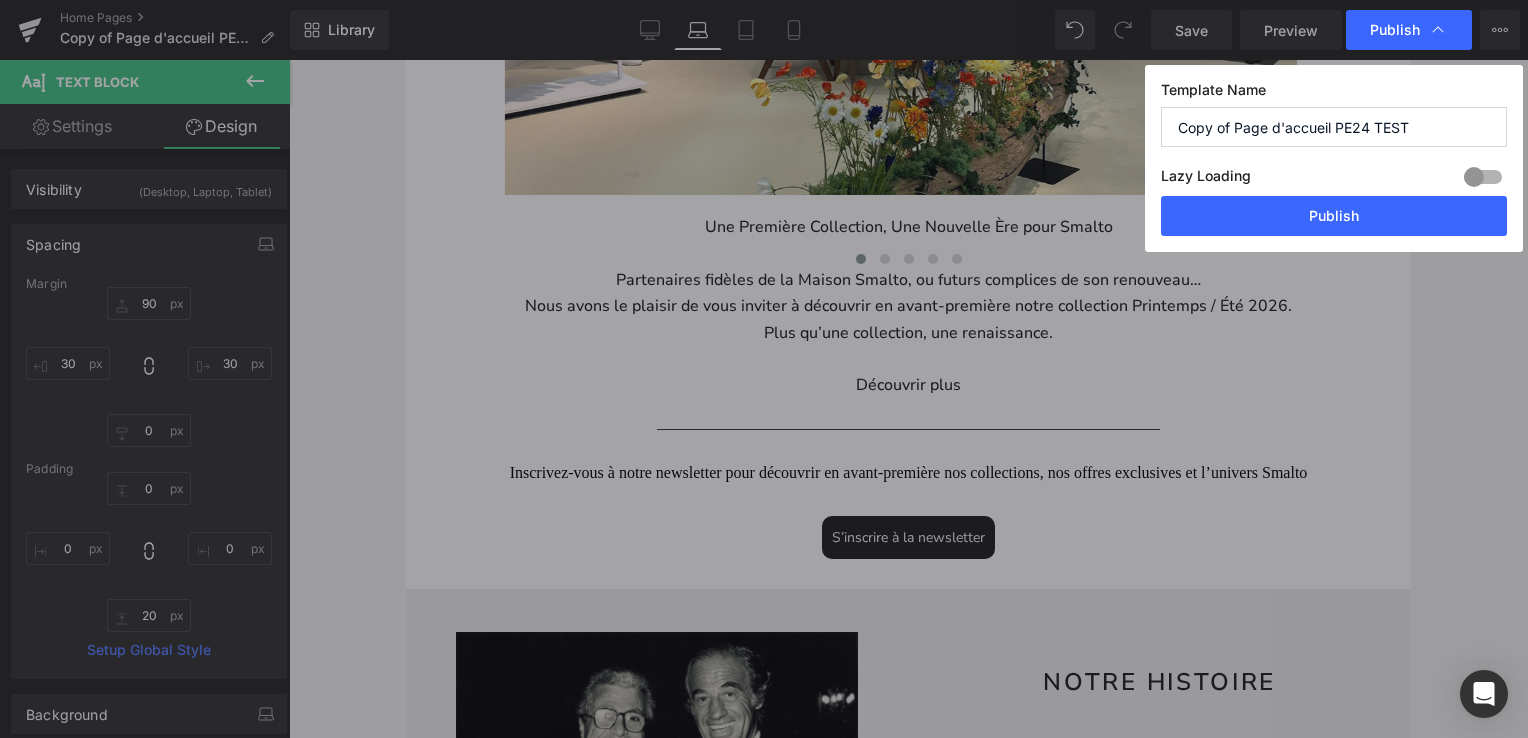 click on "Template Name Copy of Page d'accueil PE24 TEST
Lazy Loading
Build
Upgrade plan to unlock
Lazy loading helps you improve page loading time, enhance user experience & increase your SEO results.
Lazy loading is available on  Build, Optimize & Enterprise.
You’ve reached the maximum published page number of your plan  (7/999999) .
Upgrade plan to unlock more pages
Publish" at bounding box center [1334, 158] 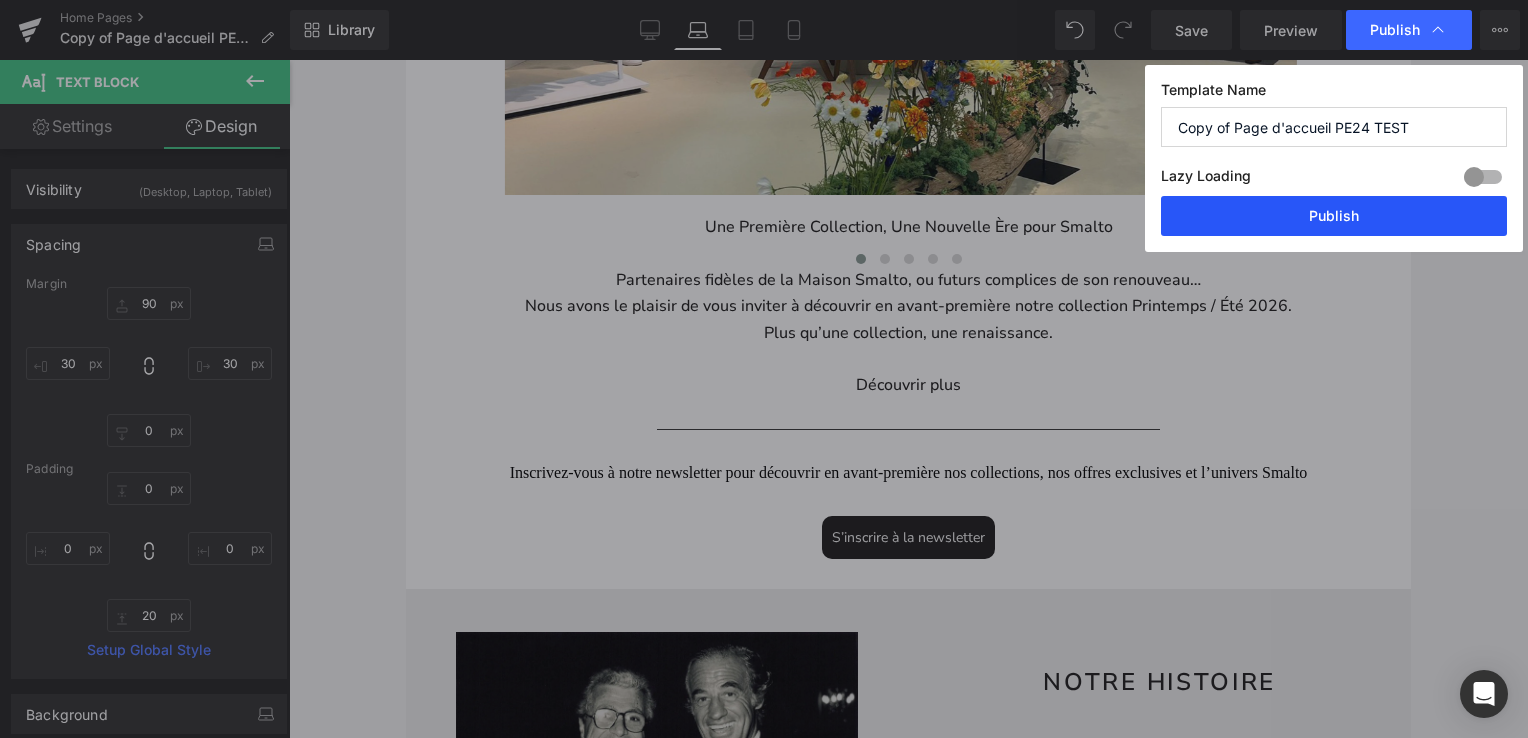 click on "Publish" at bounding box center [1334, 216] 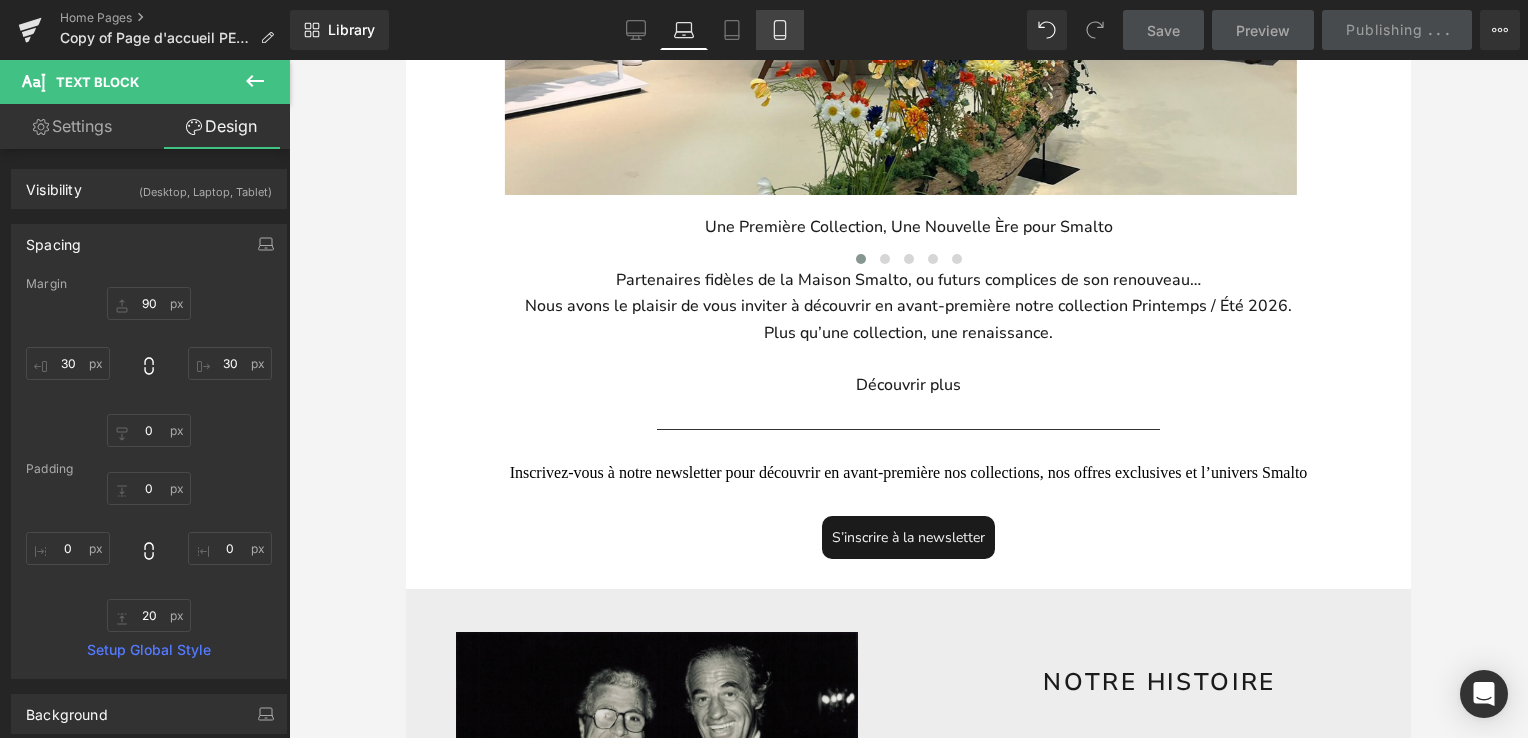 click on "Mobile" at bounding box center (780, 30) 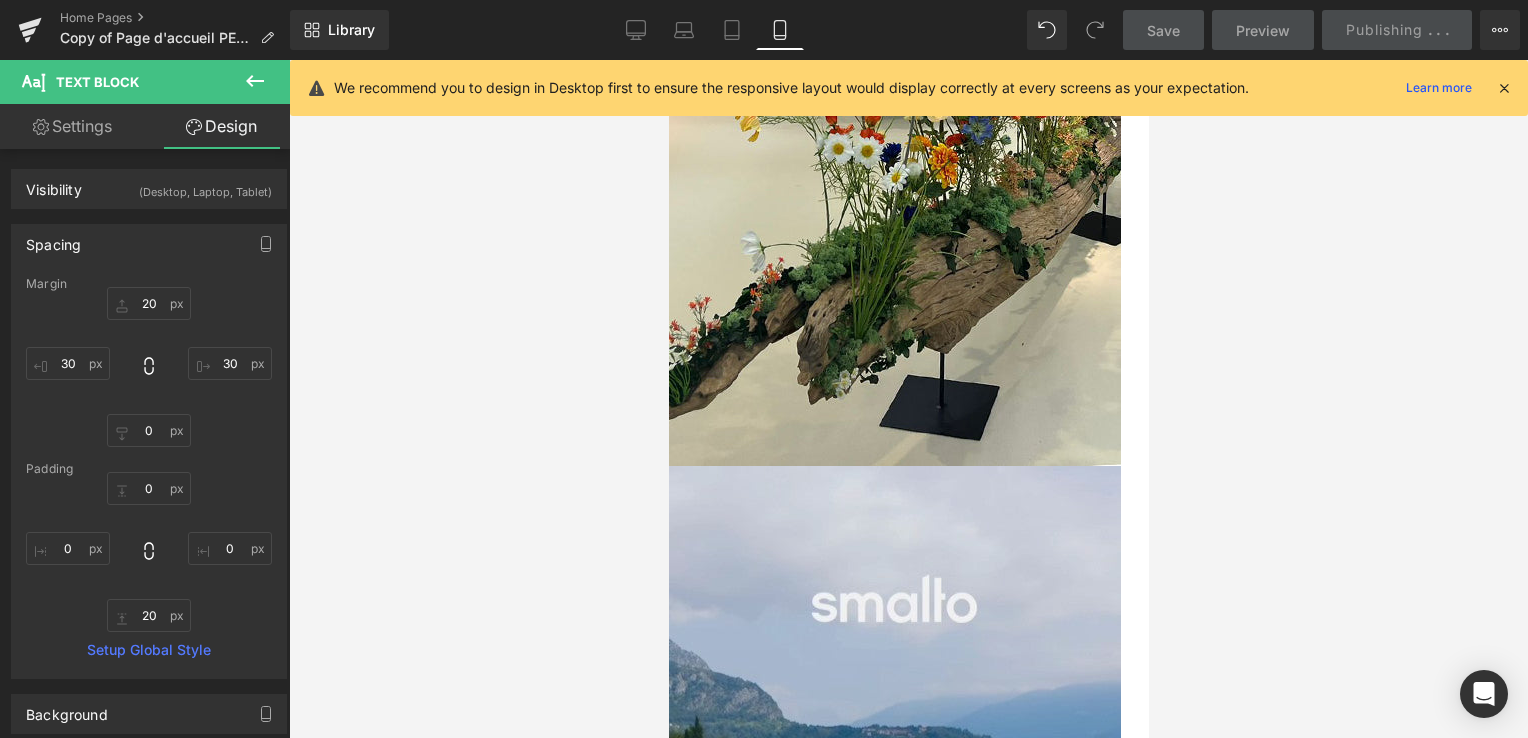 scroll, scrollTop: 0, scrollLeft: 0, axis: both 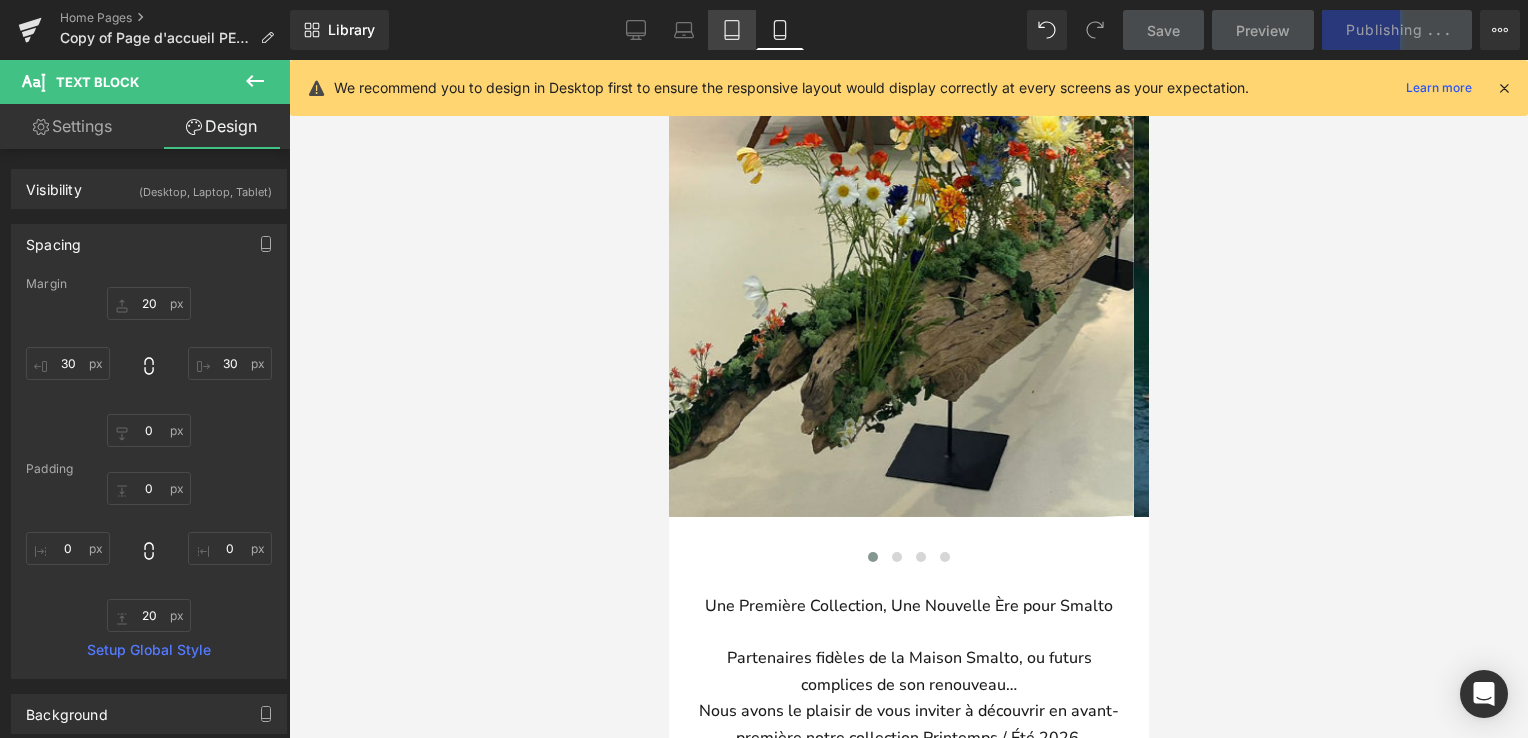 click 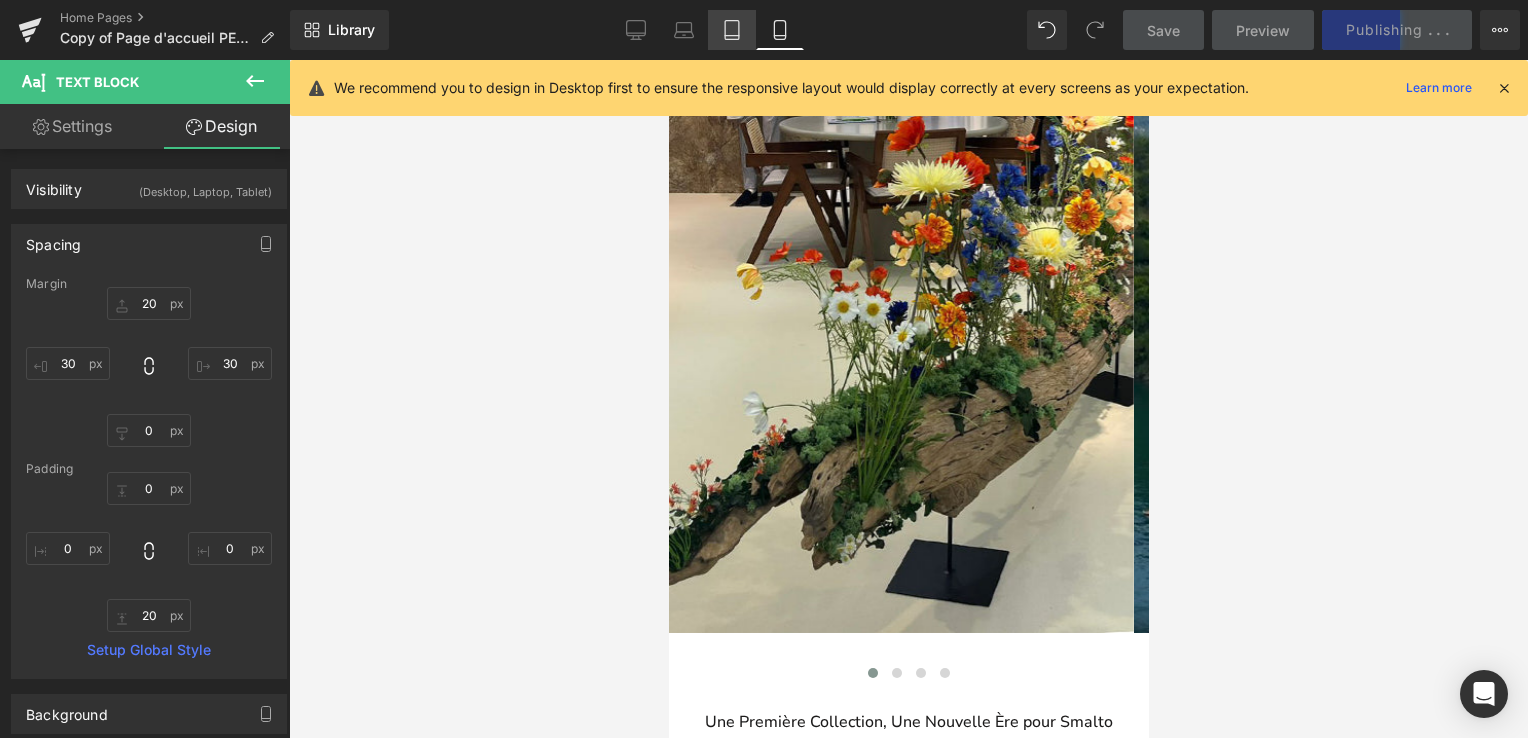 type on "20" 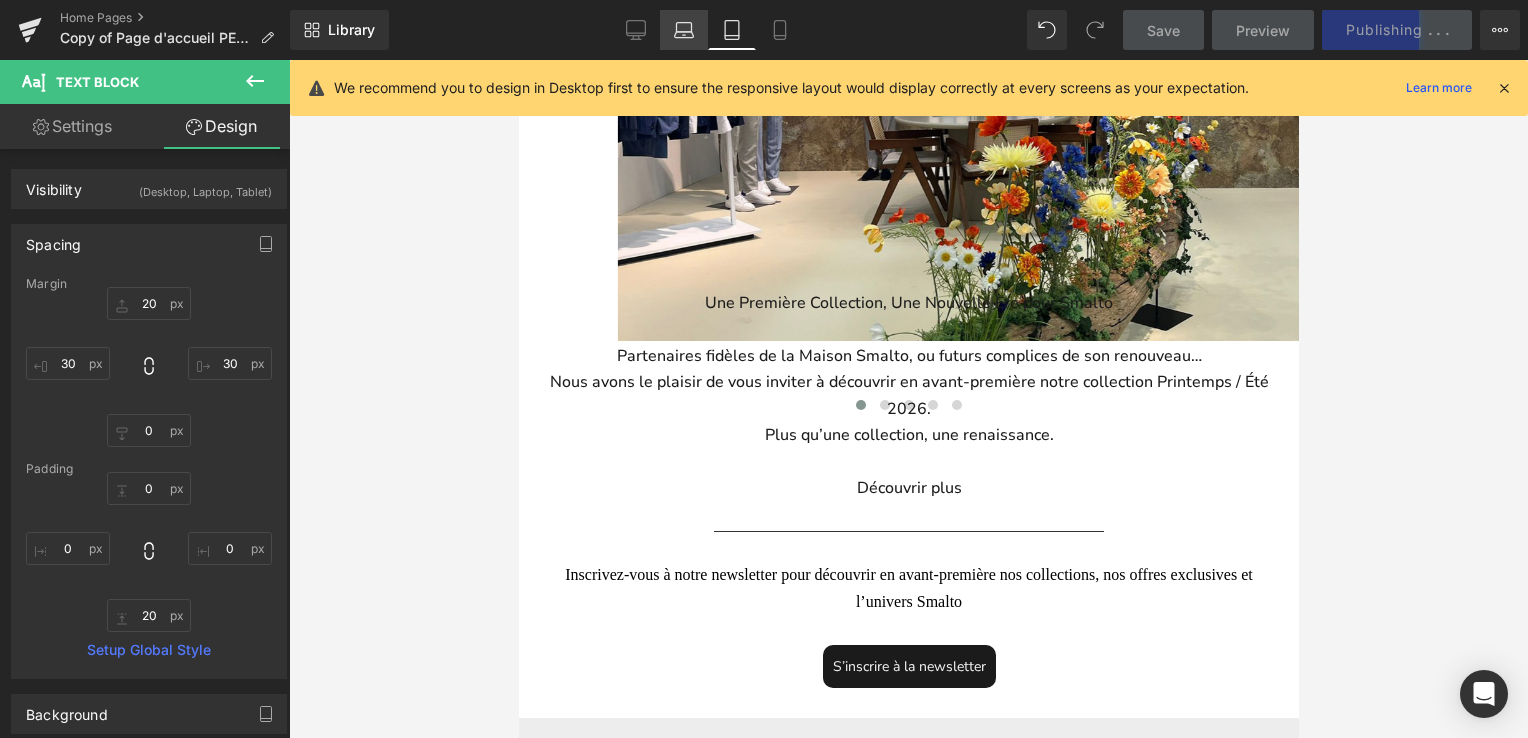 click 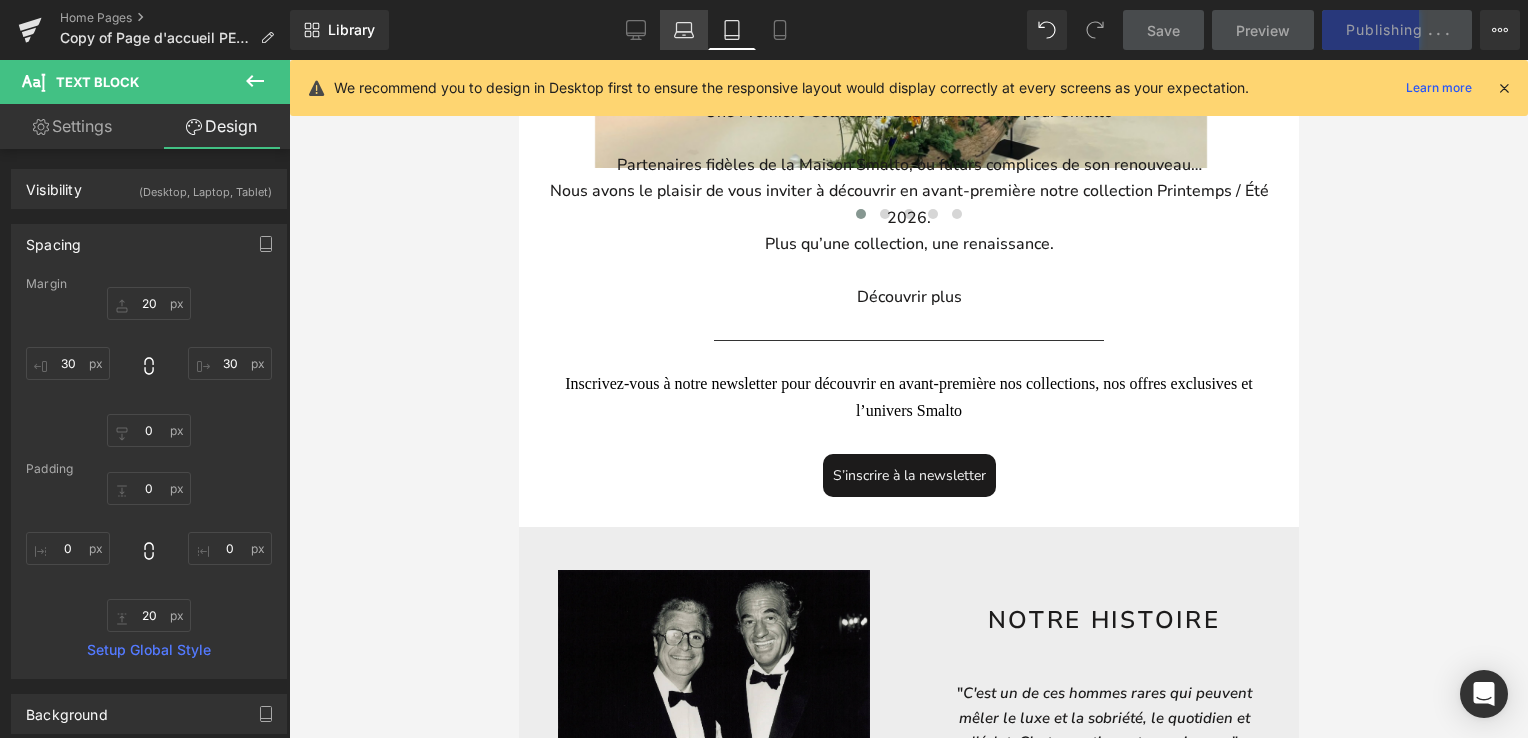 type on "90" 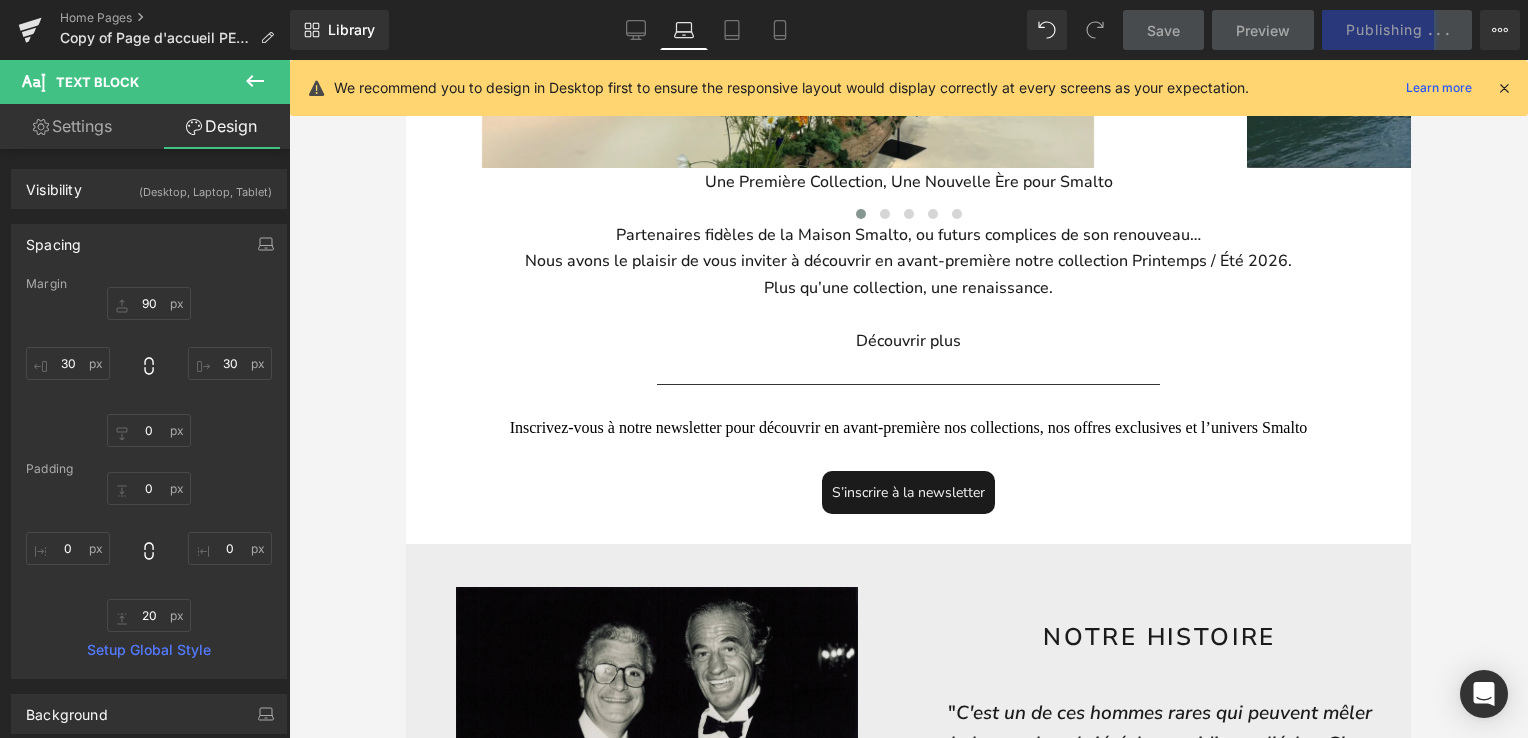 click on "Library Laptop Desktop Laptop Tablet Mobile Save Preview   Publishing   .   .   .   Scheduled View Live Page View with current Template Save Template to Library Schedule Publish  Optimize  Publish Settings Shortcuts We recommend you to design in Desktop first to ensure the responsive layout would display correctly at every screens as your expectation. Learn more  Your page can’t be published   You've reached the maximum number of published pages on your plan  (0/0).  You need to upgrade your plan or unpublish all your pages to get 1 publish slot.   Unpublish pages   Upgrade plan" at bounding box center [909, 30] 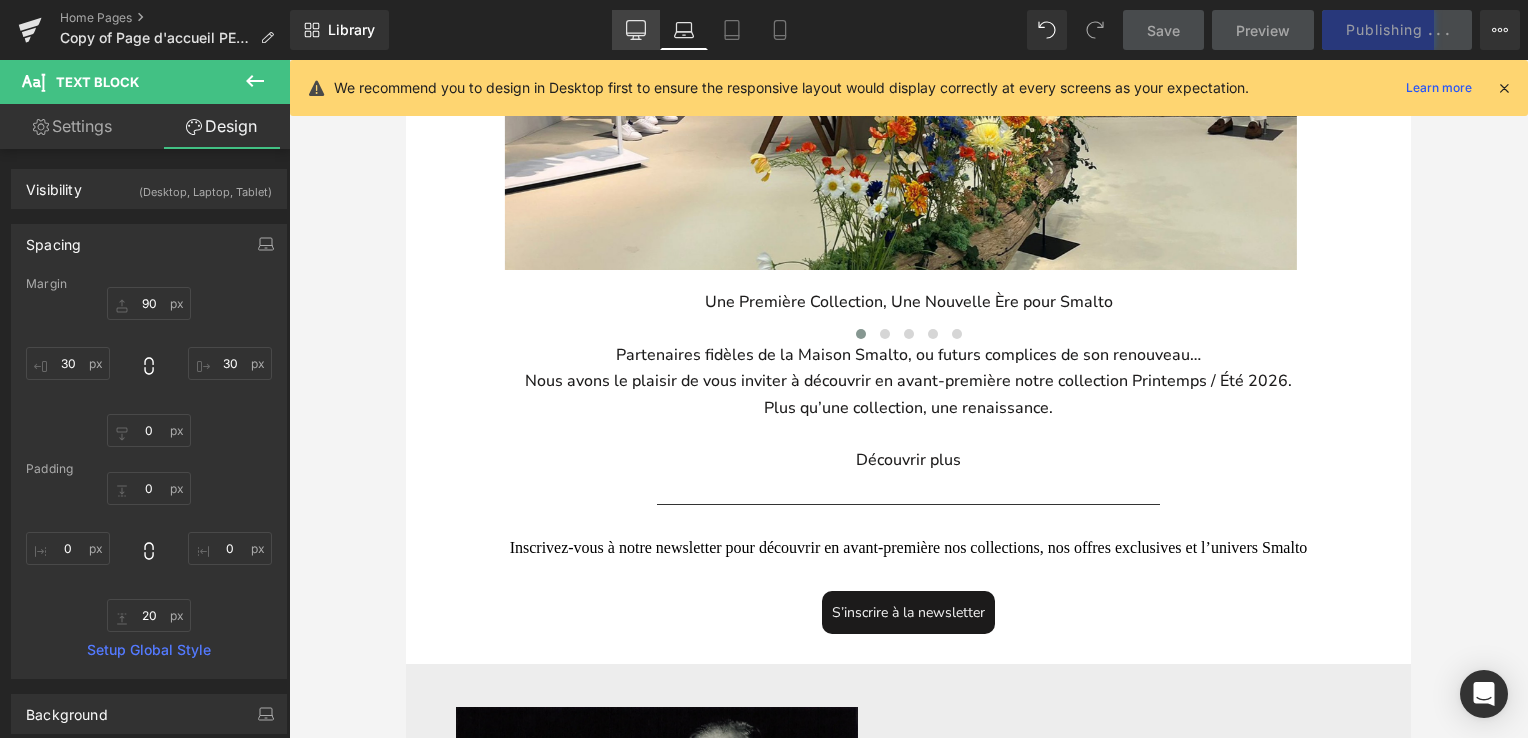 click on "Desktop" at bounding box center (636, 30) 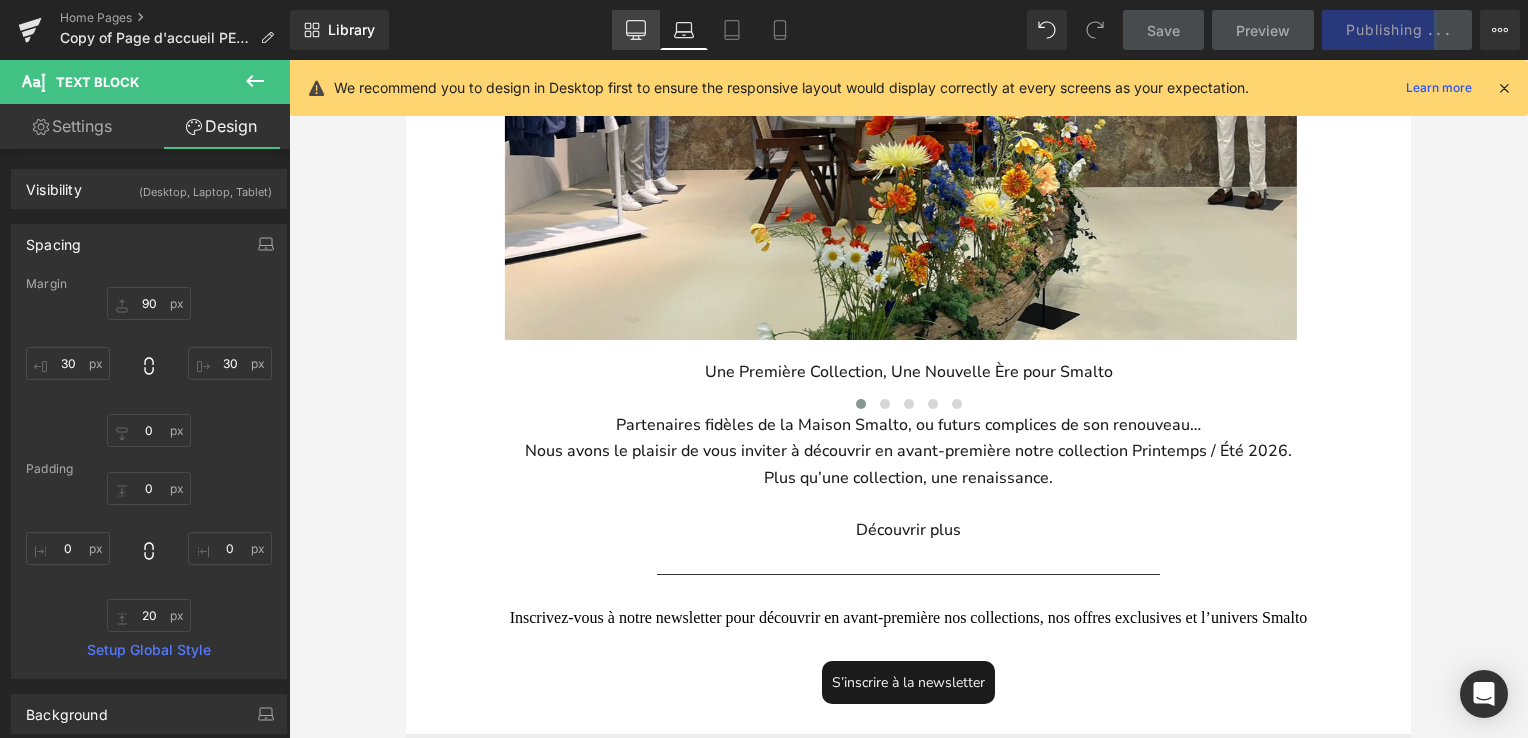 type on "20" 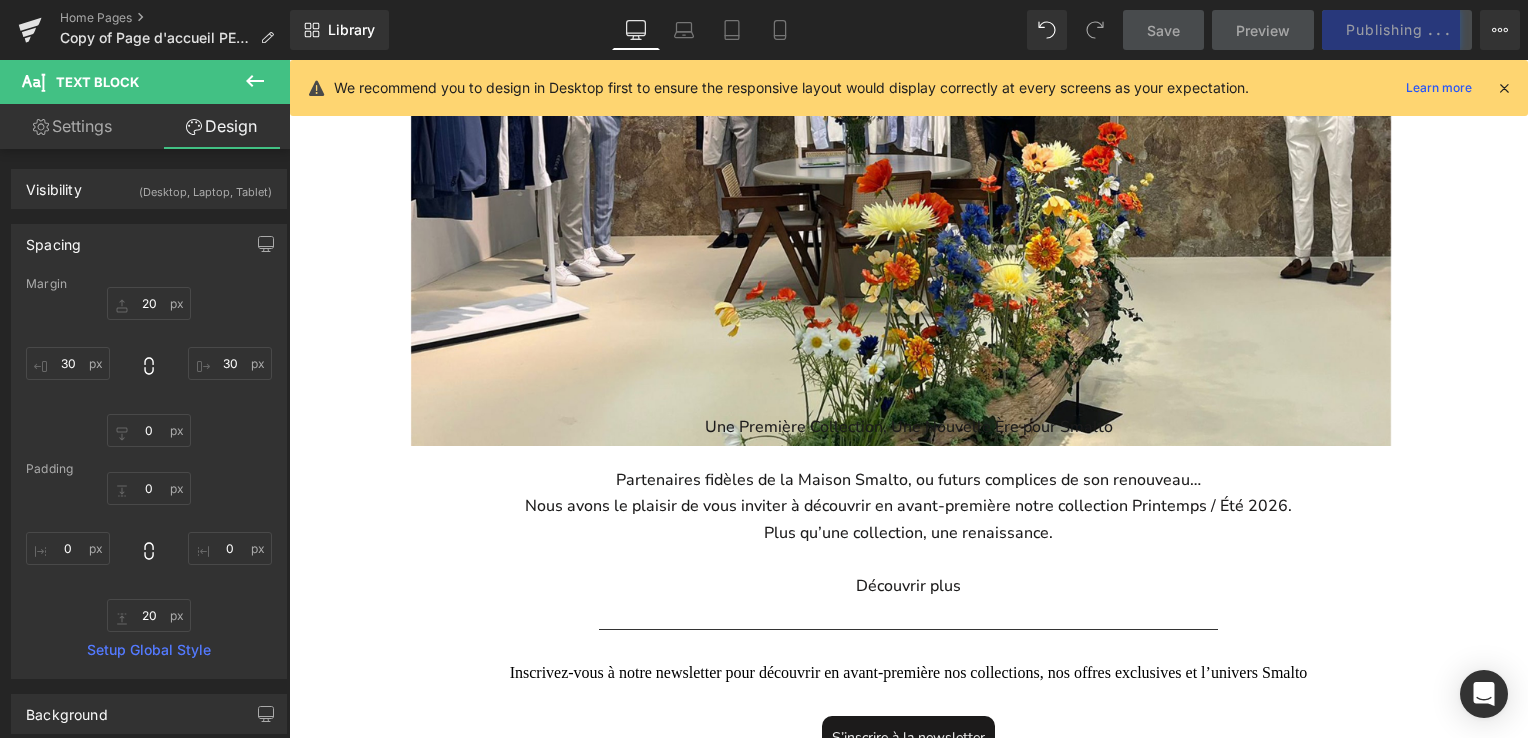 click 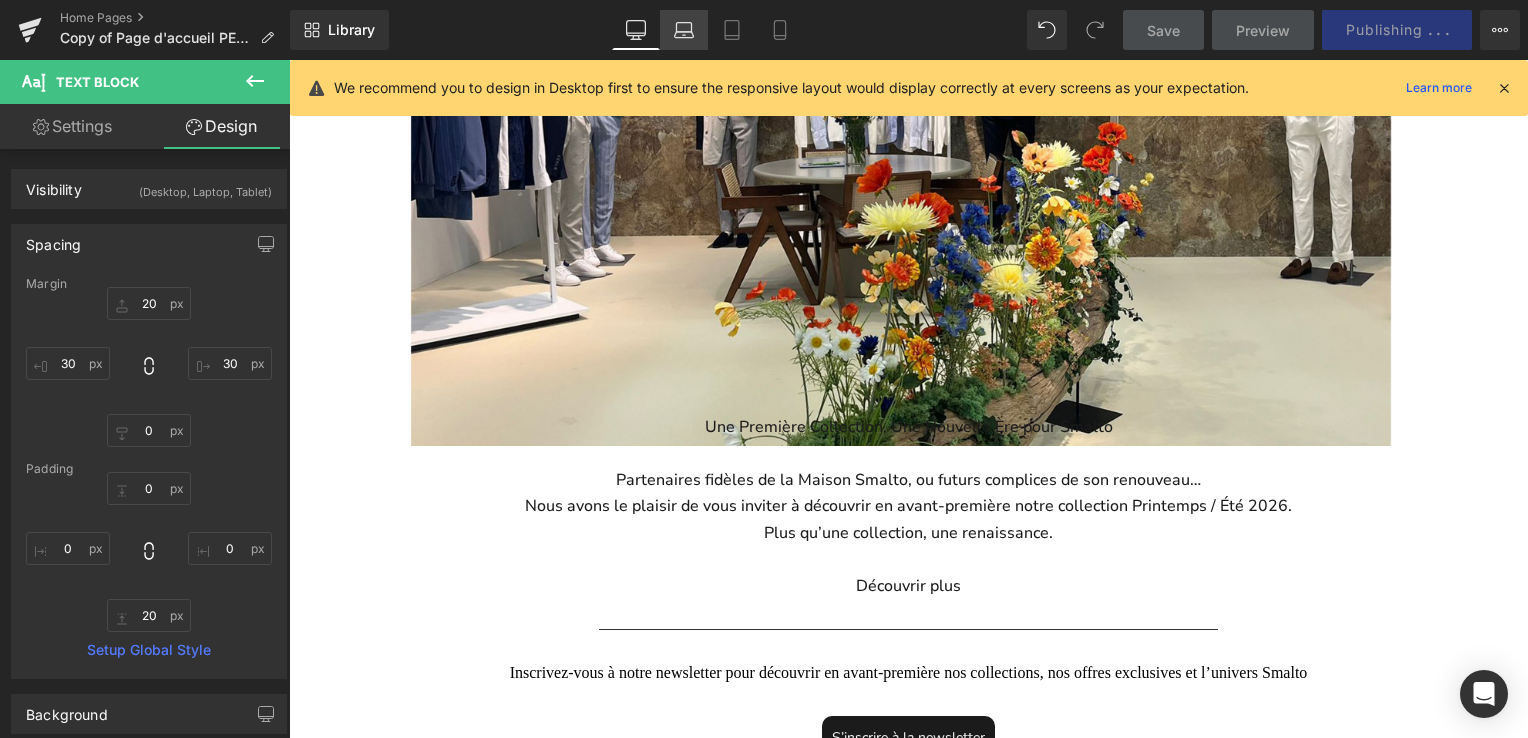 click on "Laptop" at bounding box center [684, 30] 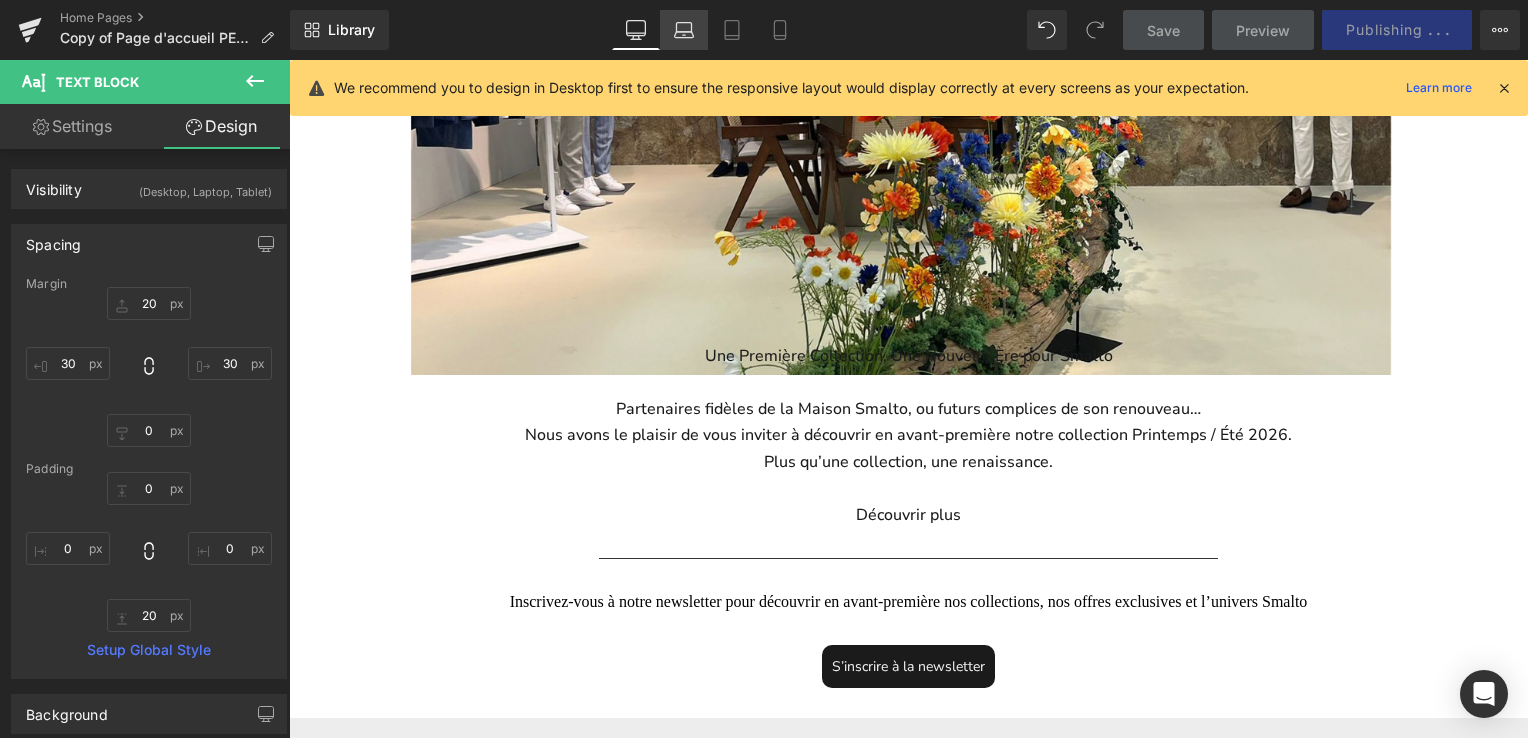 type on "90" 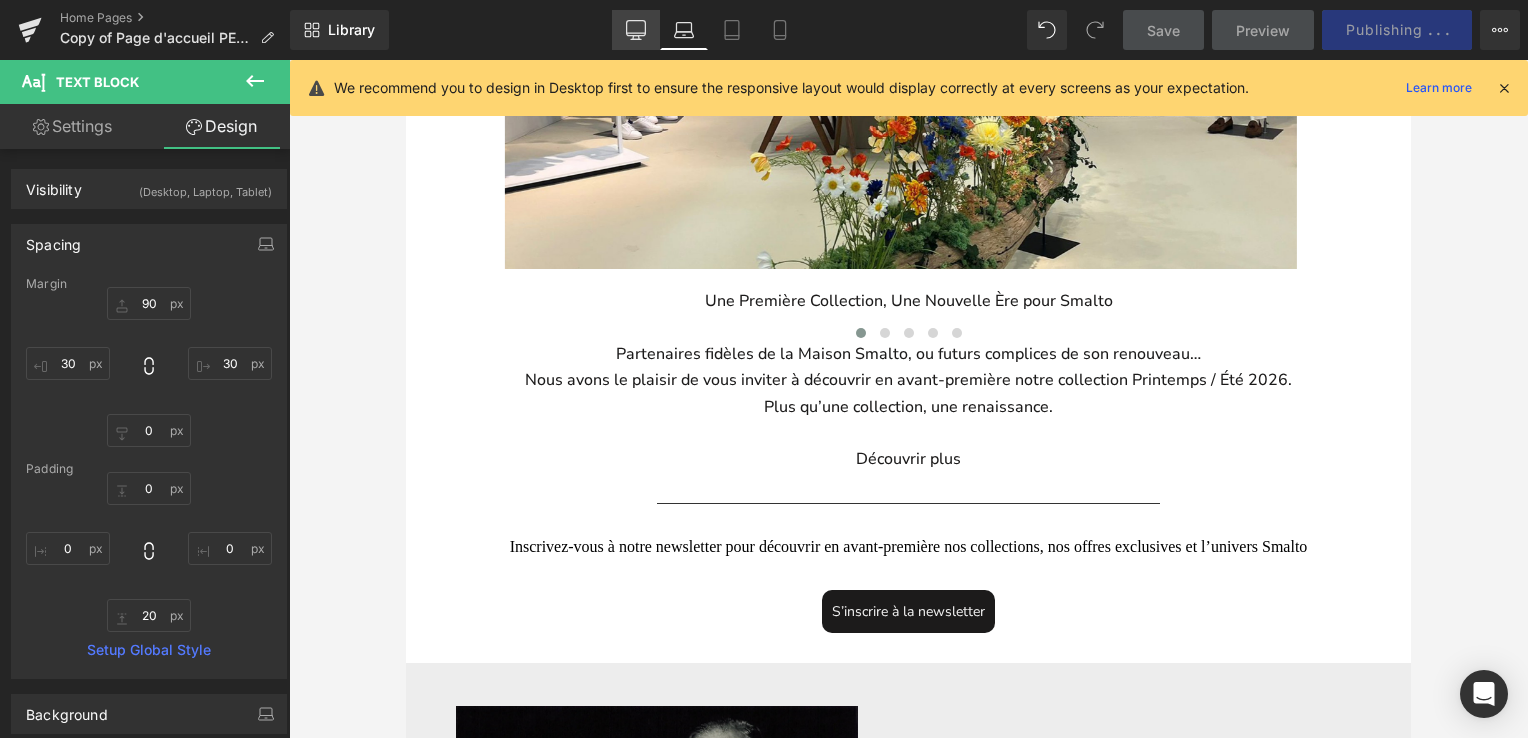 click 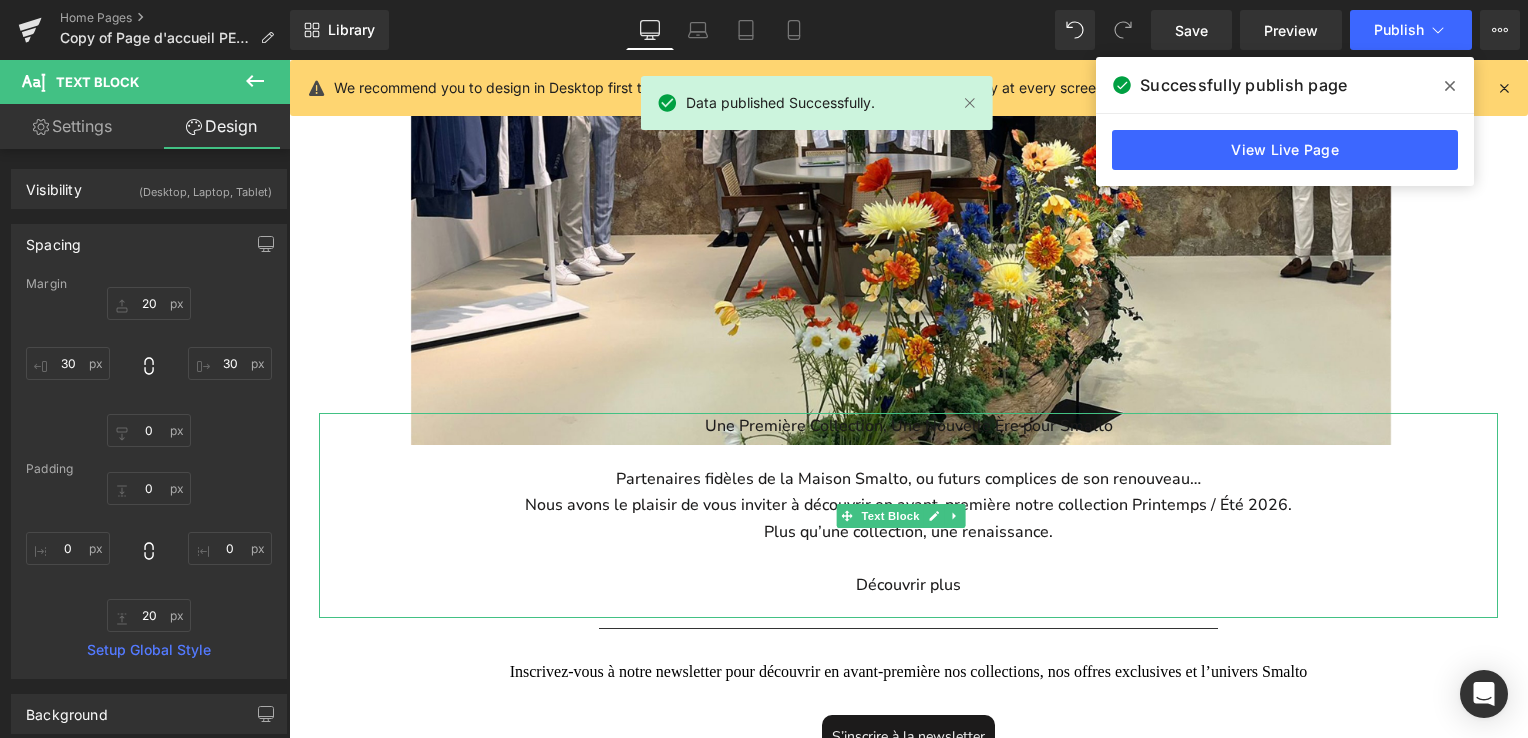 click at bounding box center [908, 453] 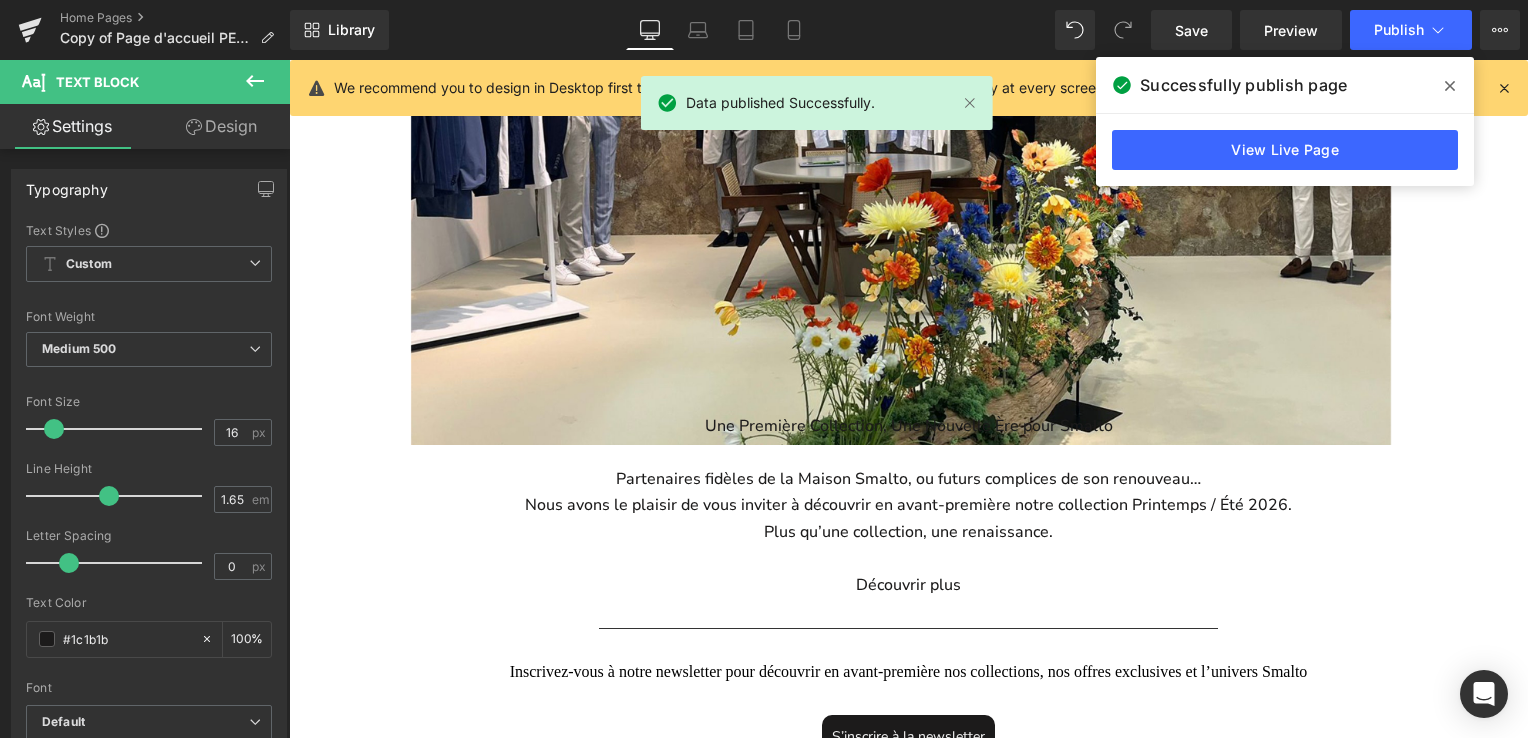 click on "Design" at bounding box center (221, 126) 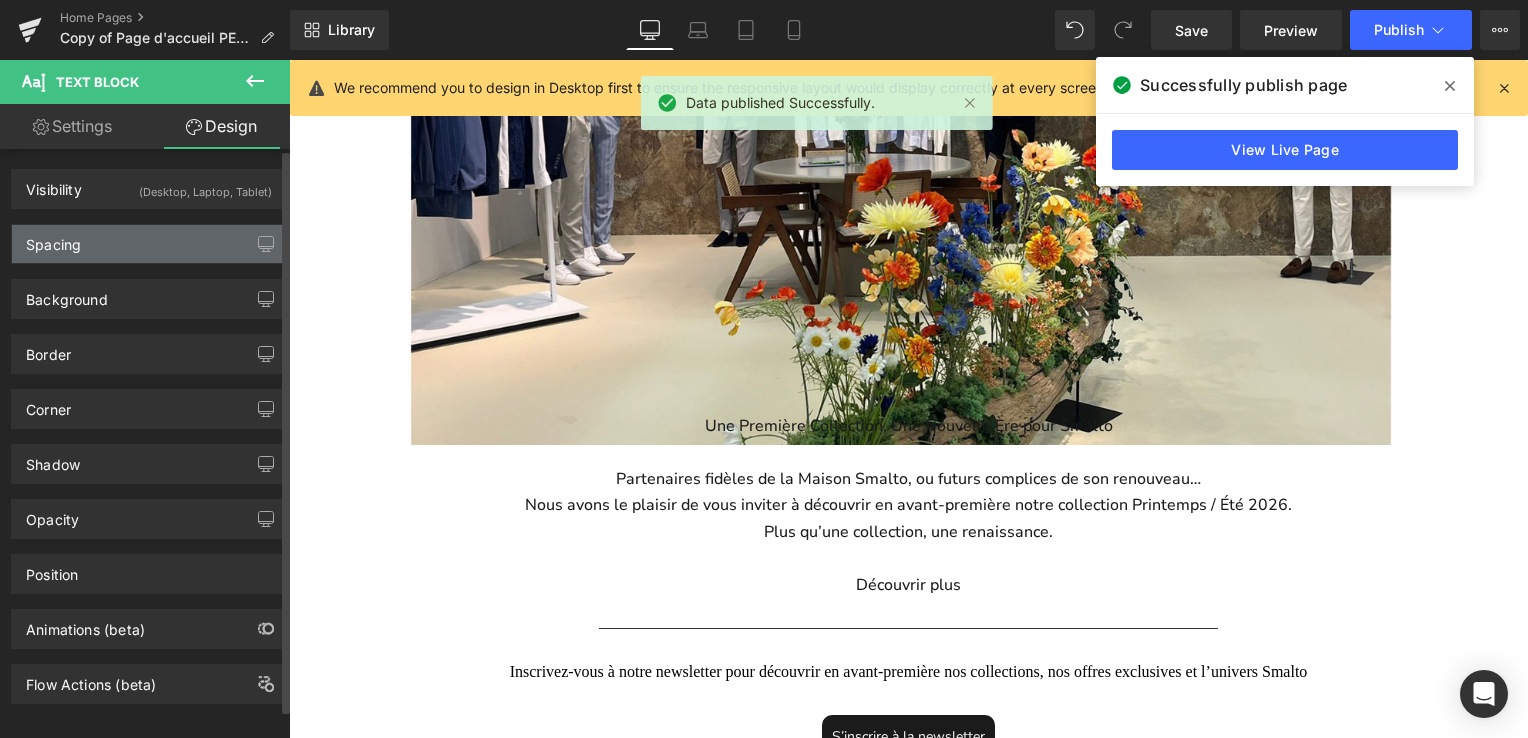 click on "Spacing" at bounding box center (149, 244) 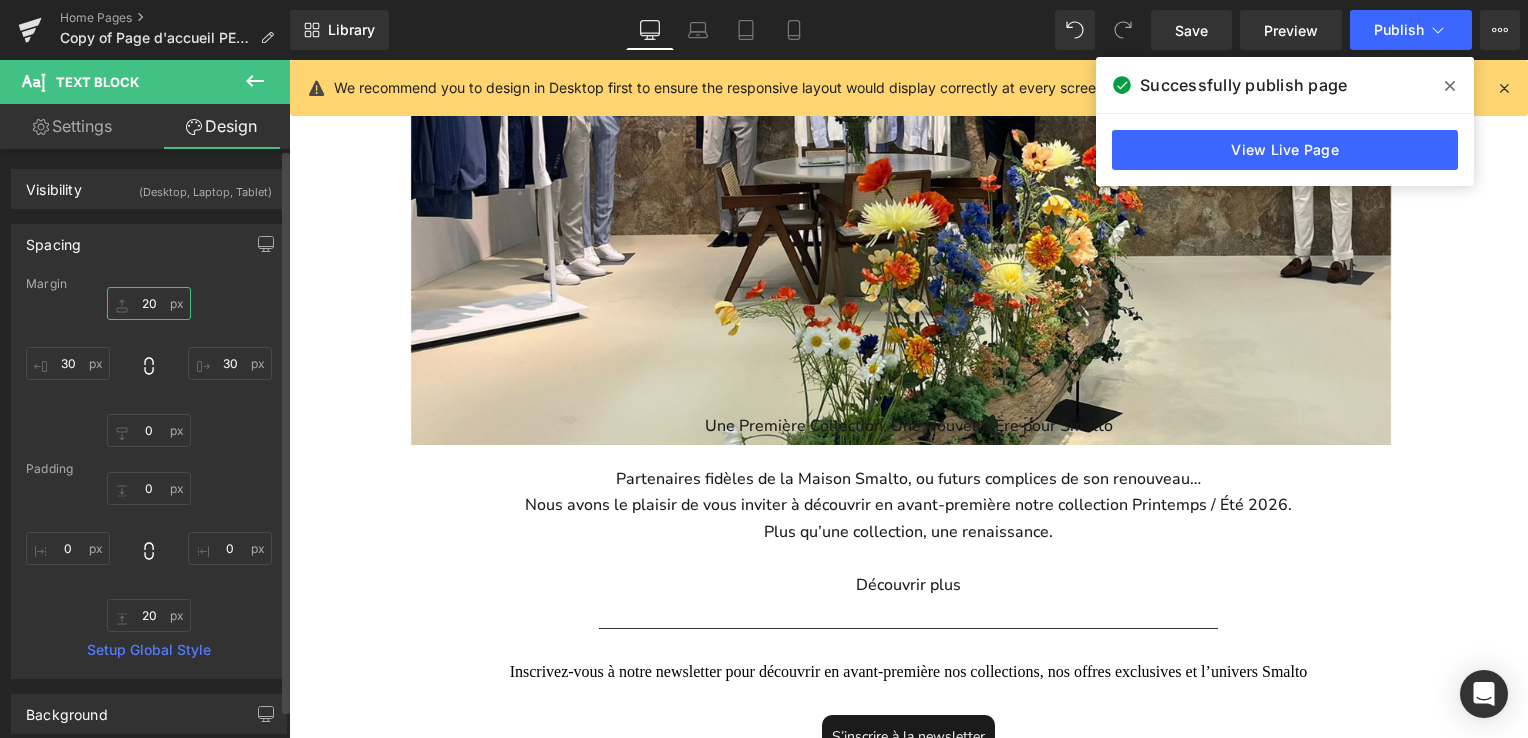 click on "20" at bounding box center (149, 303) 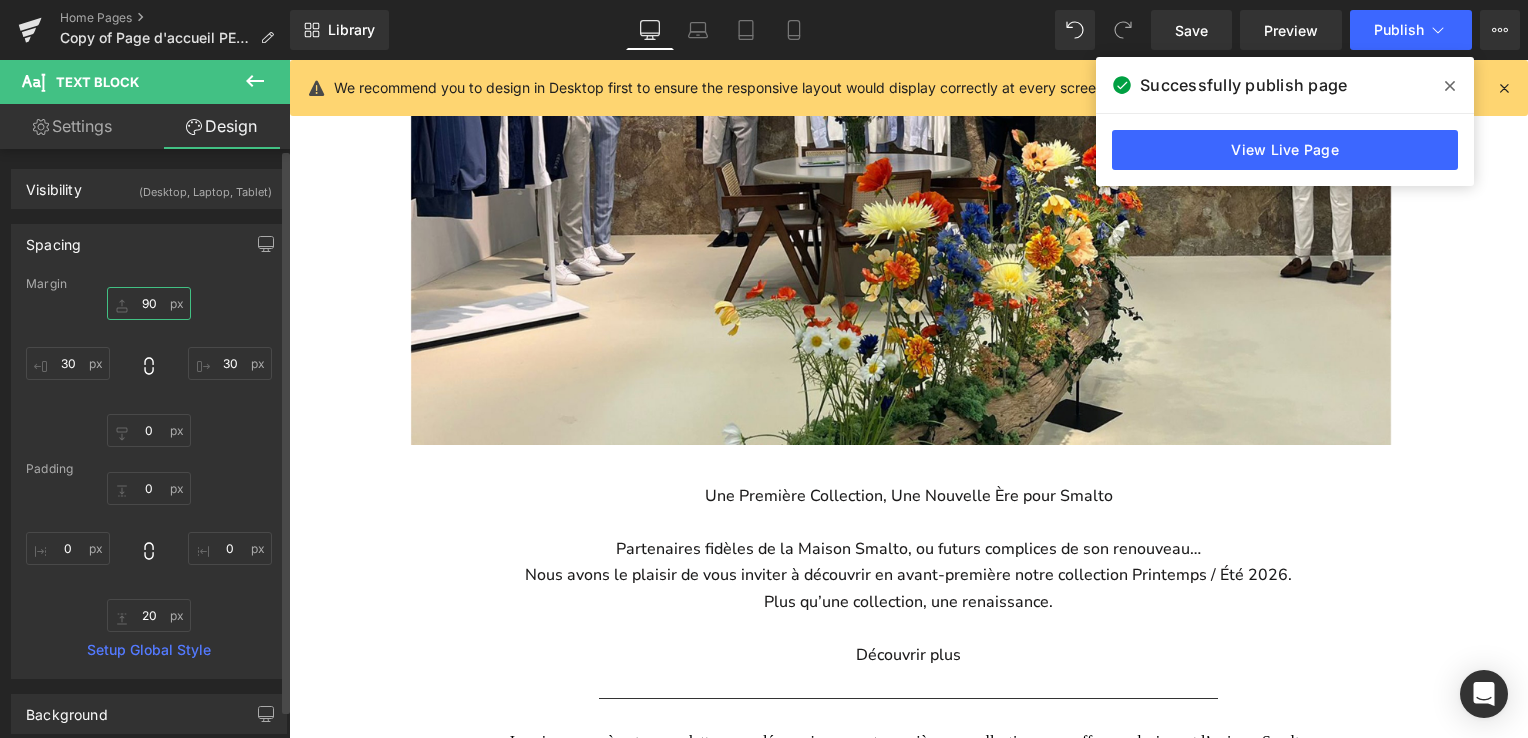 type on "9" 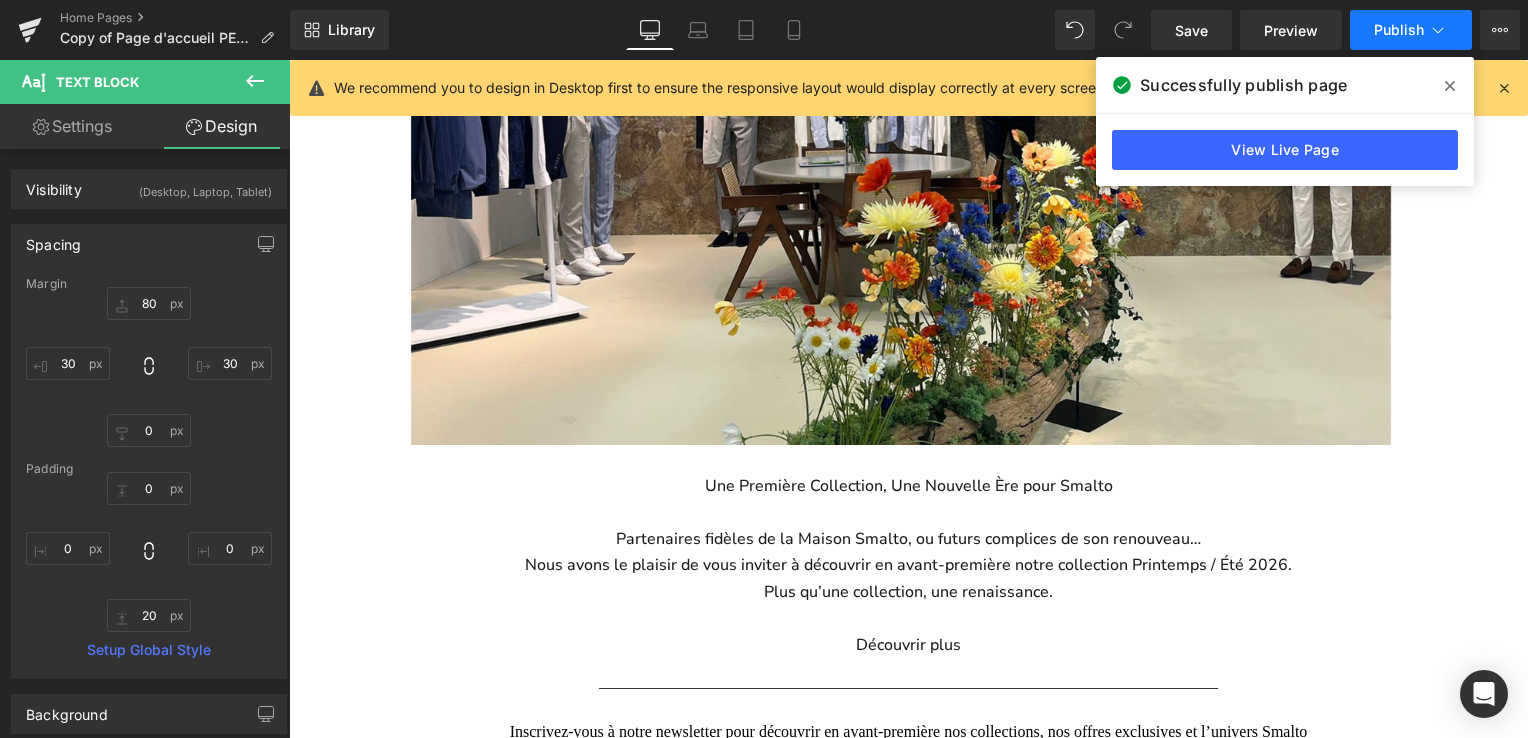 click on "Publish" at bounding box center (1411, 30) 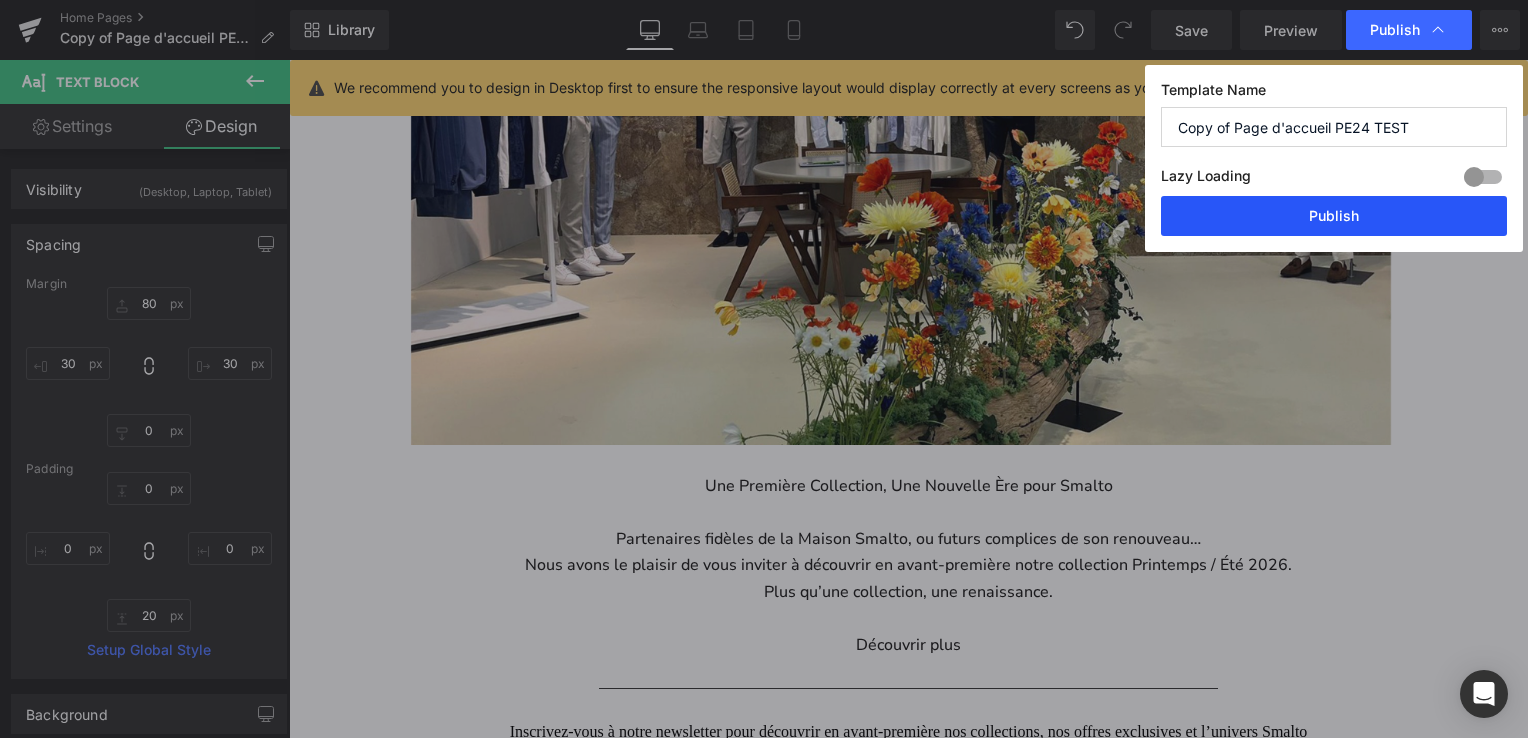 click on "Publish" at bounding box center (1334, 216) 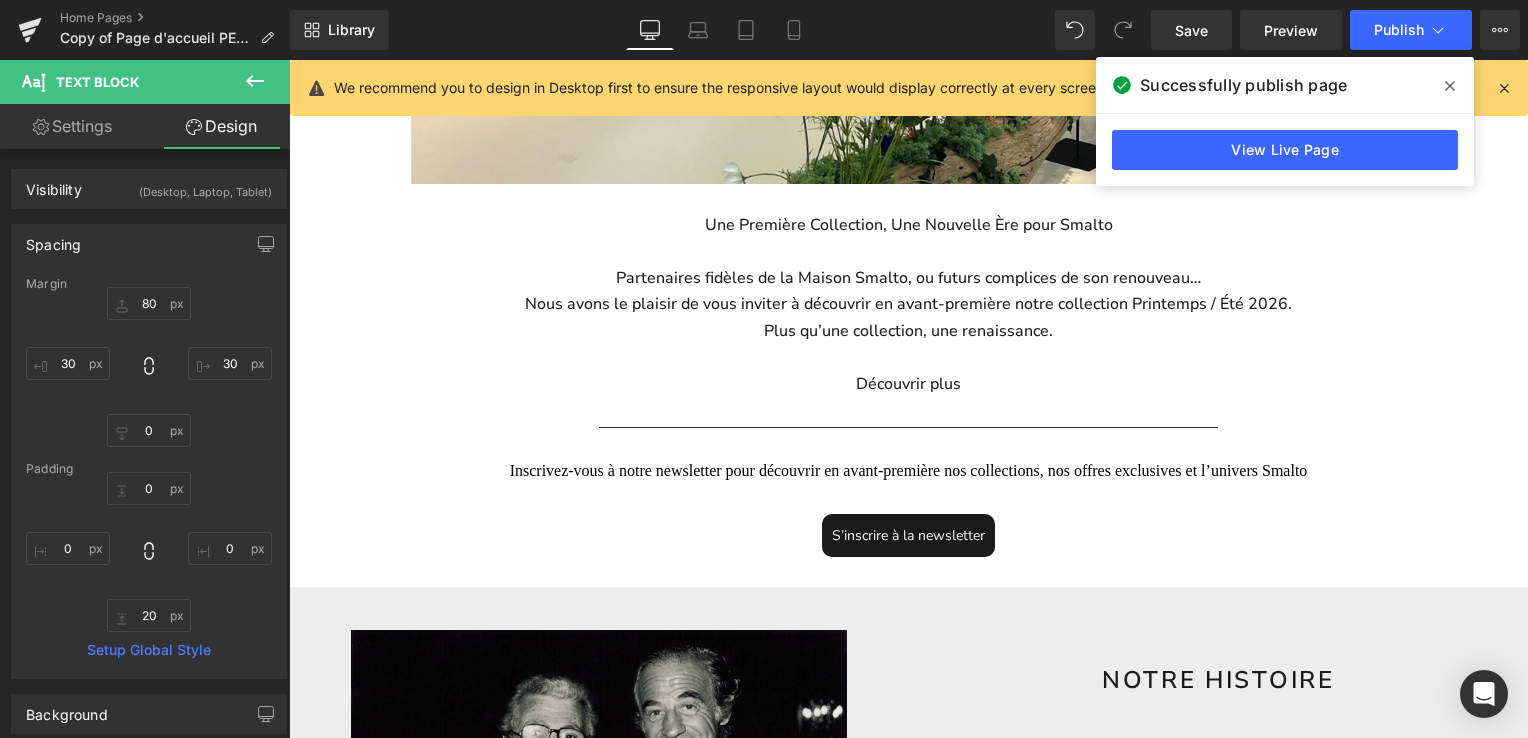 click at bounding box center (1450, 86) 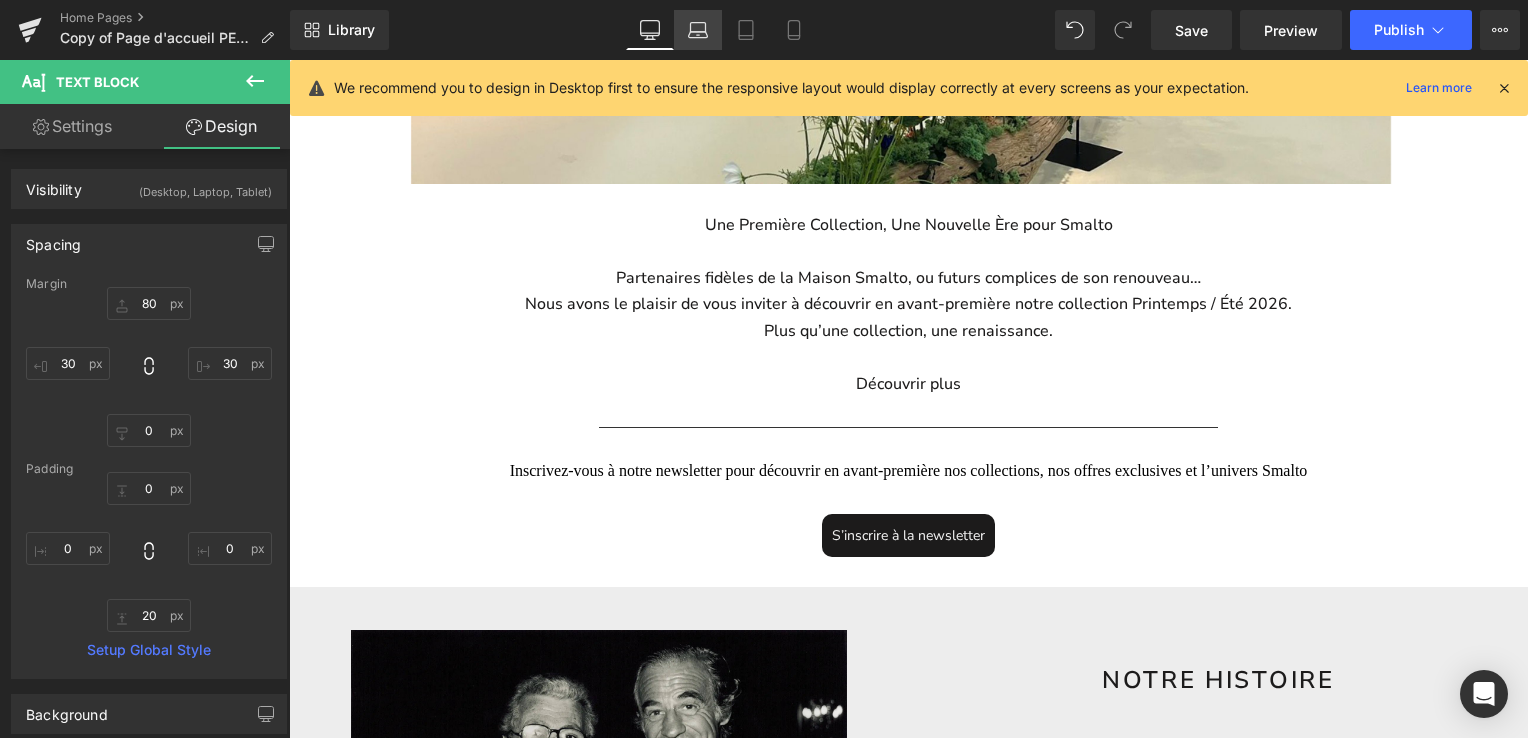 click on "Laptop" at bounding box center [698, 30] 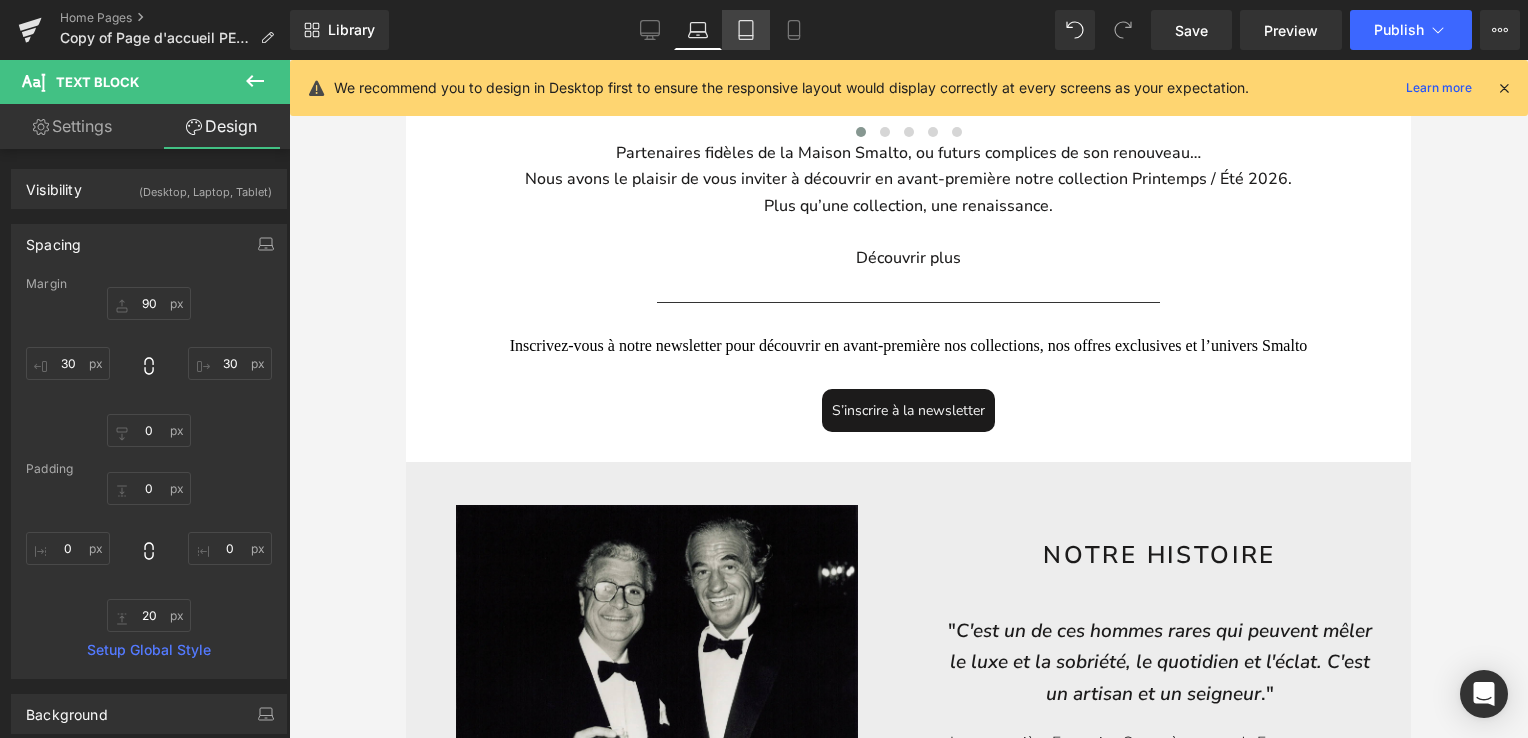 click on "Tablet" at bounding box center [746, 30] 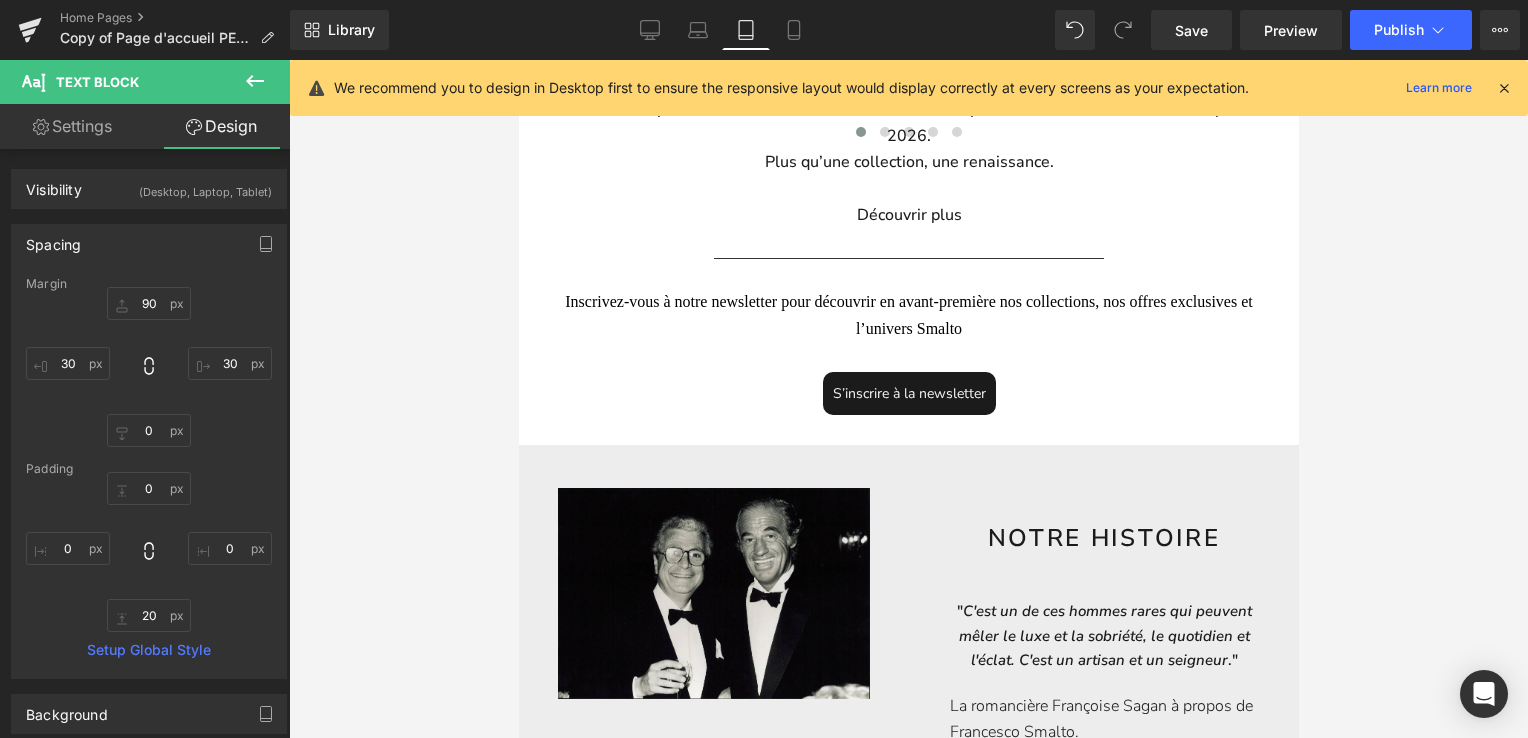 type on "20" 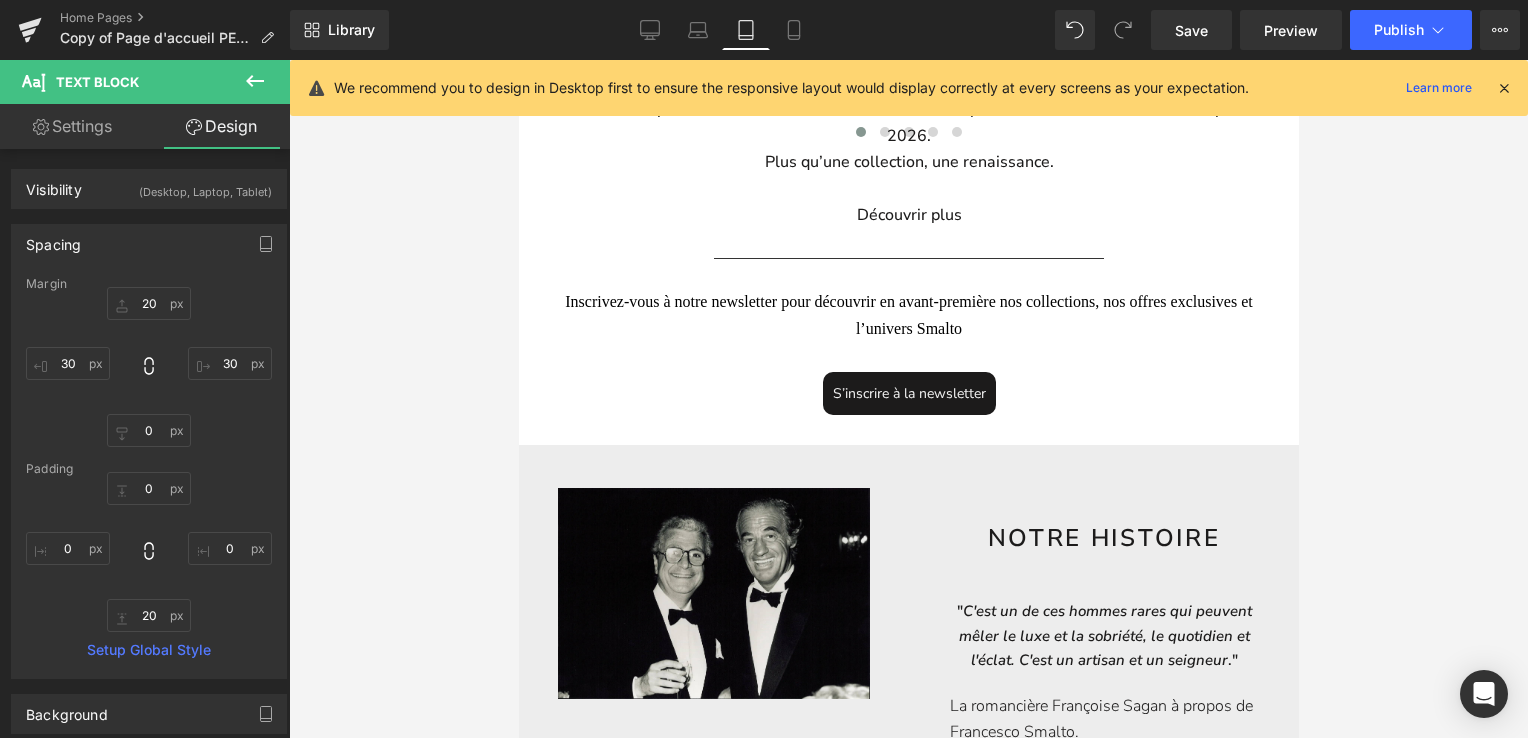 scroll, scrollTop: 476, scrollLeft: 0, axis: vertical 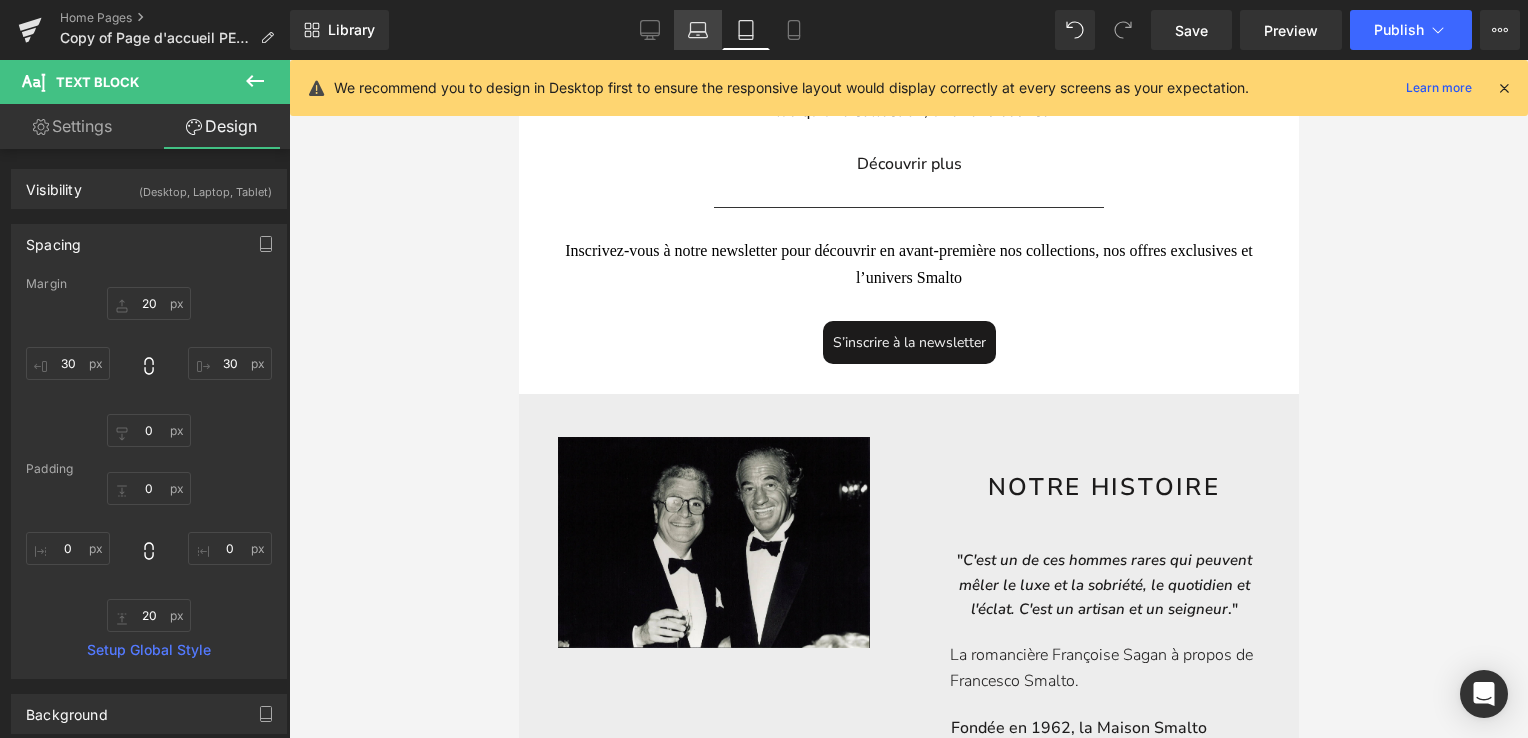 click 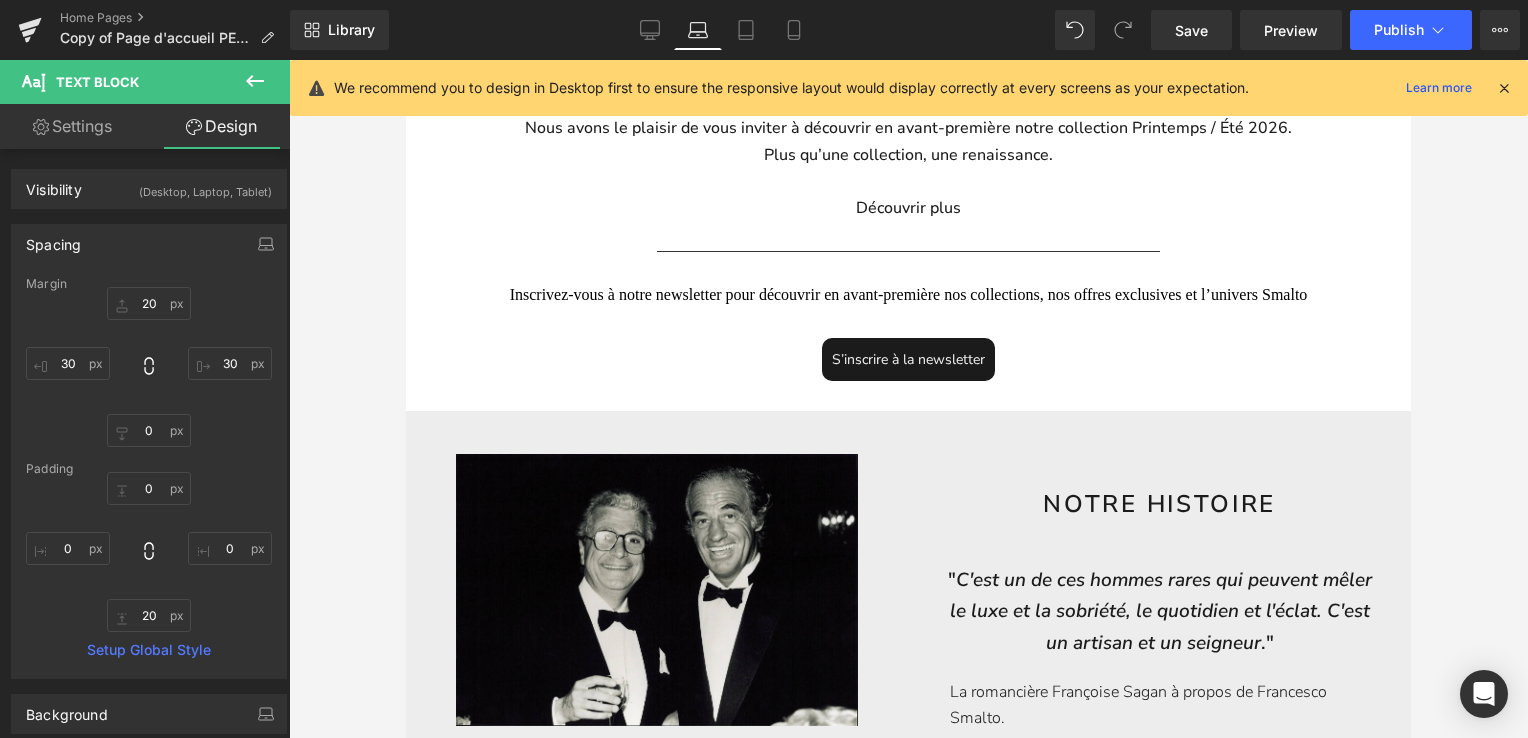 type on "90" 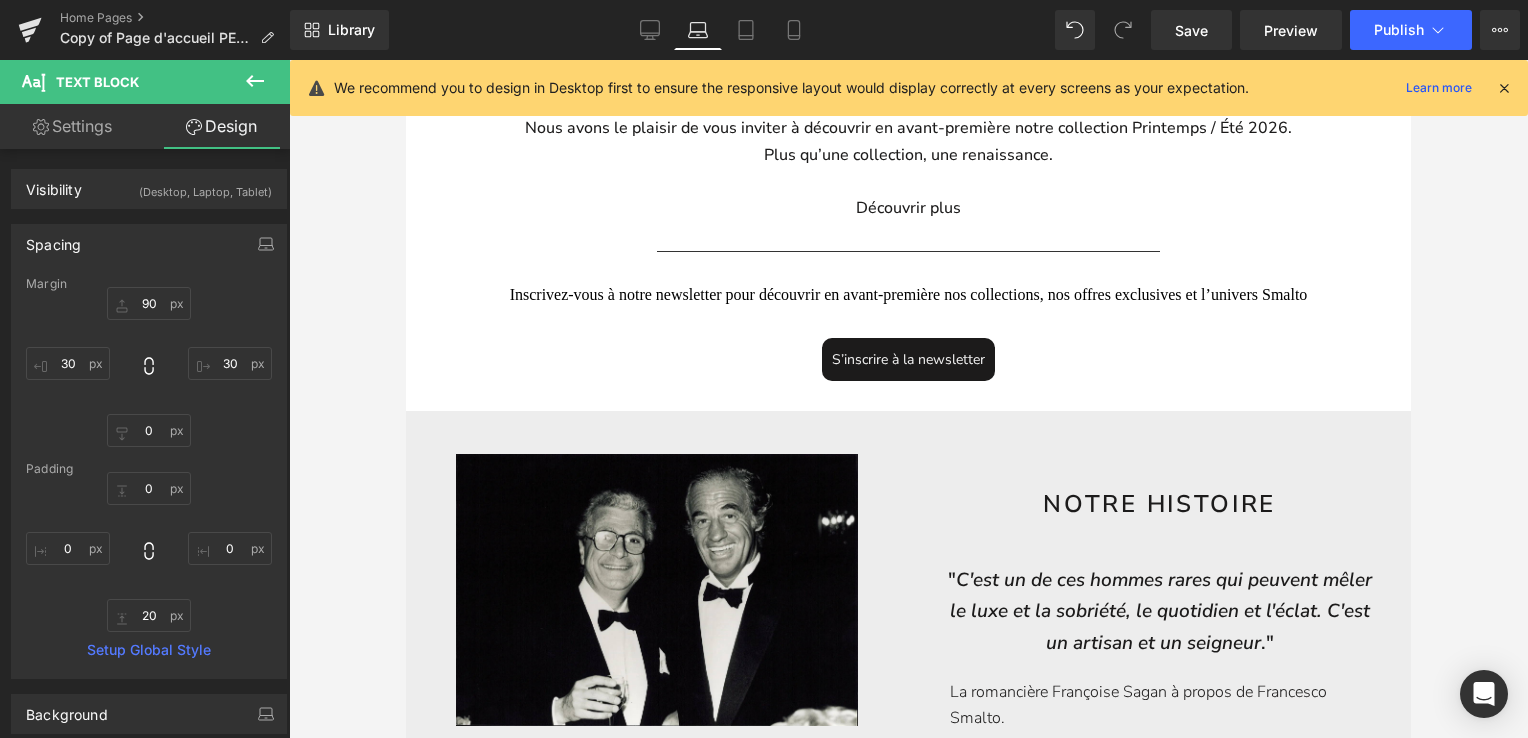 scroll, scrollTop: 222, scrollLeft: 0, axis: vertical 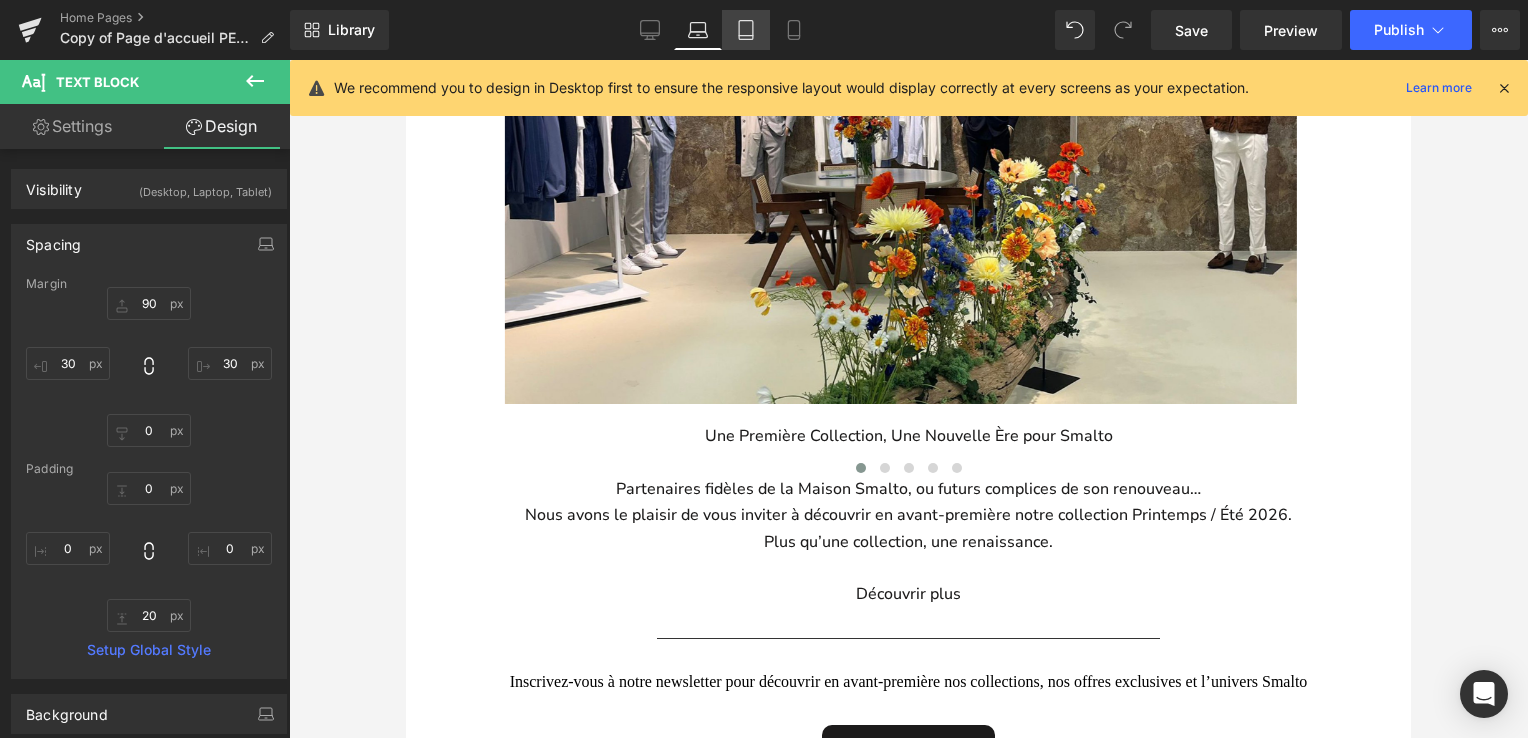 click 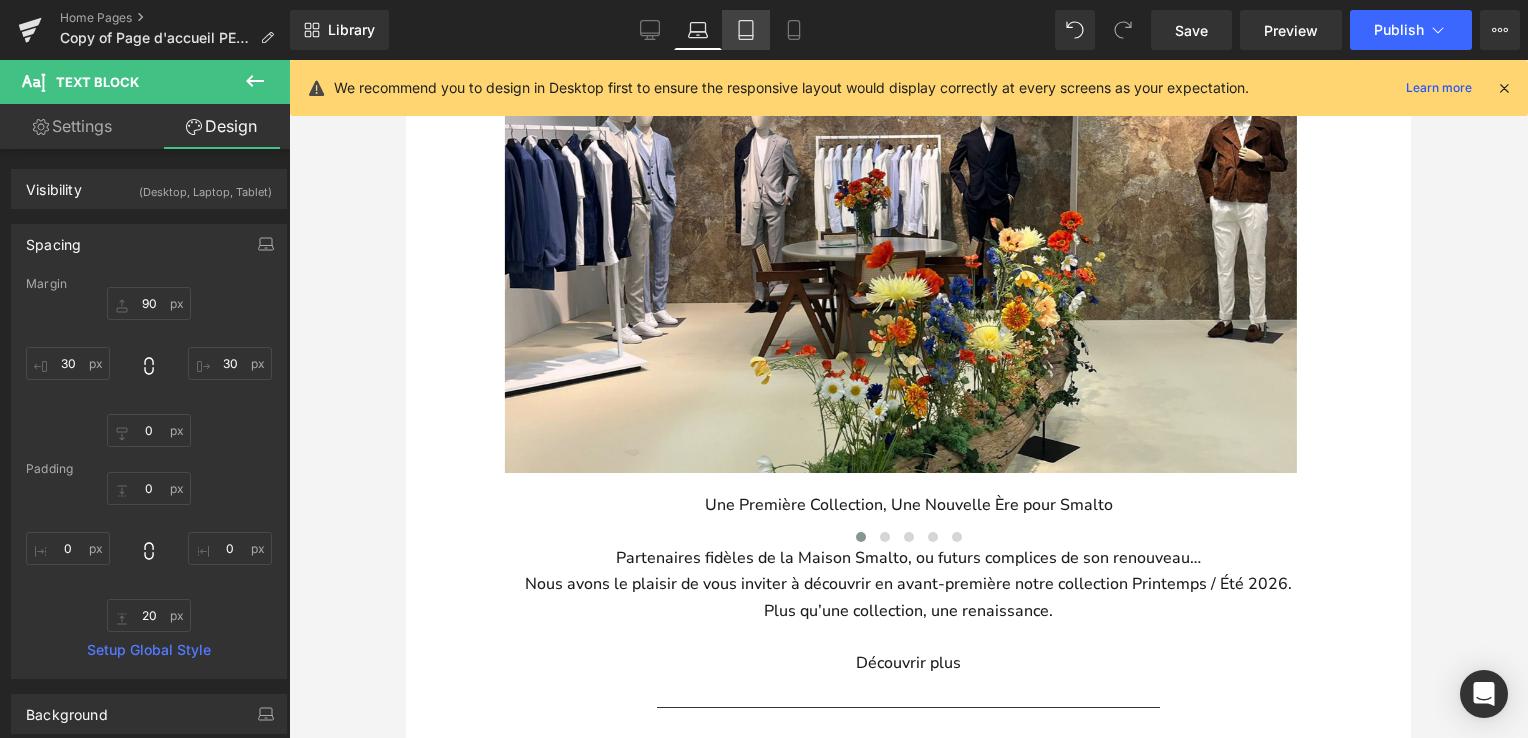 type on "20" 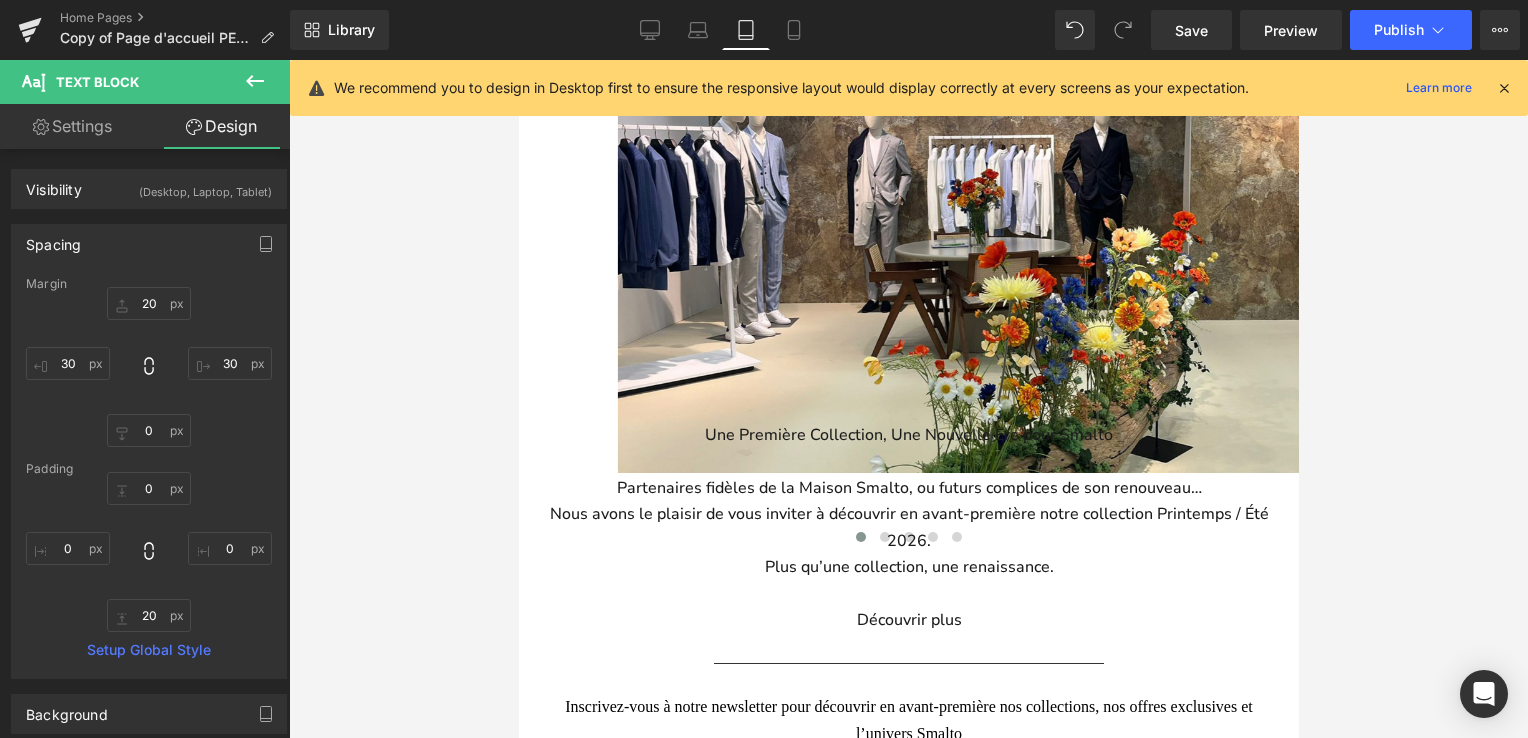 scroll, scrollTop: 4003, scrollLeft: 764, axis: both 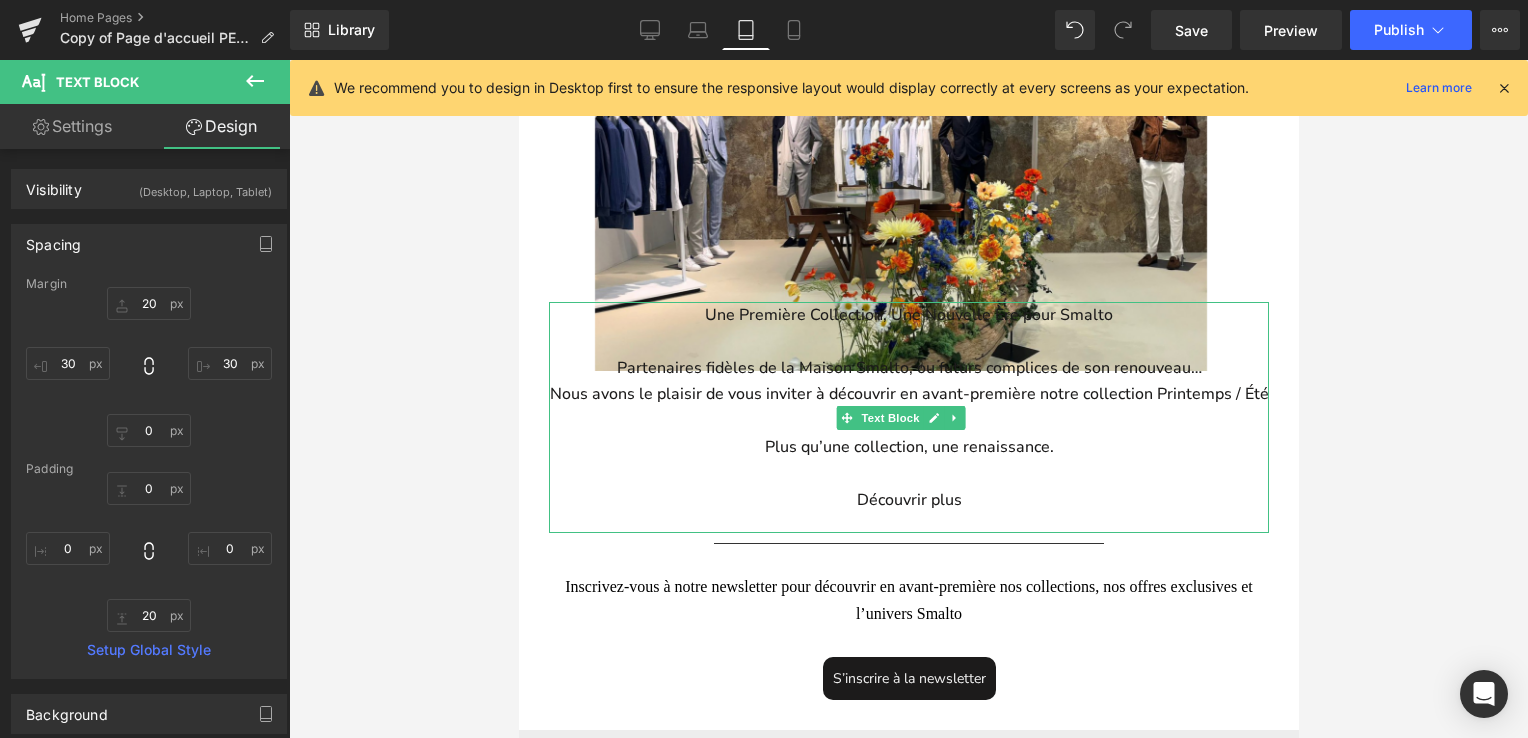 click at bounding box center [908, 341] 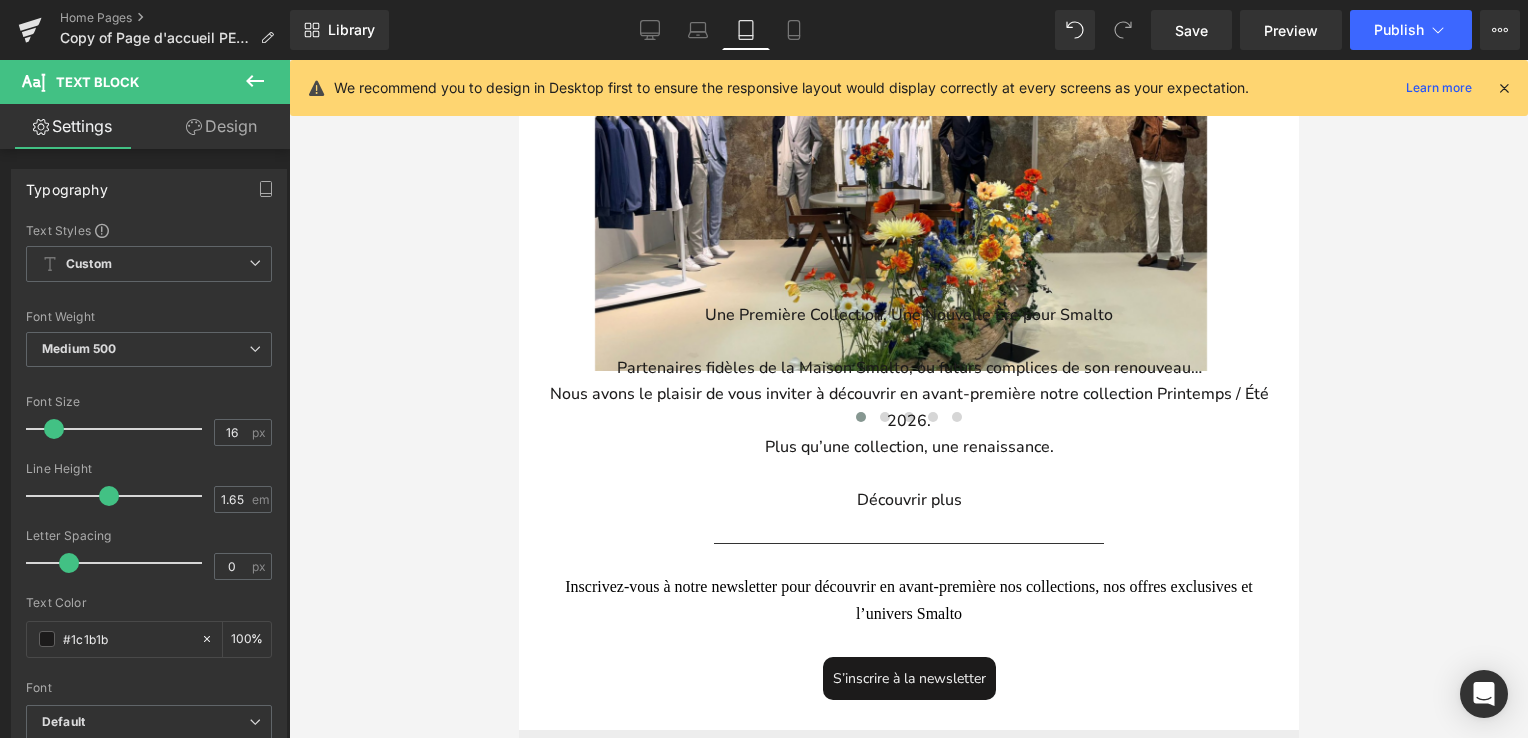 click on "Design" at bounding box center [221, 126] 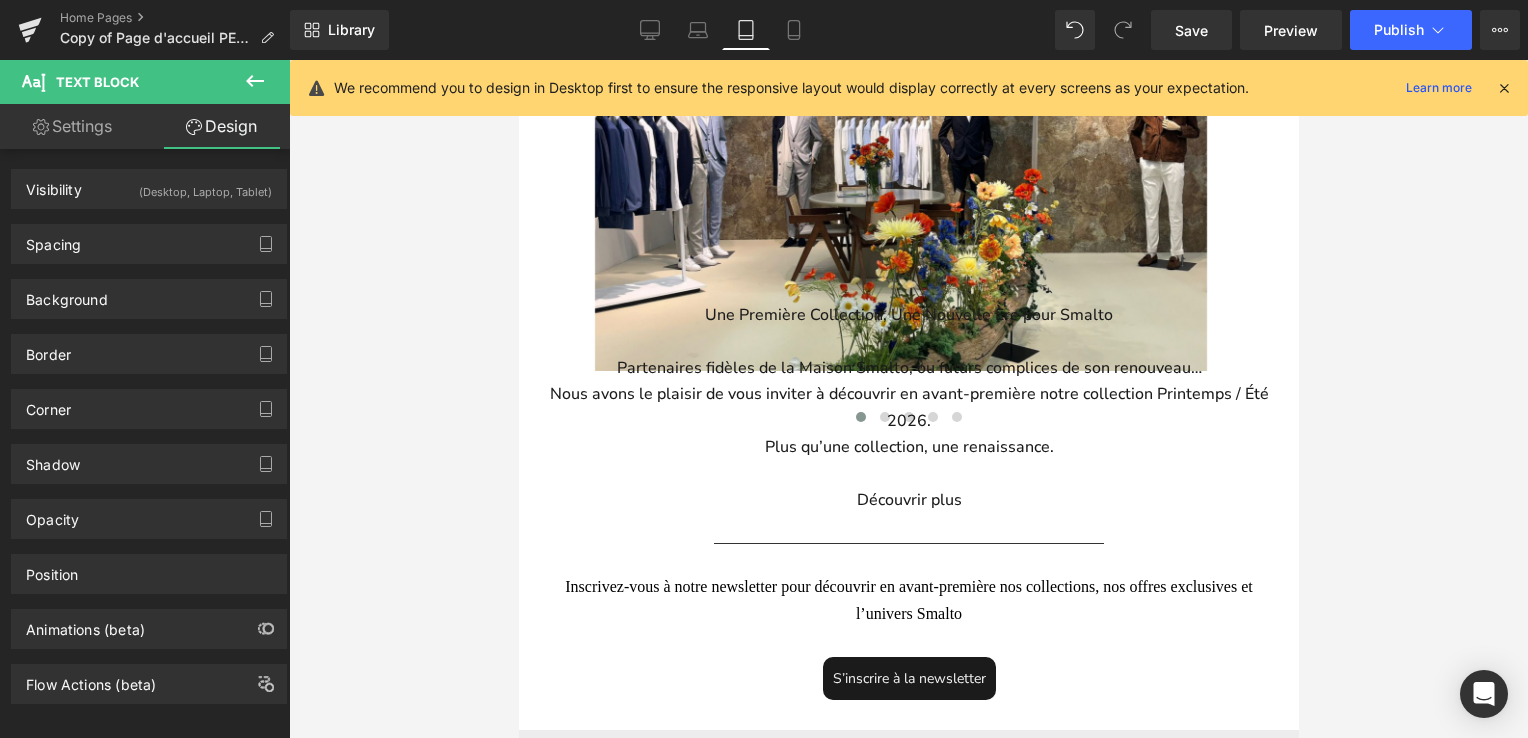 type on "20" 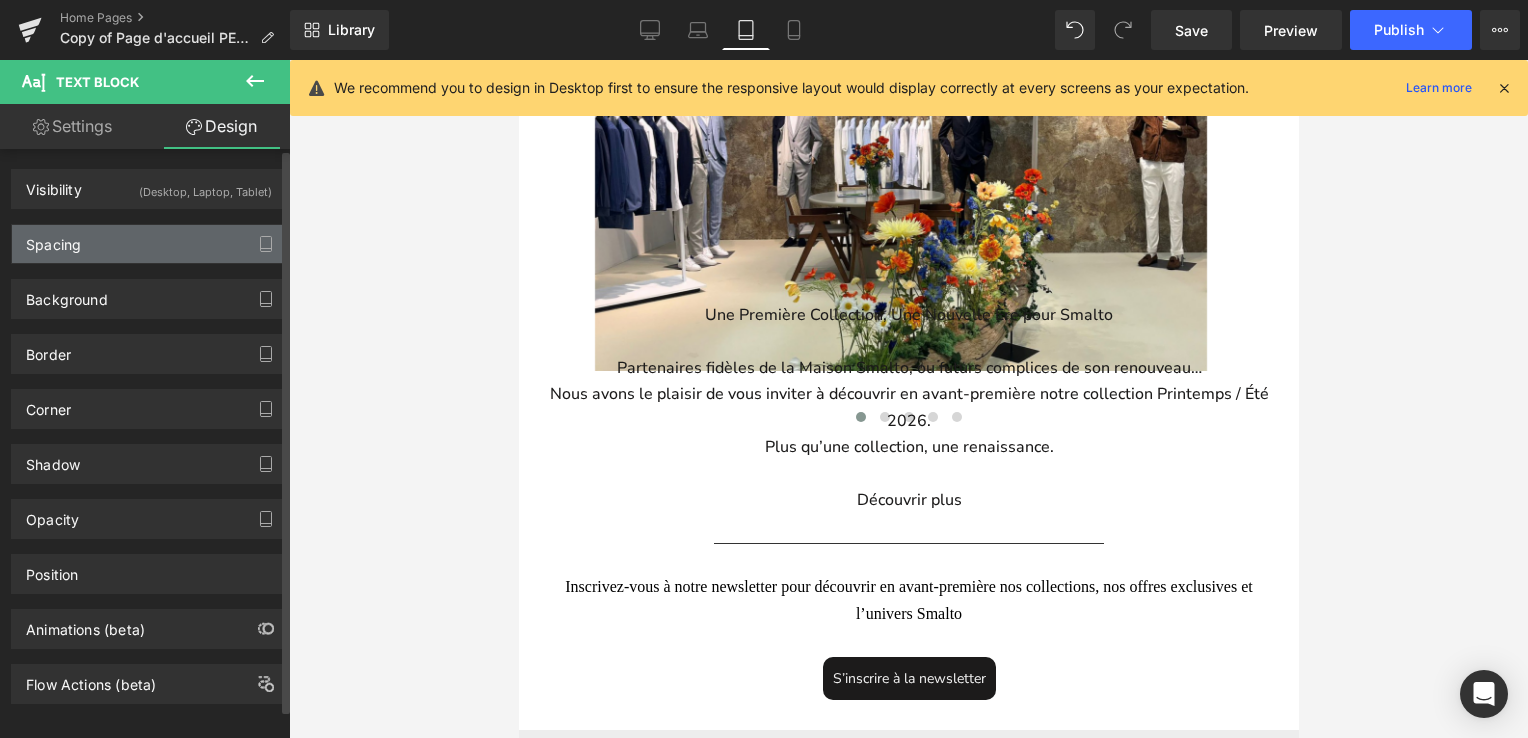 click on "Spacing" at bounding box center (149, 244) 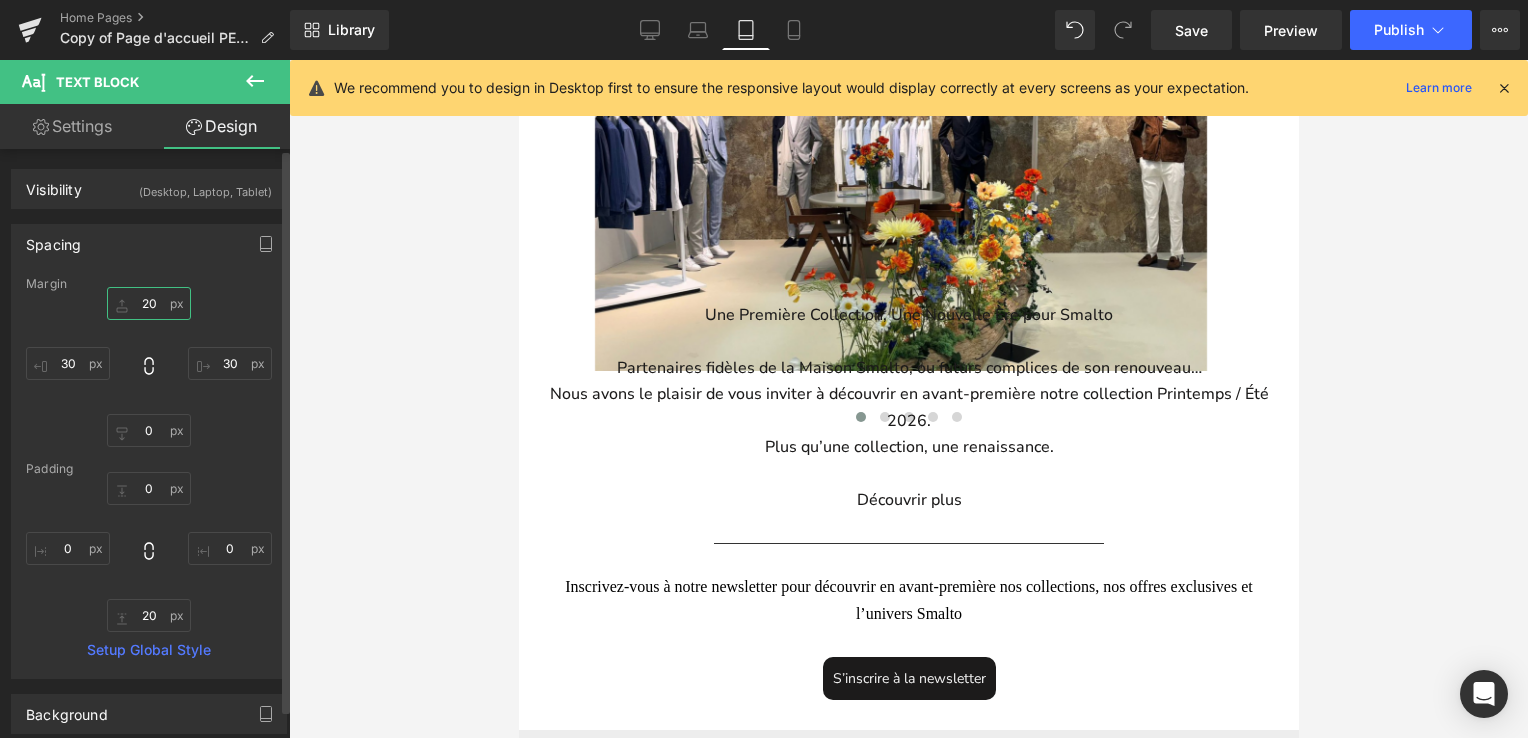 click on "20" at bounding box center (149, 303) 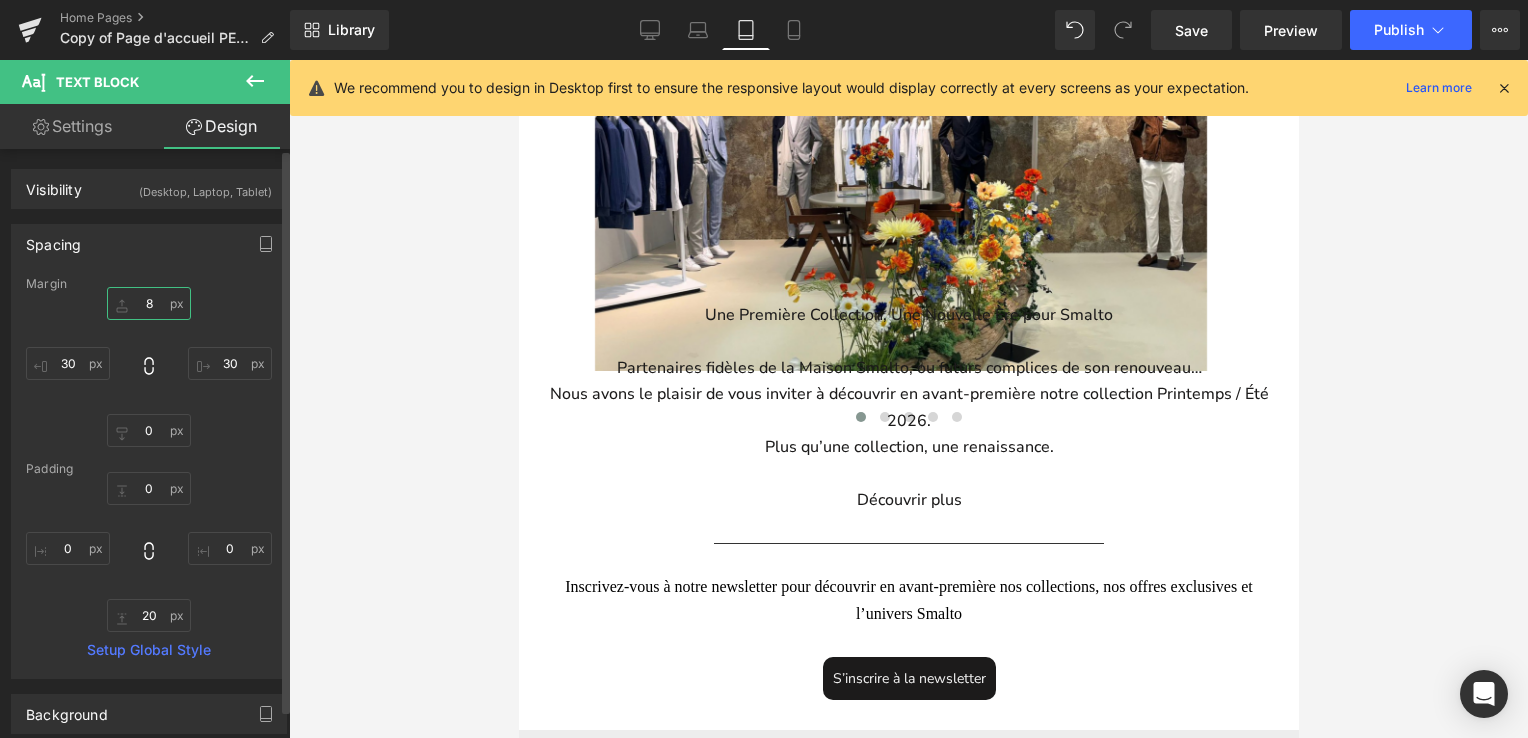 scroll, scrollTop: 3991, scrollLeft: 764, axis: both 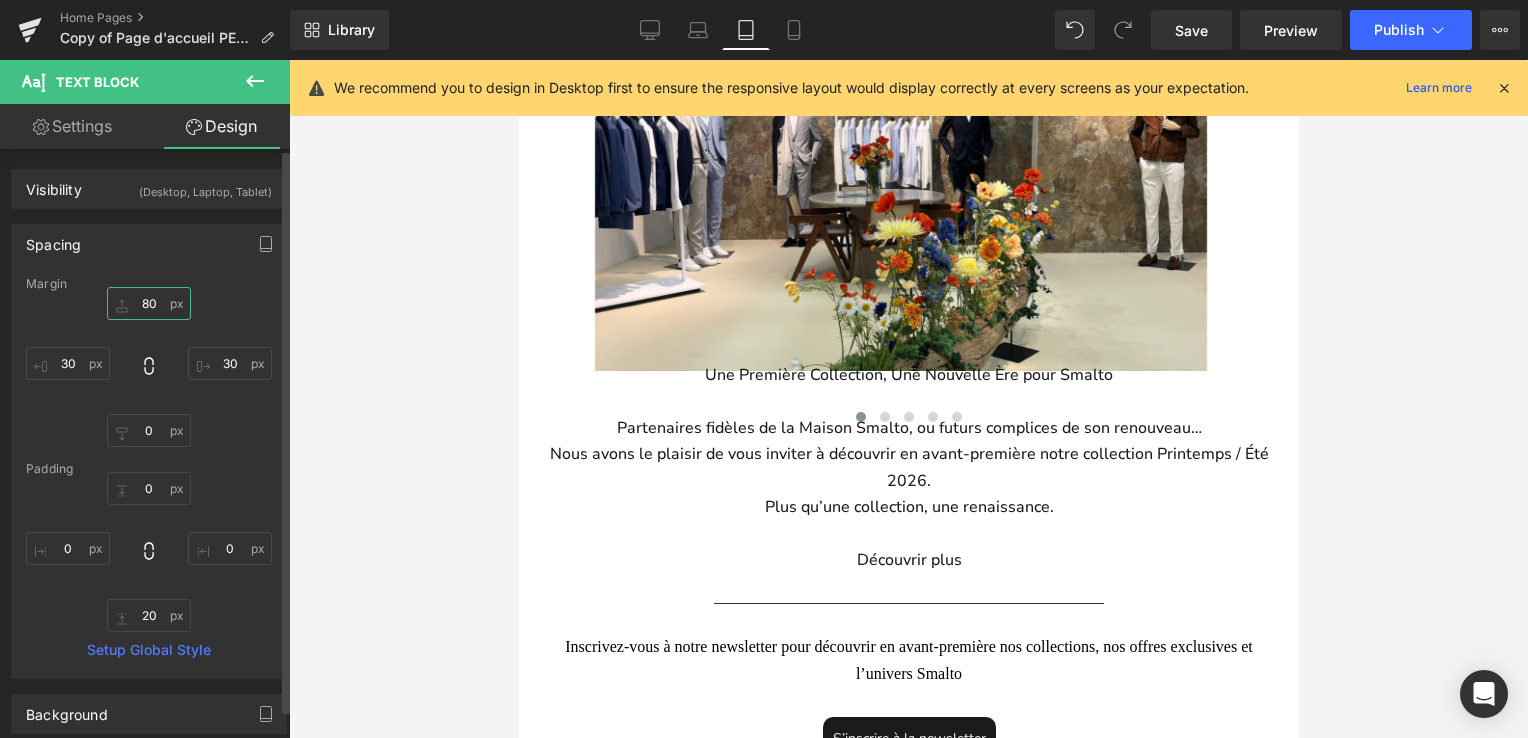 type on "8" 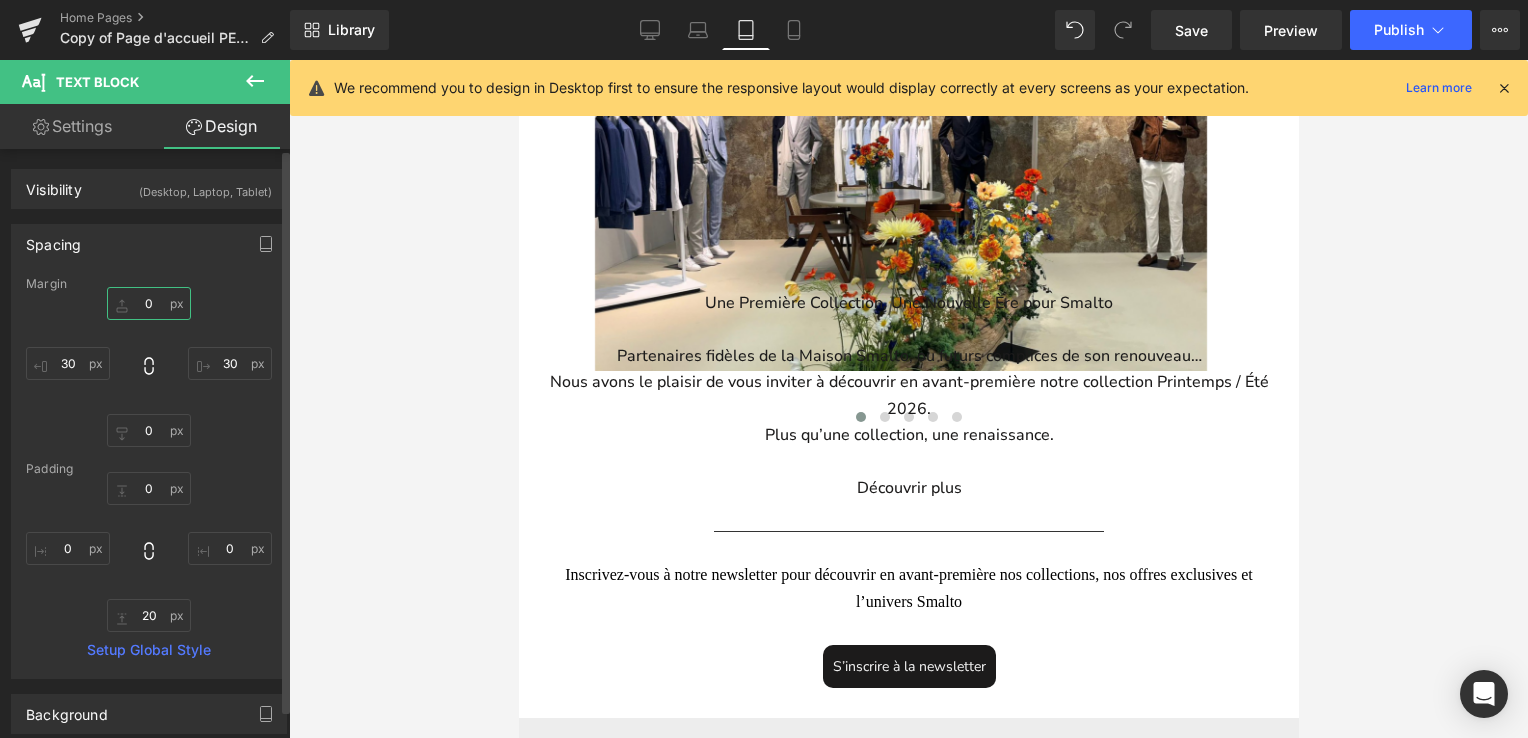scroll, scrollTop: 3983, scrollLeft: 764, axis: both 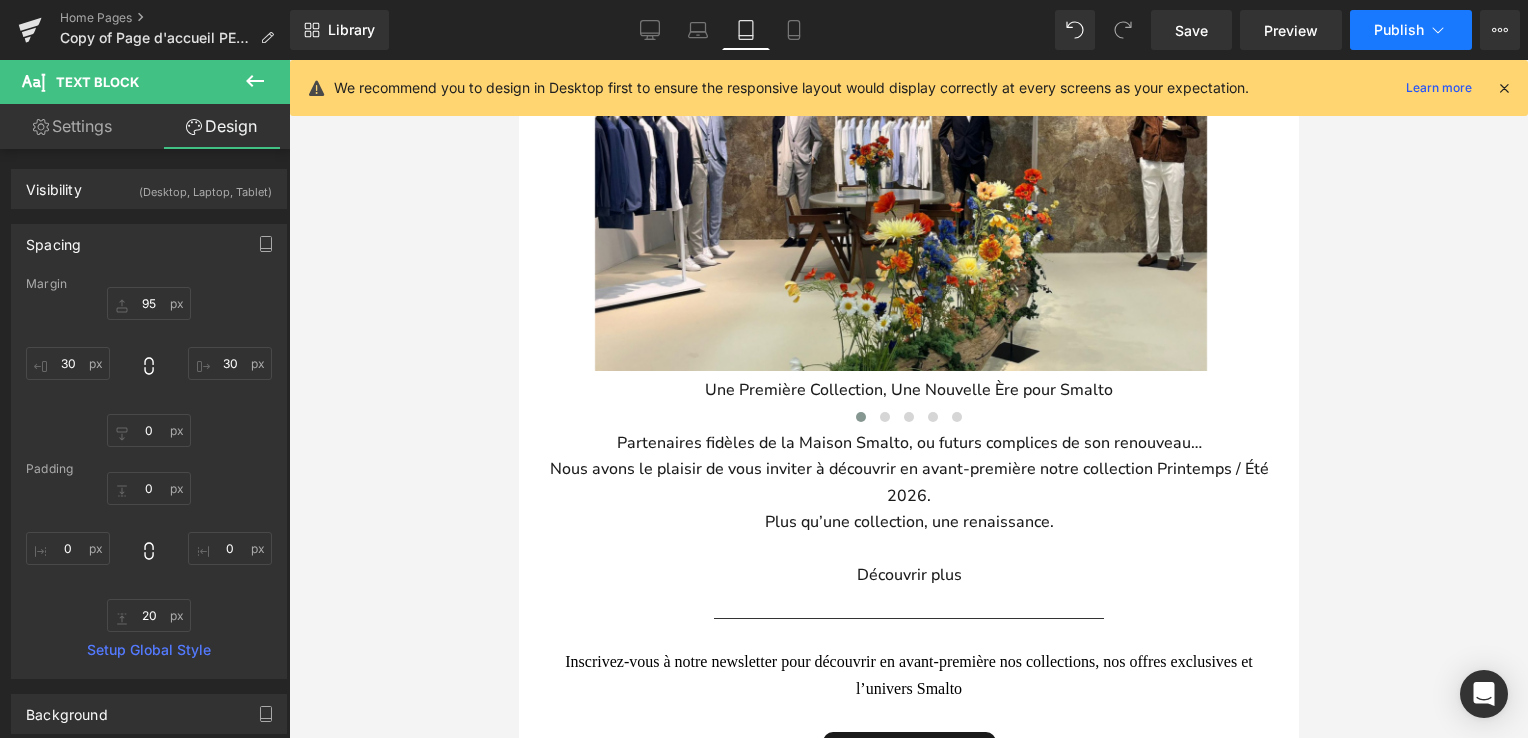 click on "Publish" at bounding box center (1411, 30) 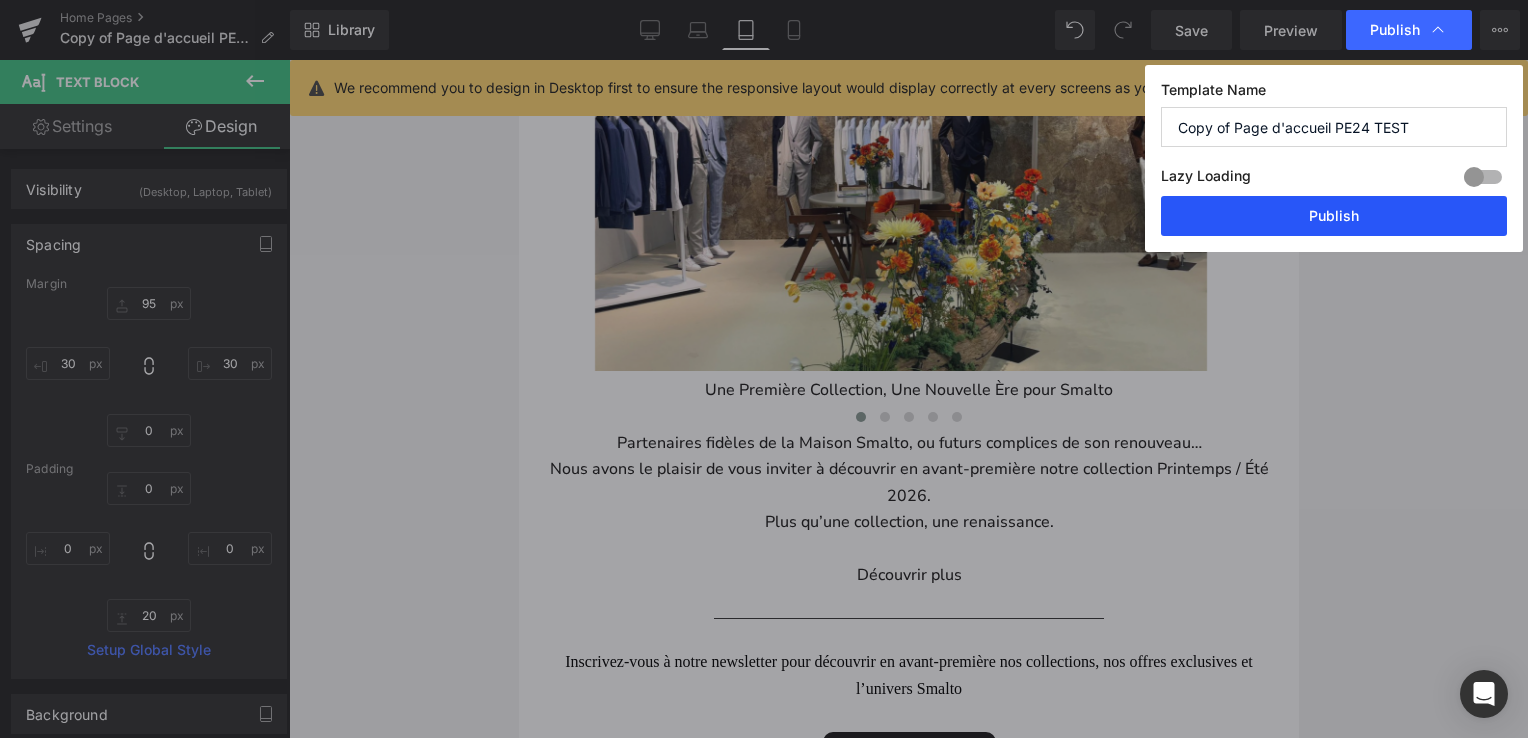 click on "Publish" at bounding box center [1334, 216] 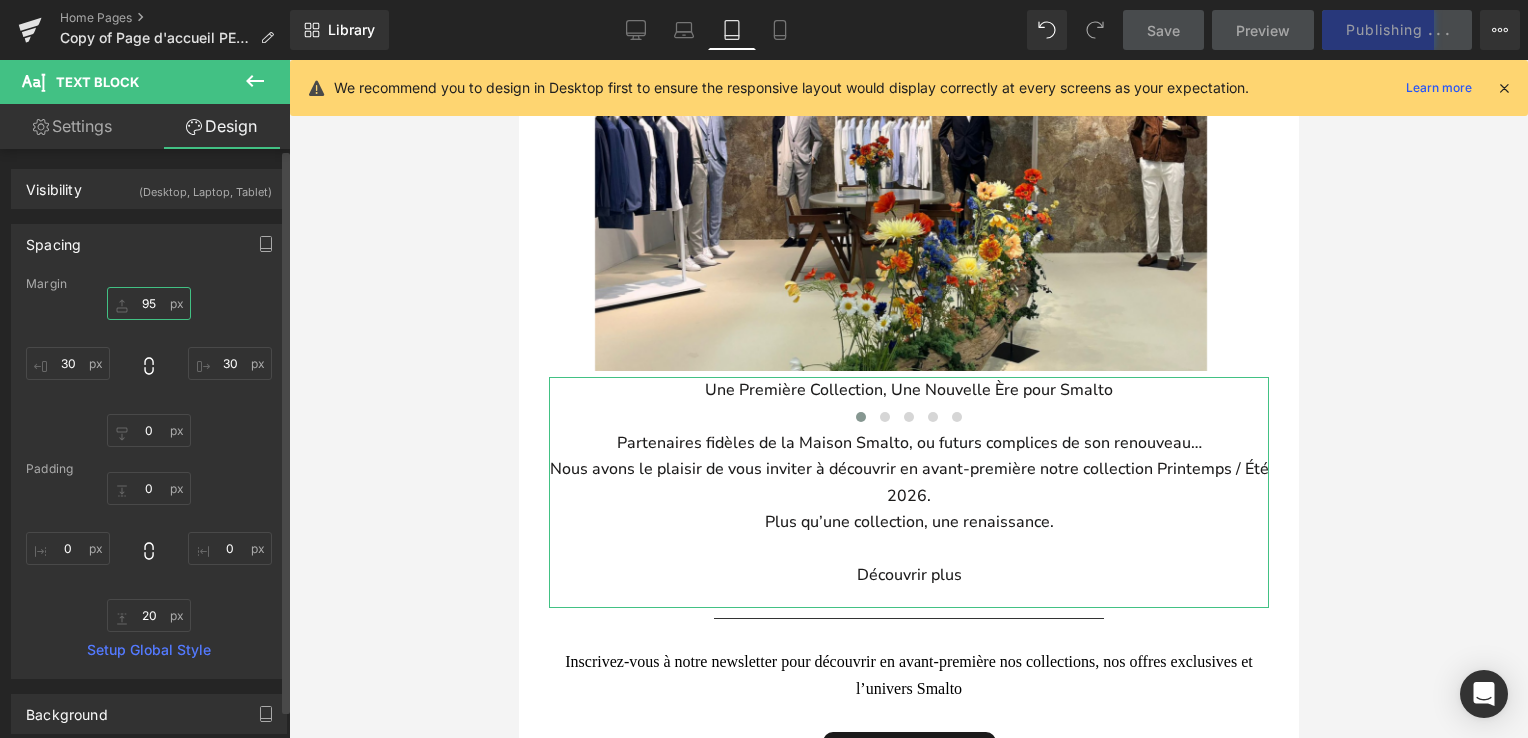 click on "95" at bounding box center (149, 303) 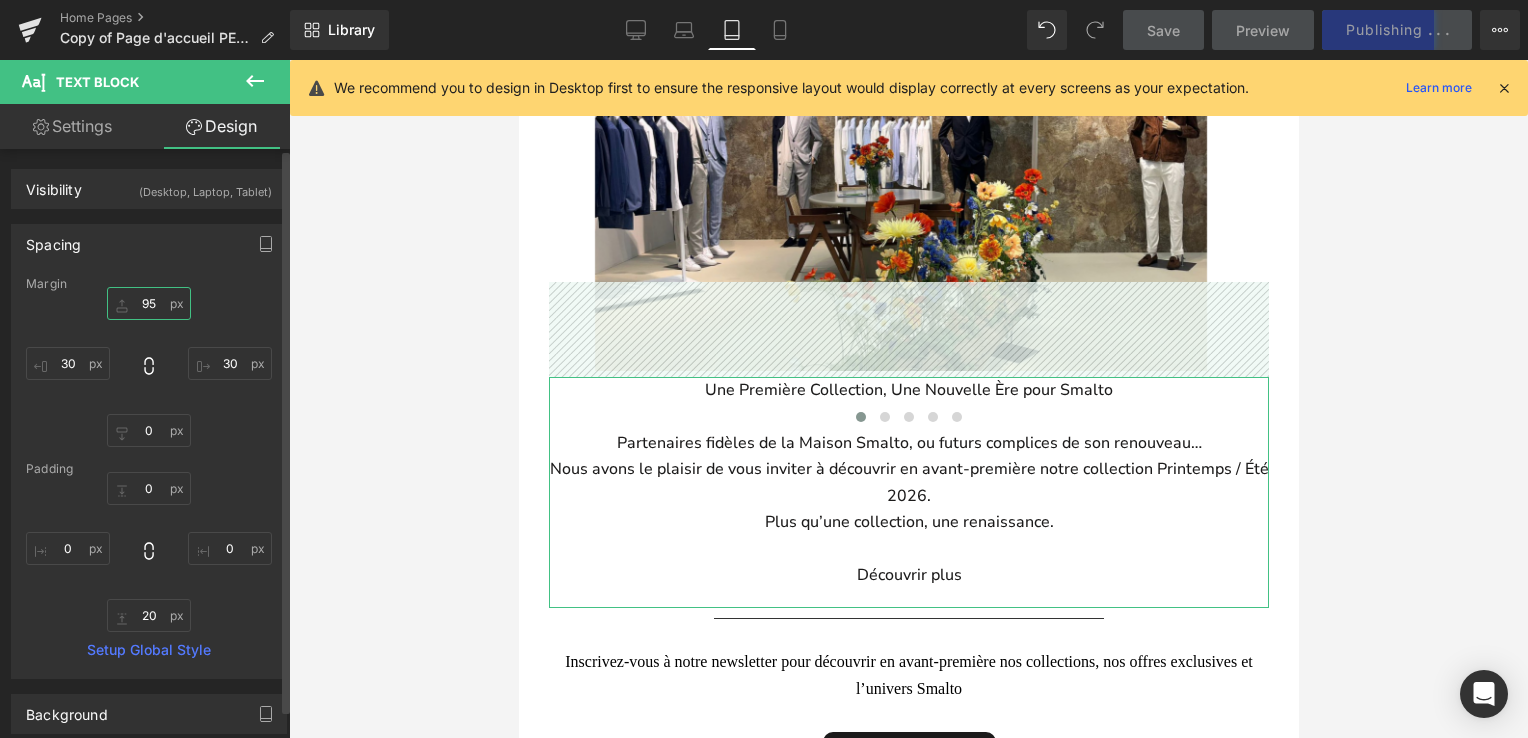 click on "95" at bounding box center [149, 303] 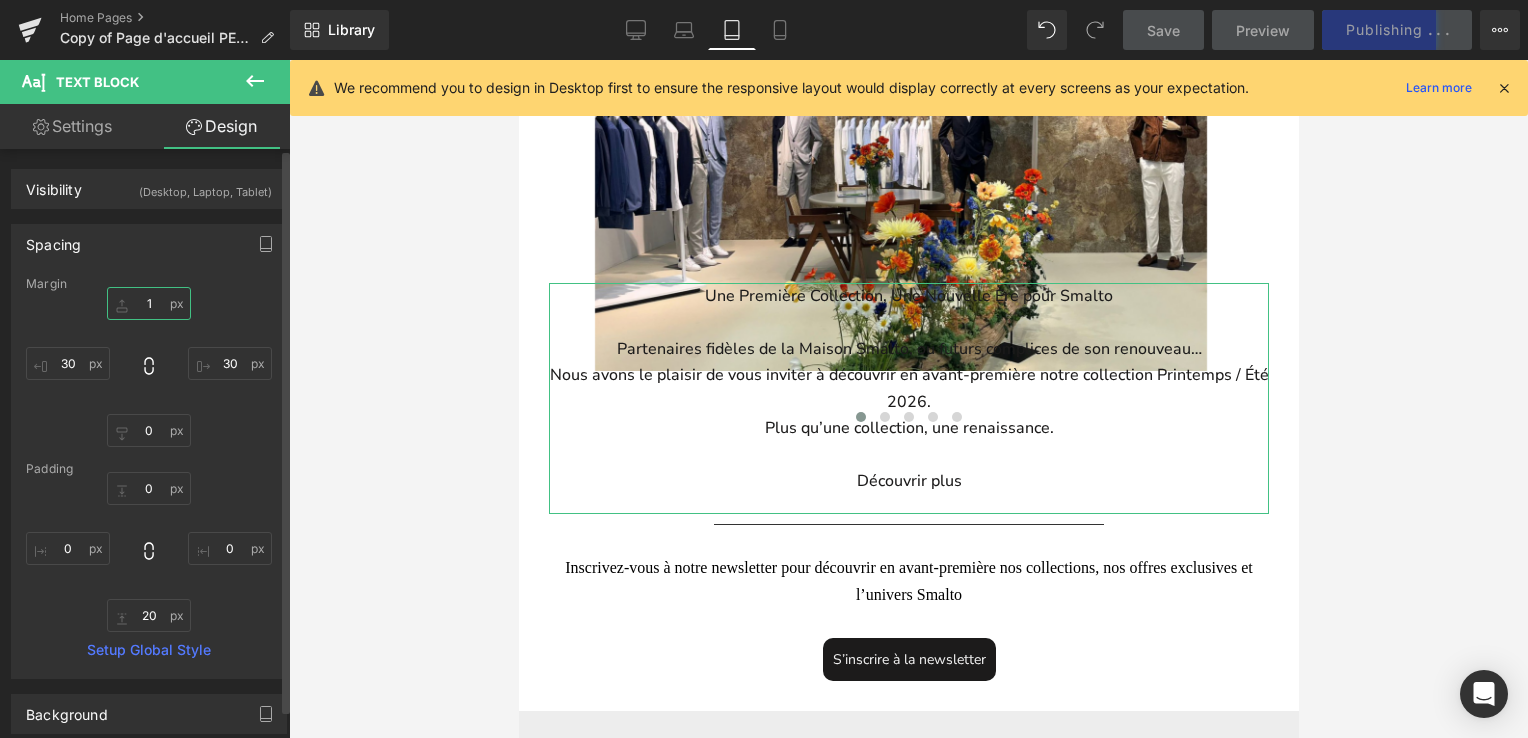 scroll, scrollTop: 3983, scrollLeft: 764, axis: both 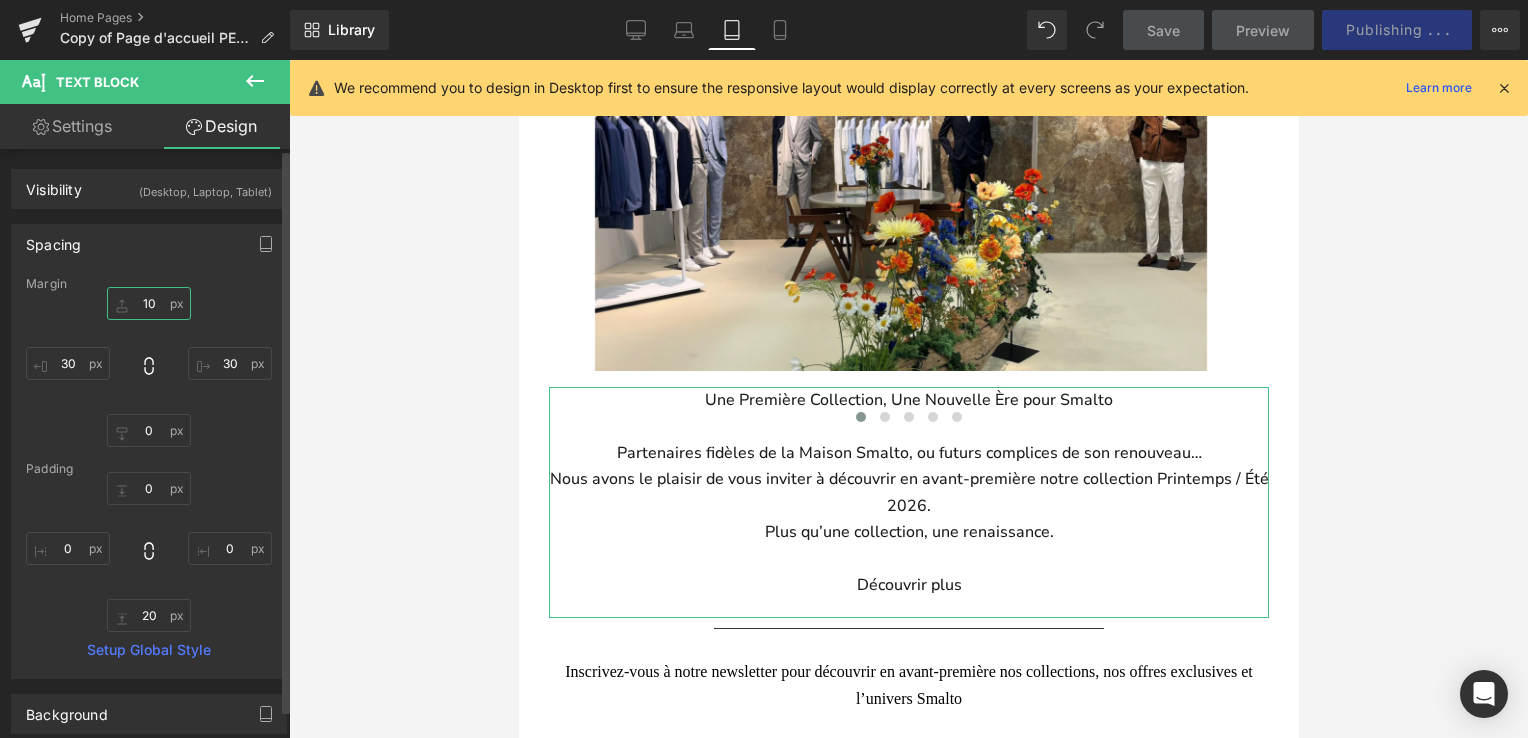 type on "1" 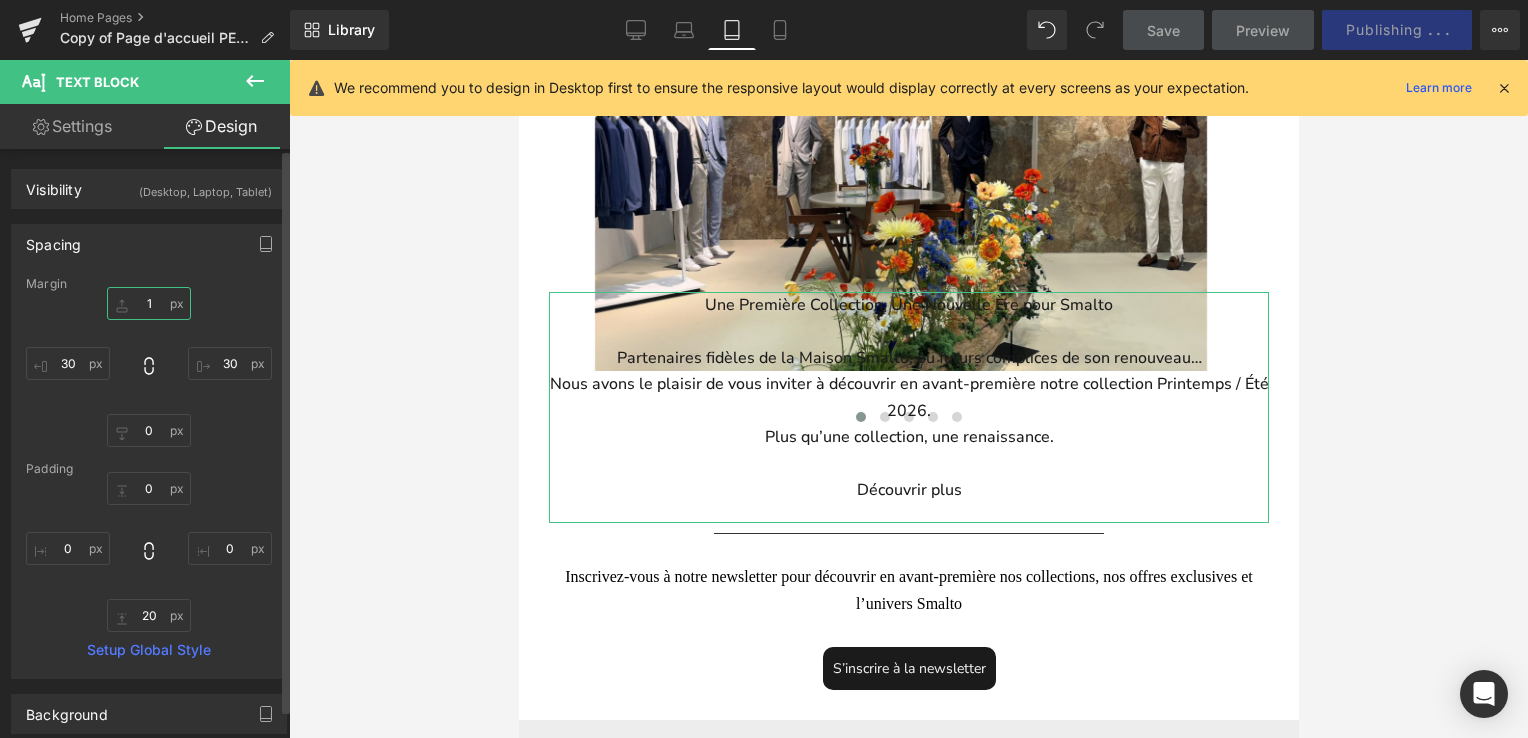 scroll, scrollTop: 3983, scrollLeft: 764, axis: both 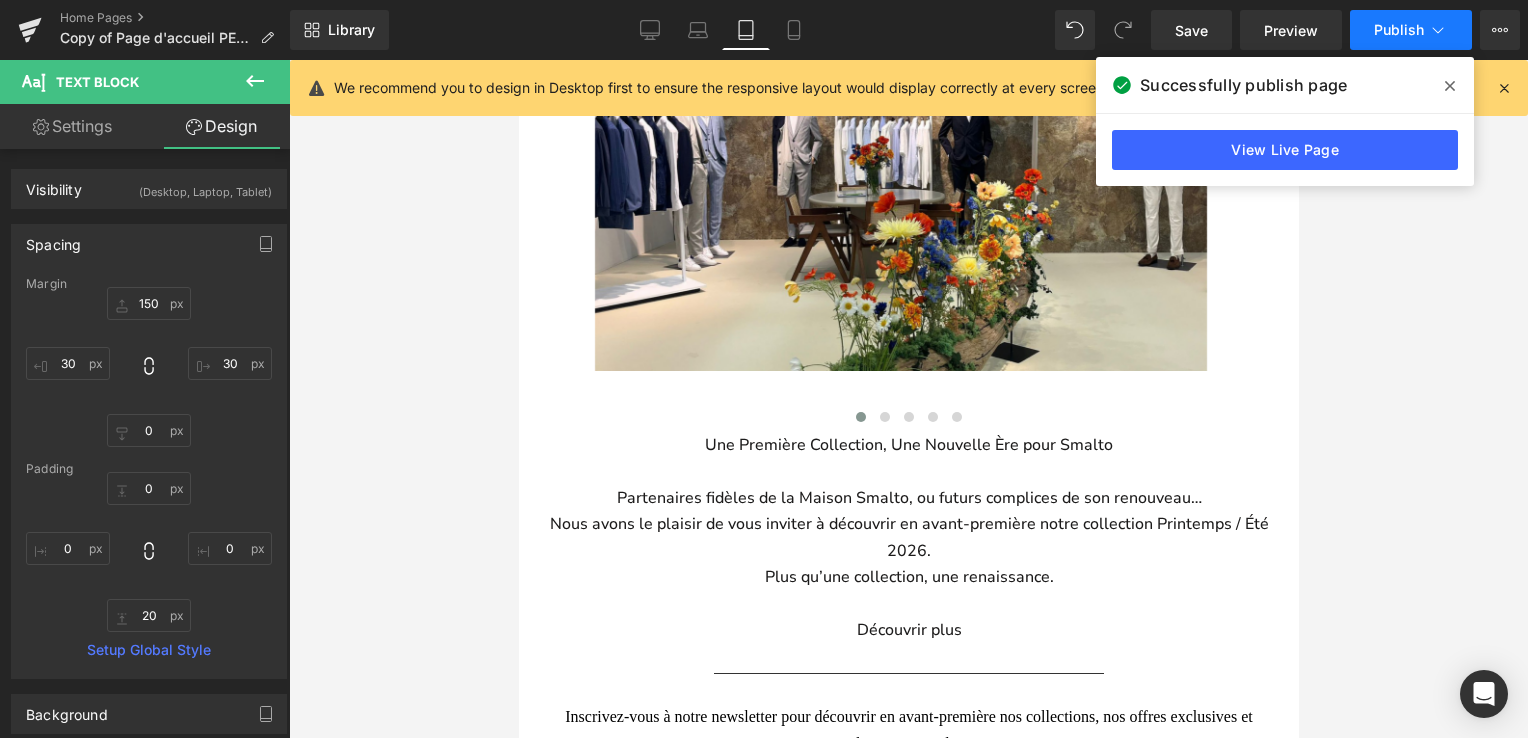 click on "Publish" at bounding box center (1411, 30) 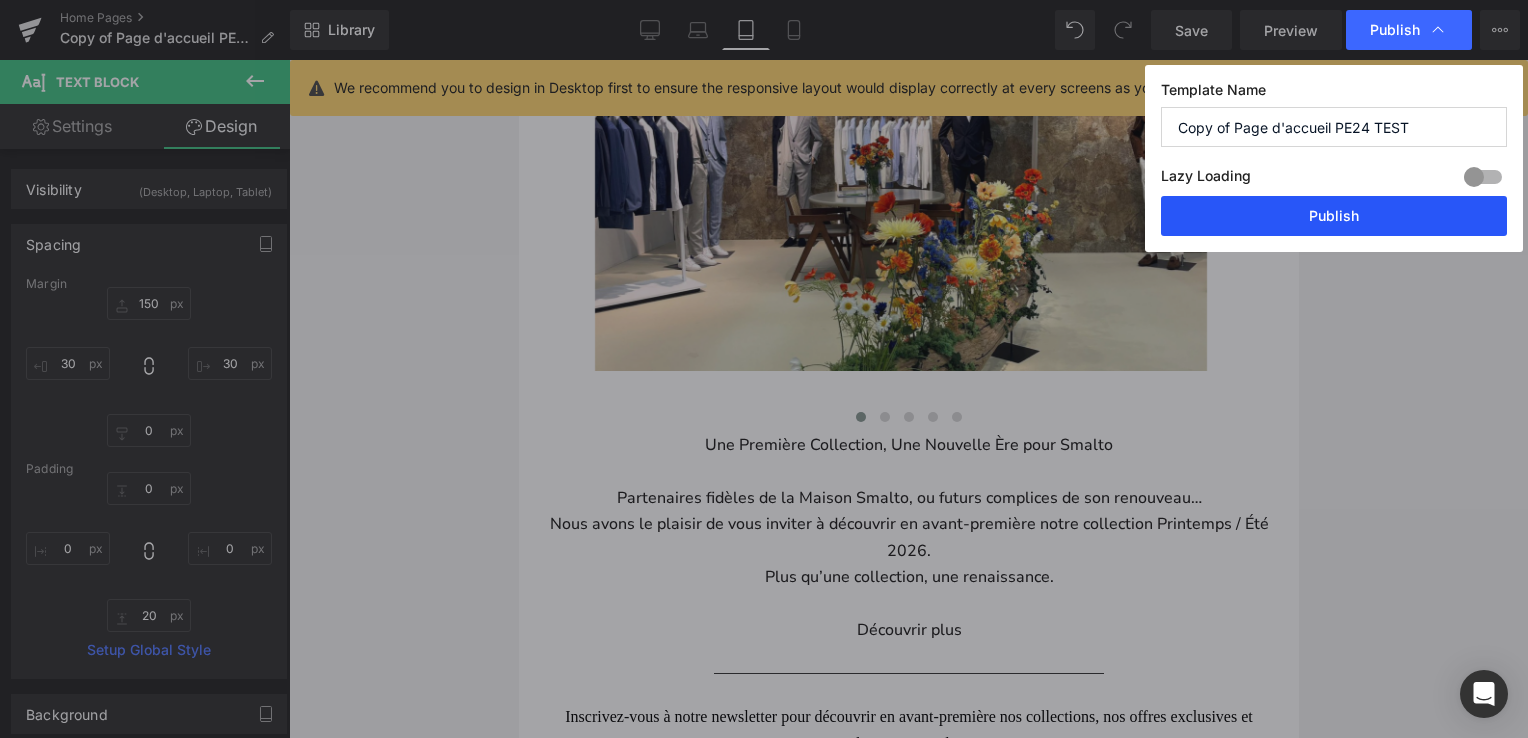 click on "Publish" at bounding box center (1334, 216) 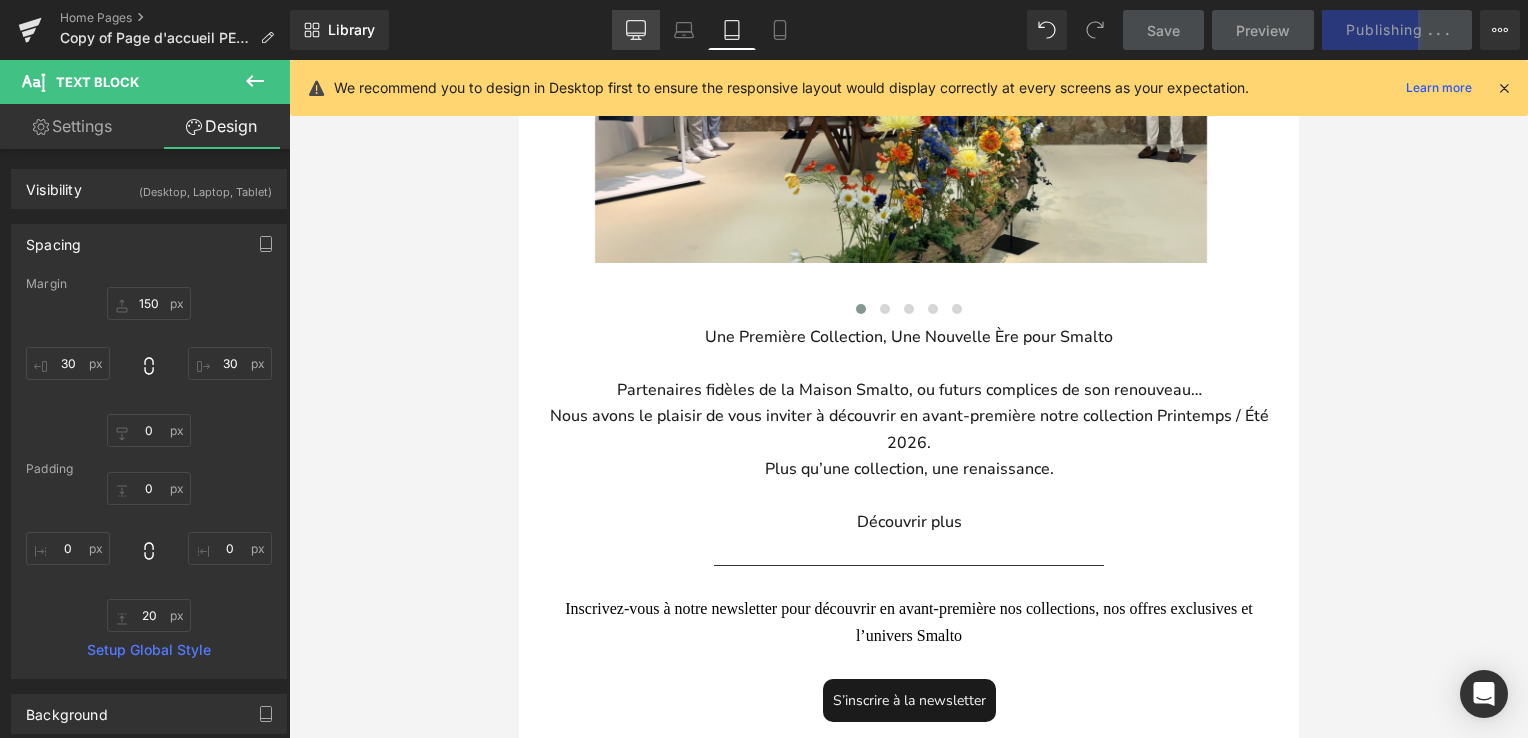 click 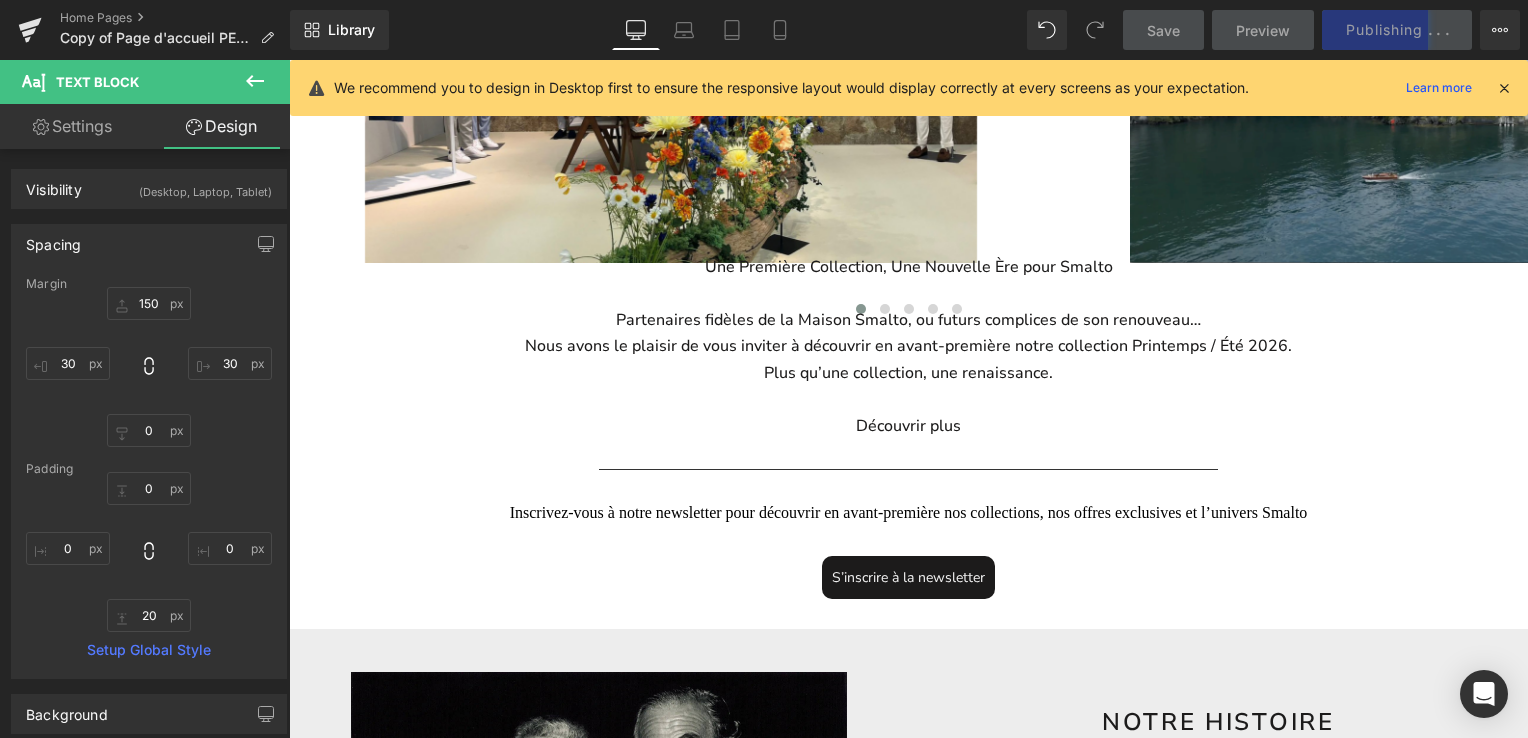 type on "80" 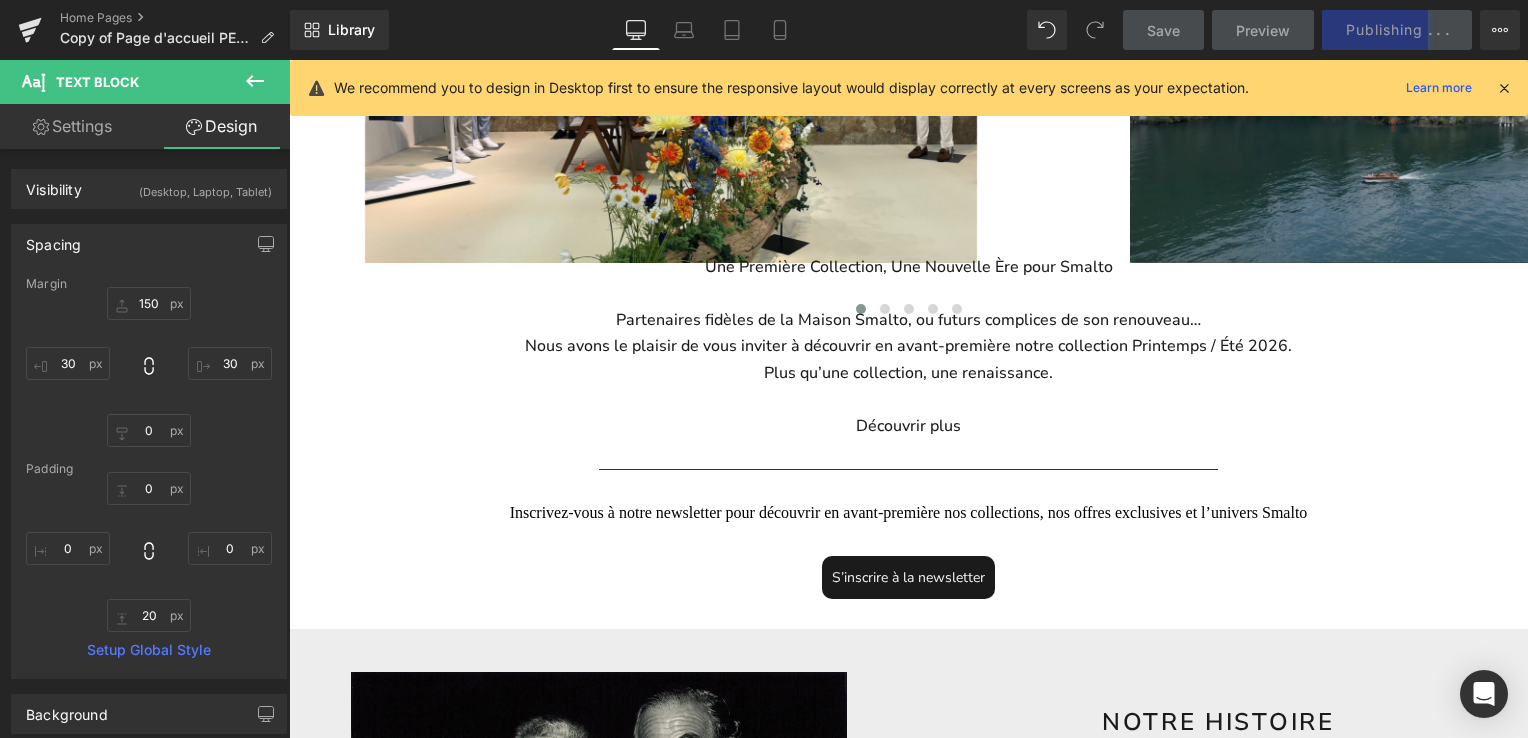 type on "30" 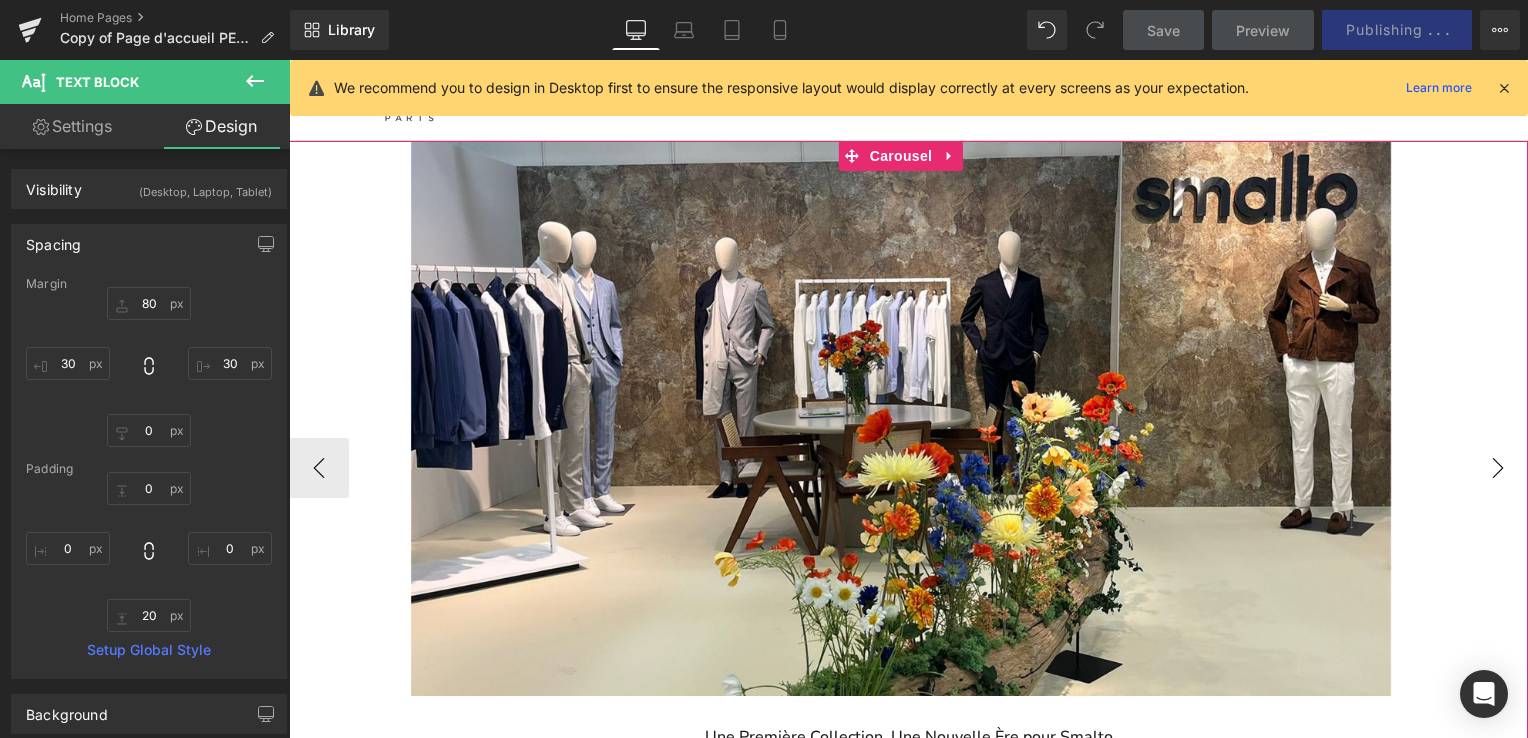 click on "›" at bounding box center (1498, 468) 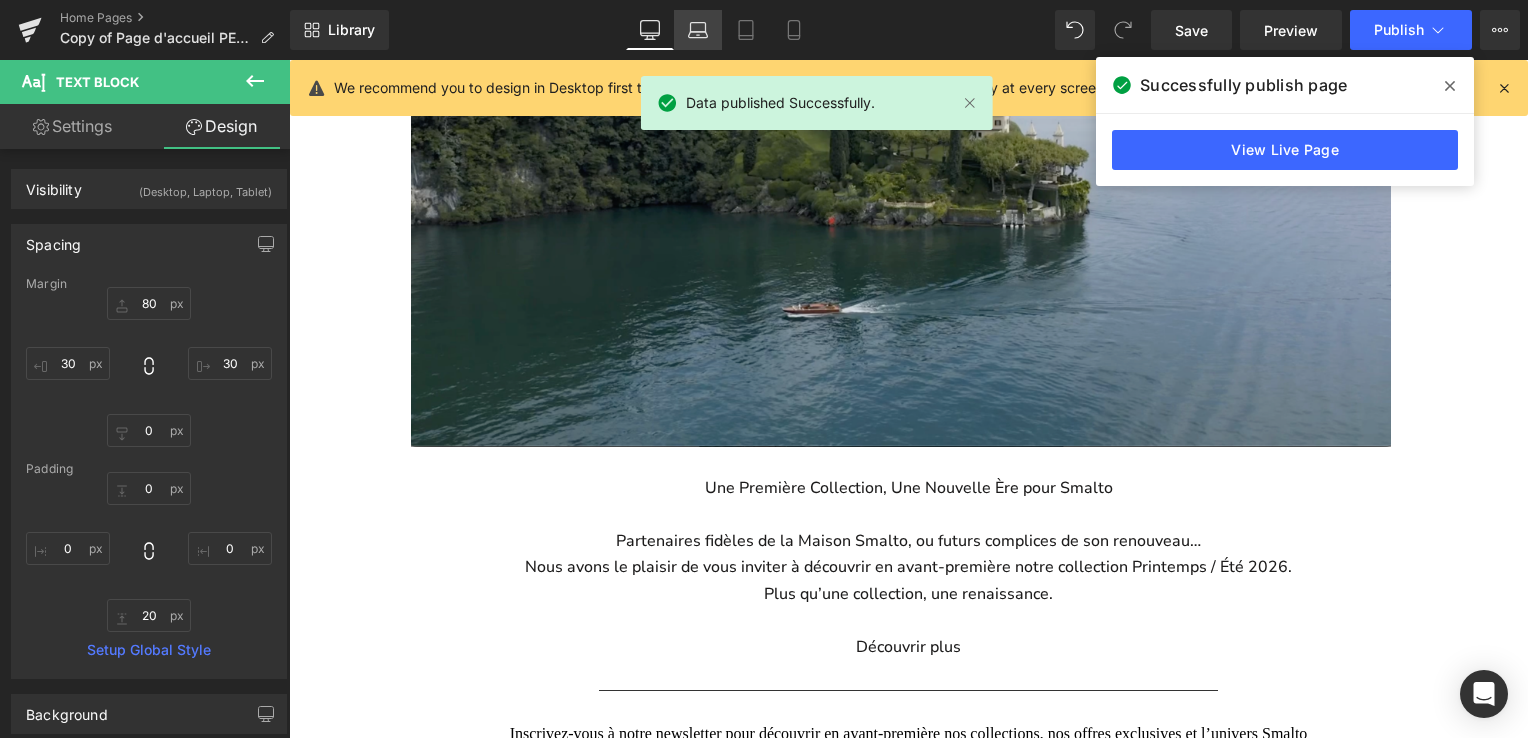 click 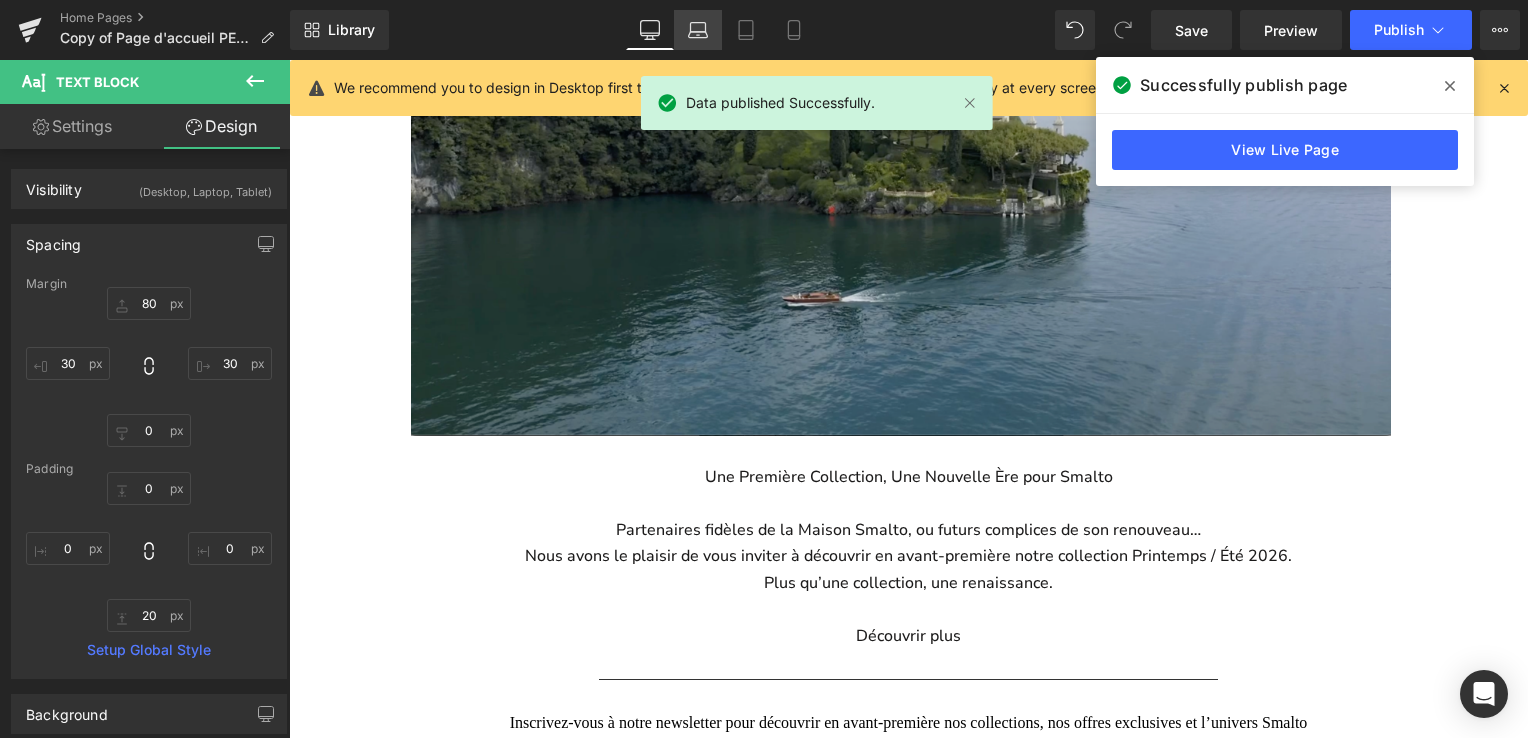 type on "90" 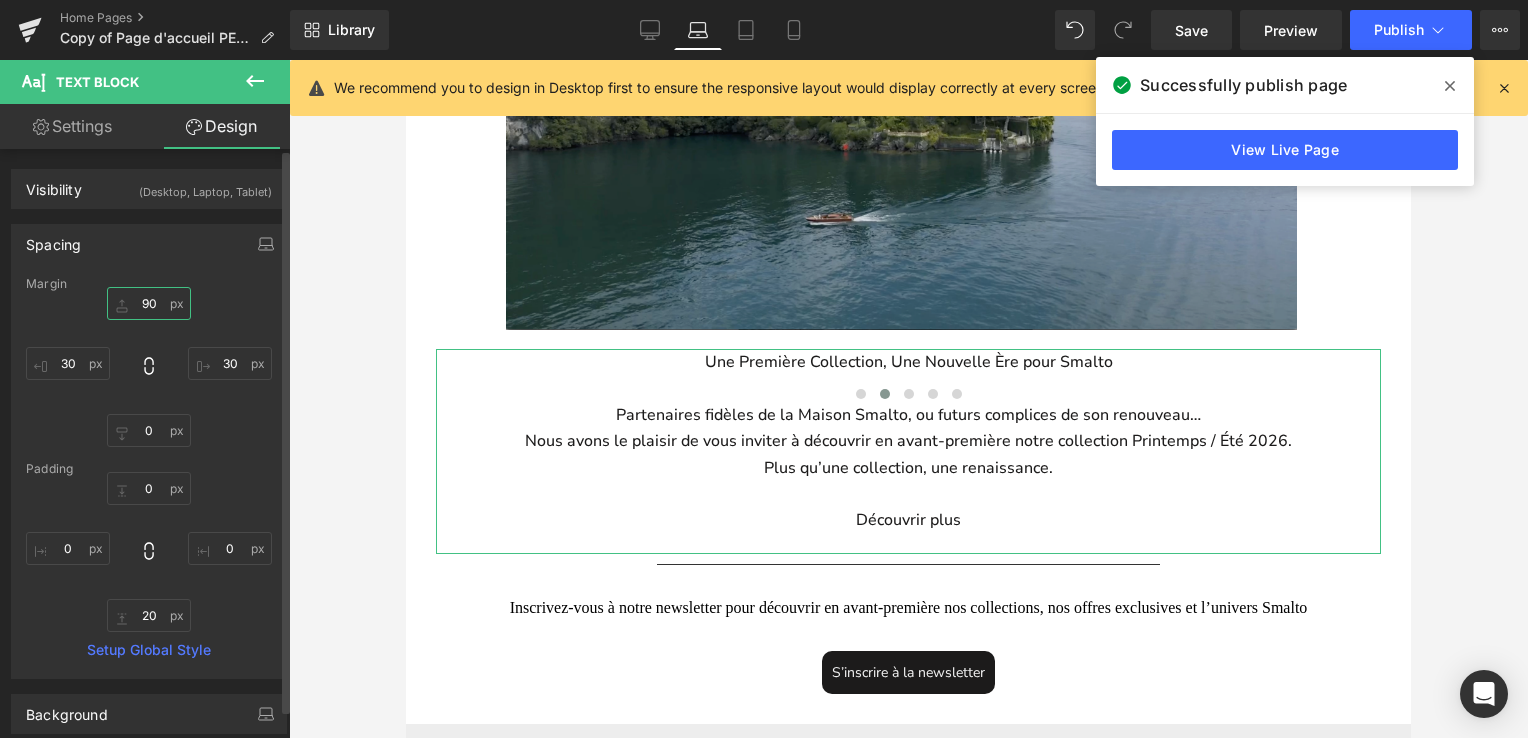 click on "90" at bounding box center (149, 303) 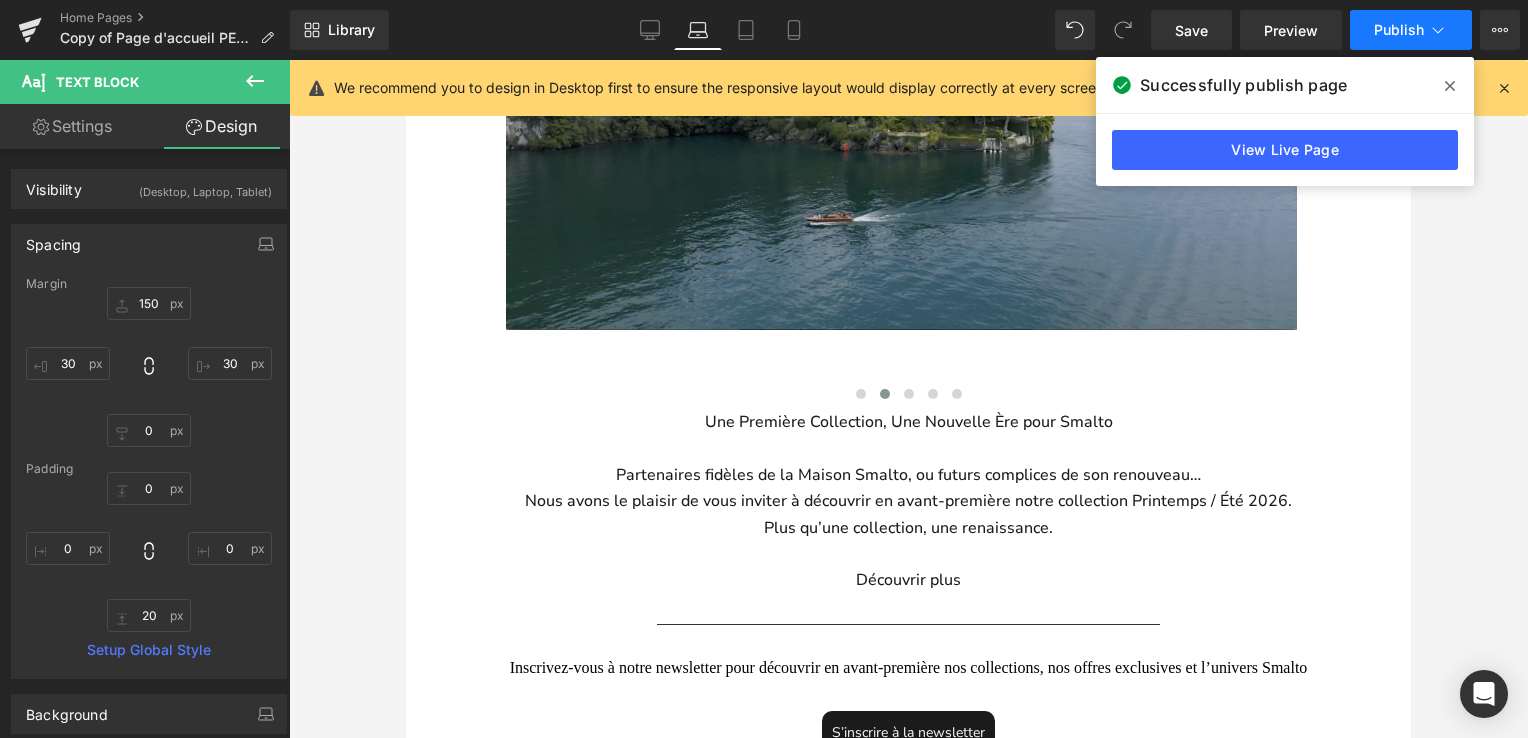 click on "Publish" at bounding box center (1399, 30) 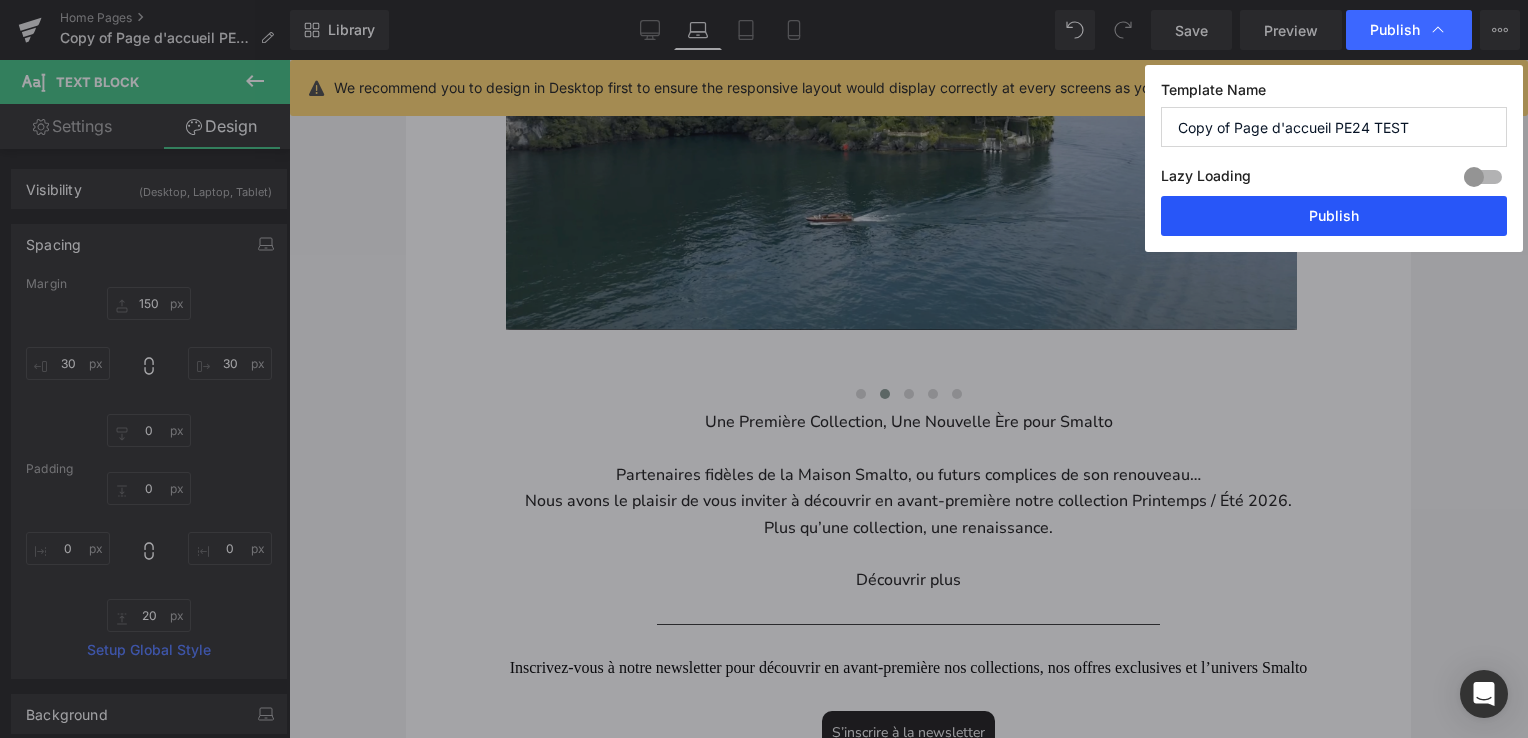 click on "Publish" at bounding box center [1334, 216] 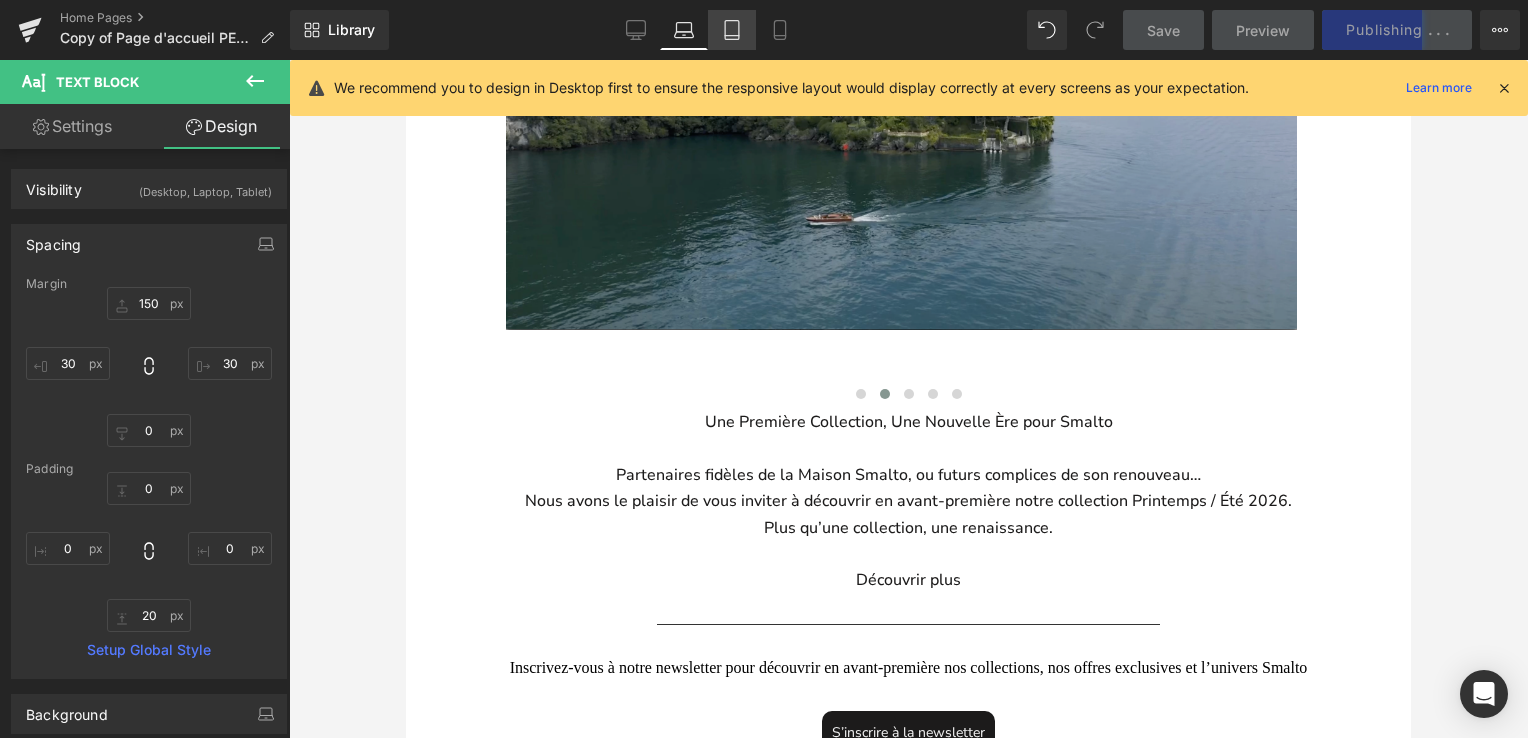 click 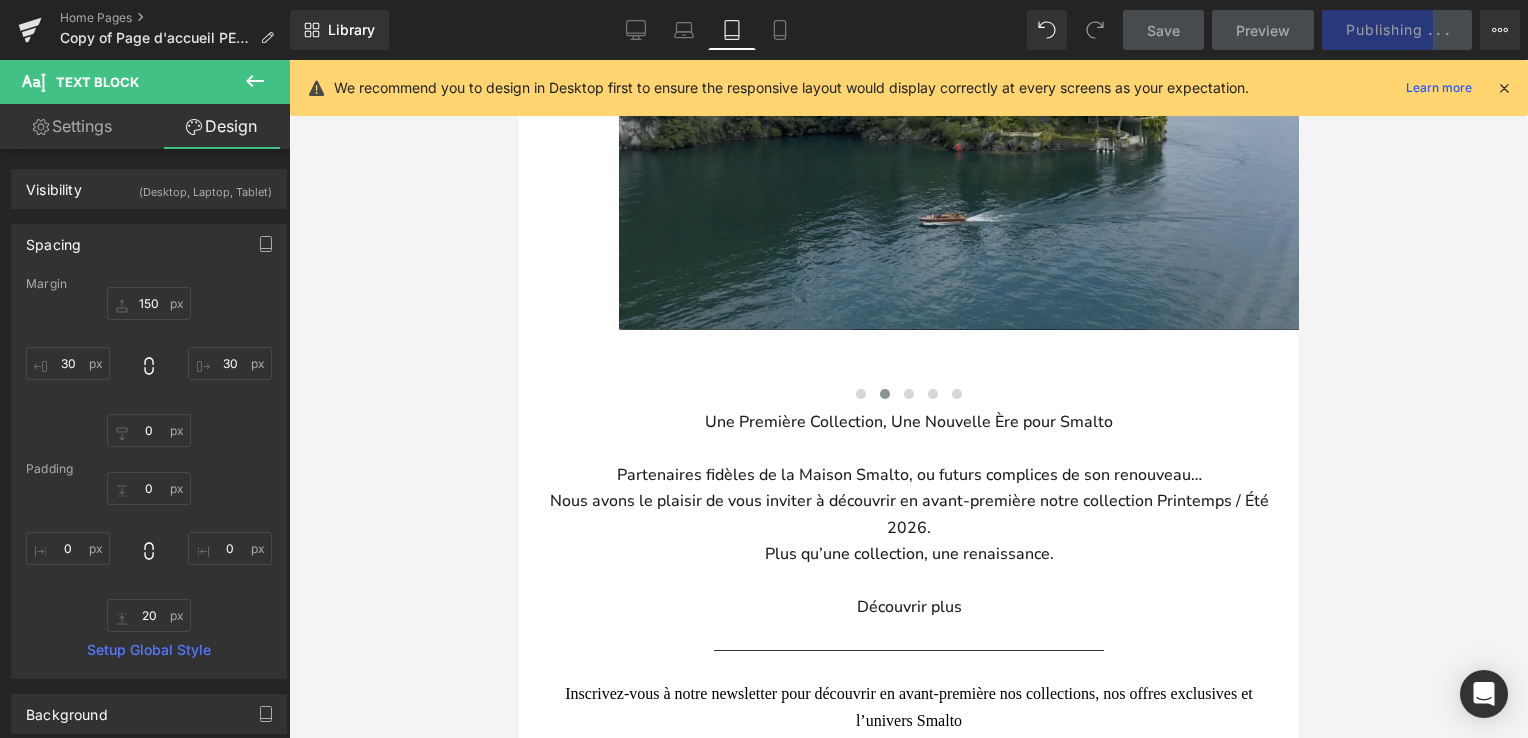 type on "150" 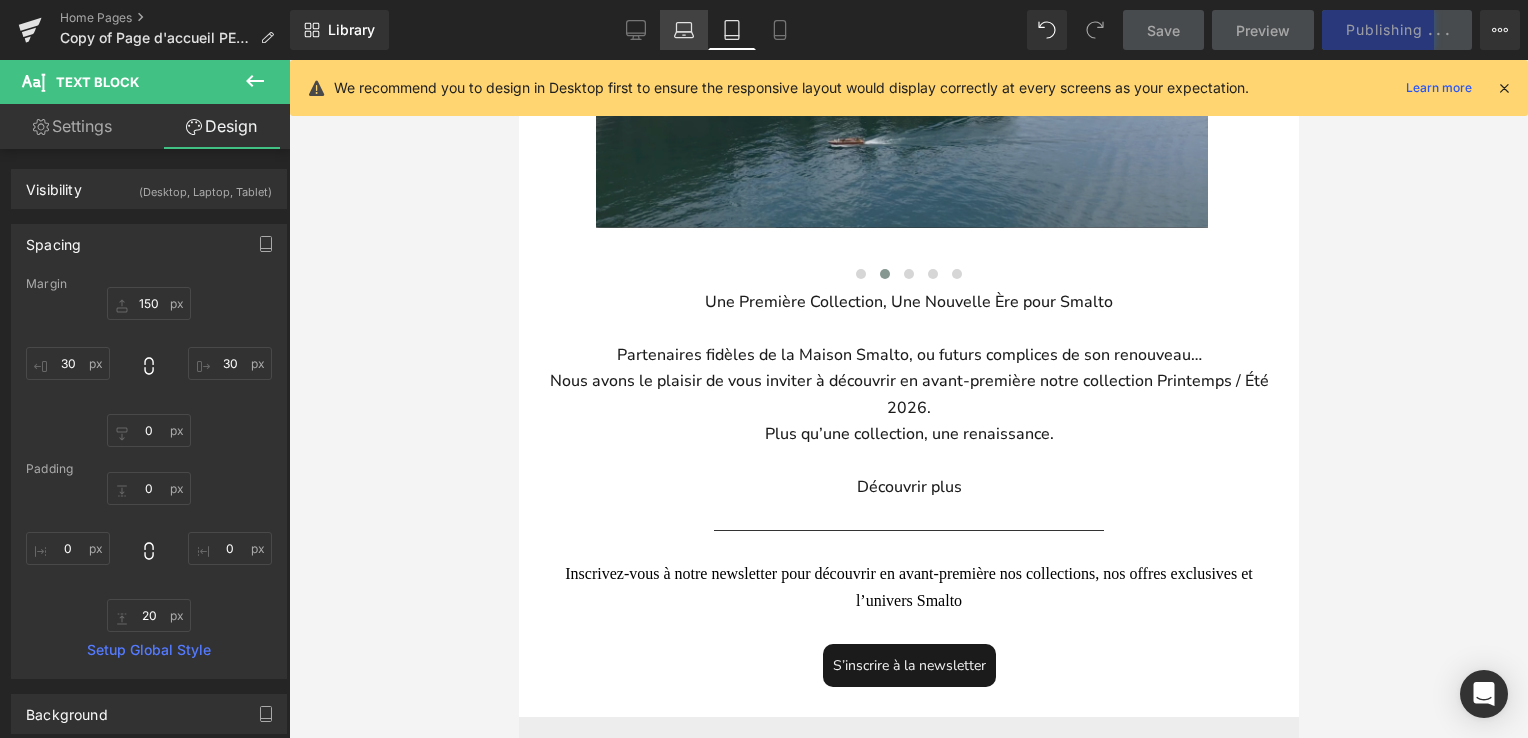 click on "Laptop" at bounding box center [684, 30] 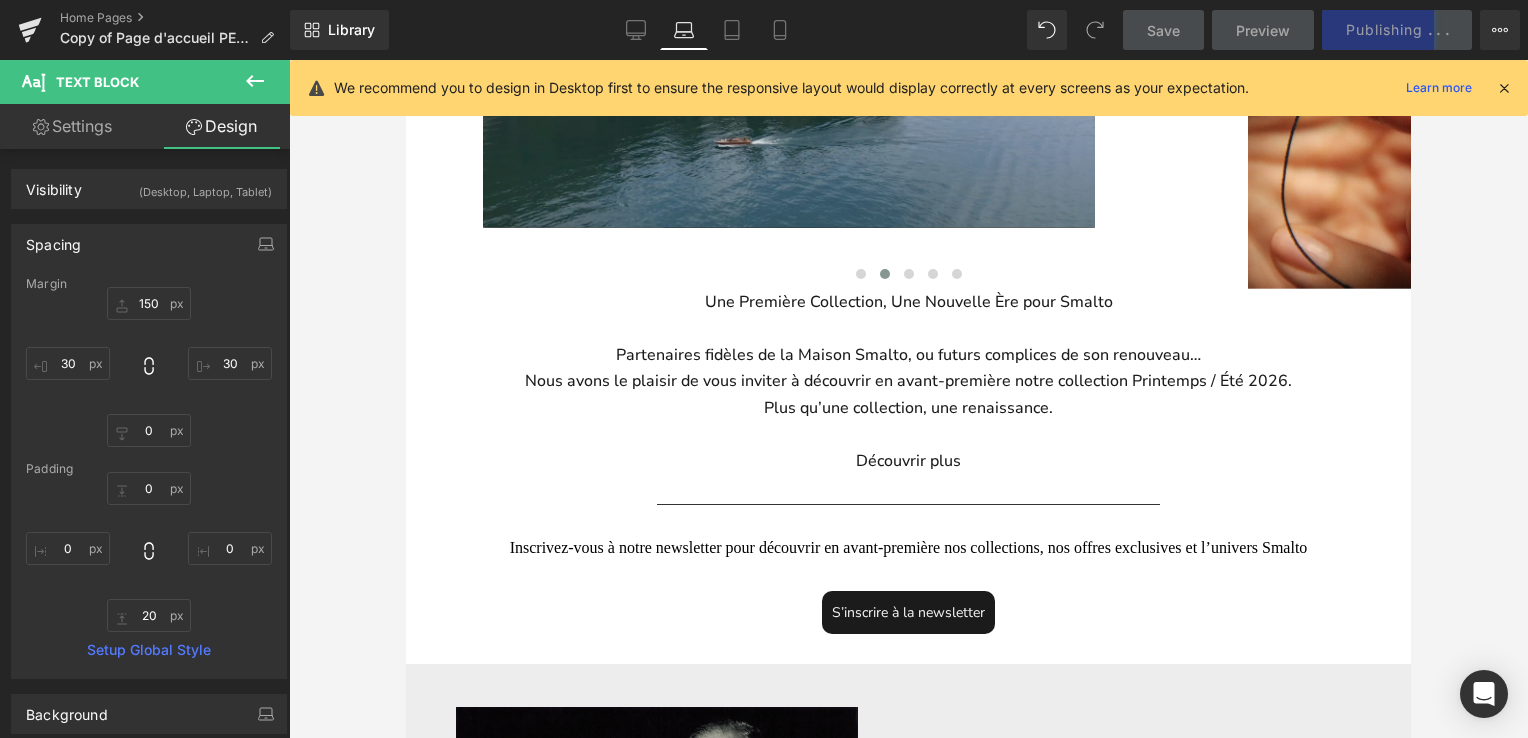 type on "150" 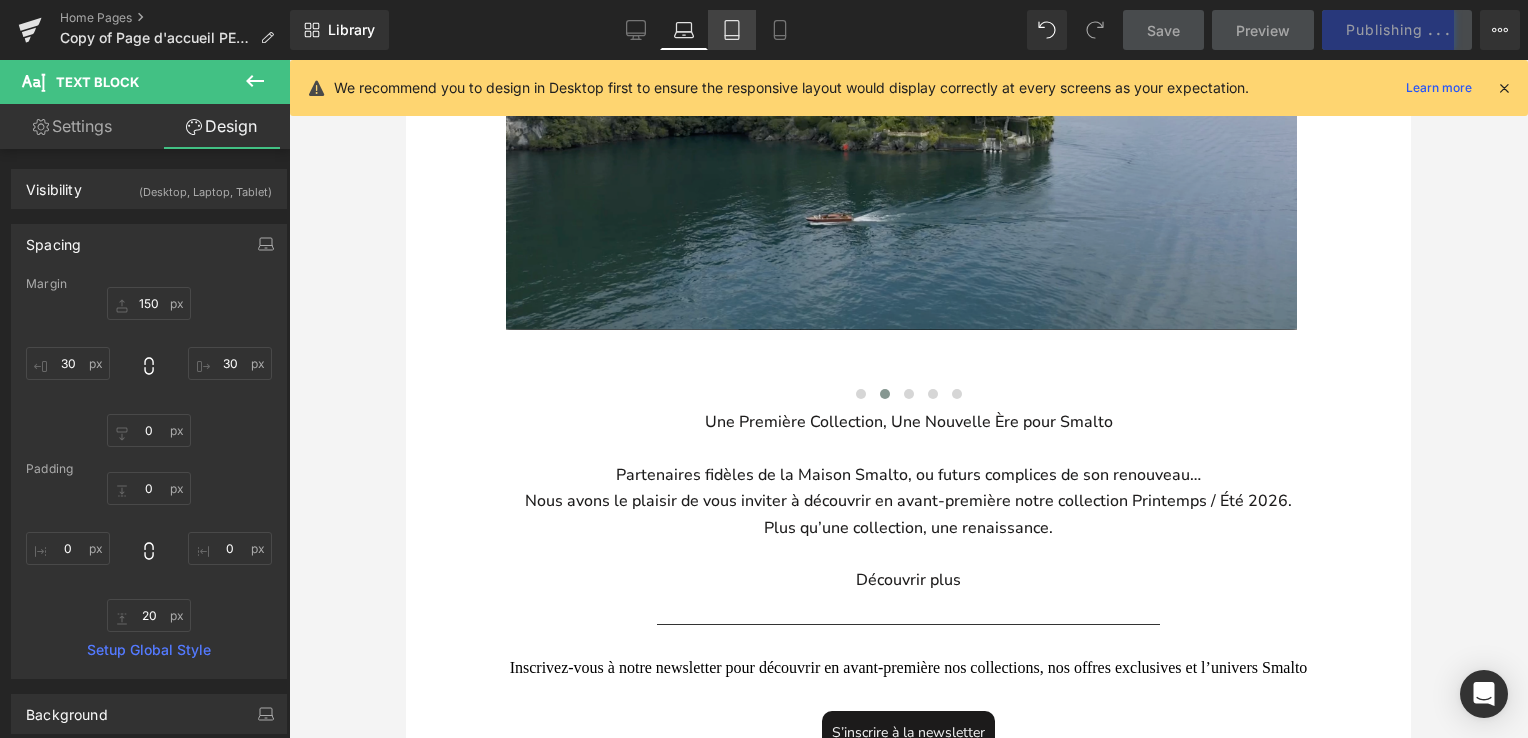 click on "Tablet" at bounding box center (732, 30) 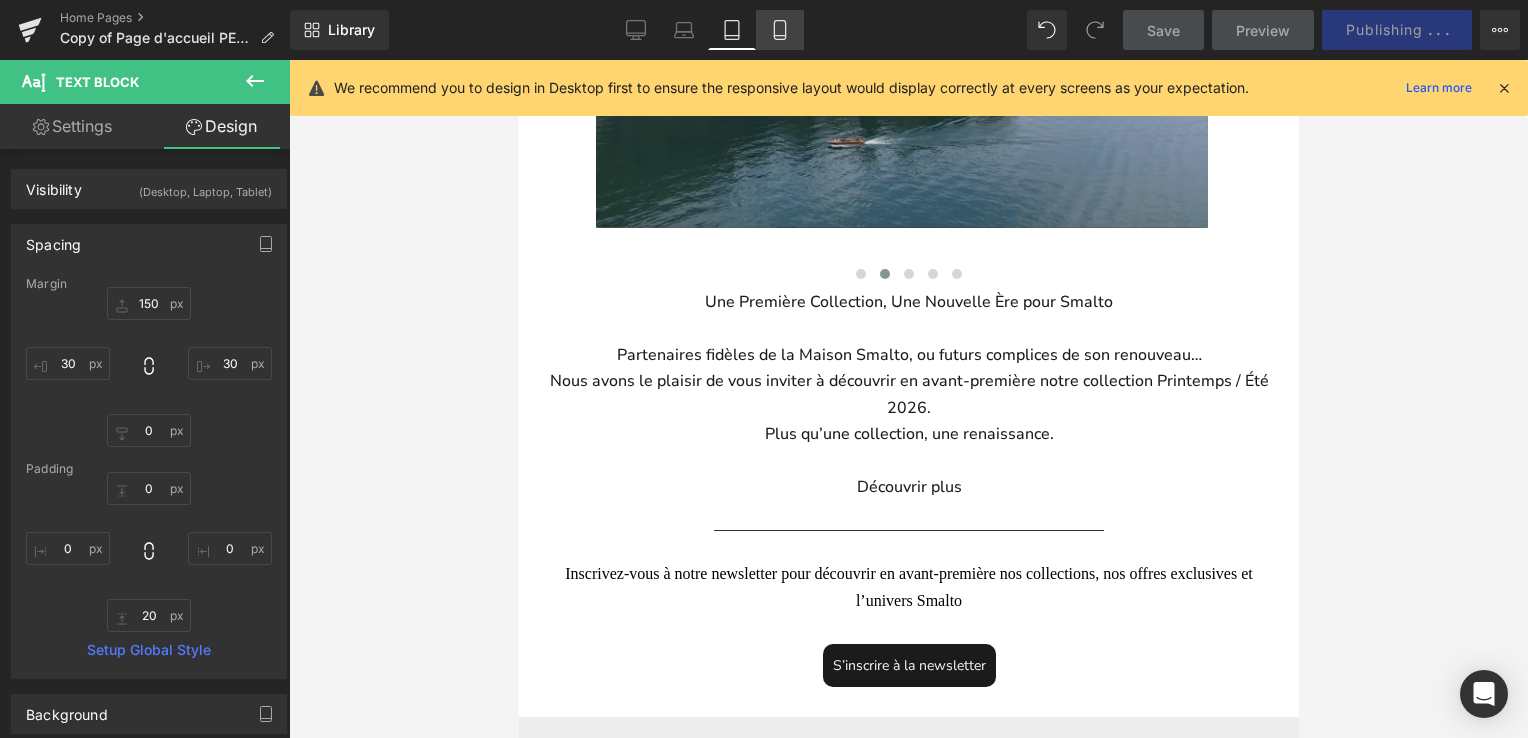 click on "Mobile" at bounding box center [780, 30] 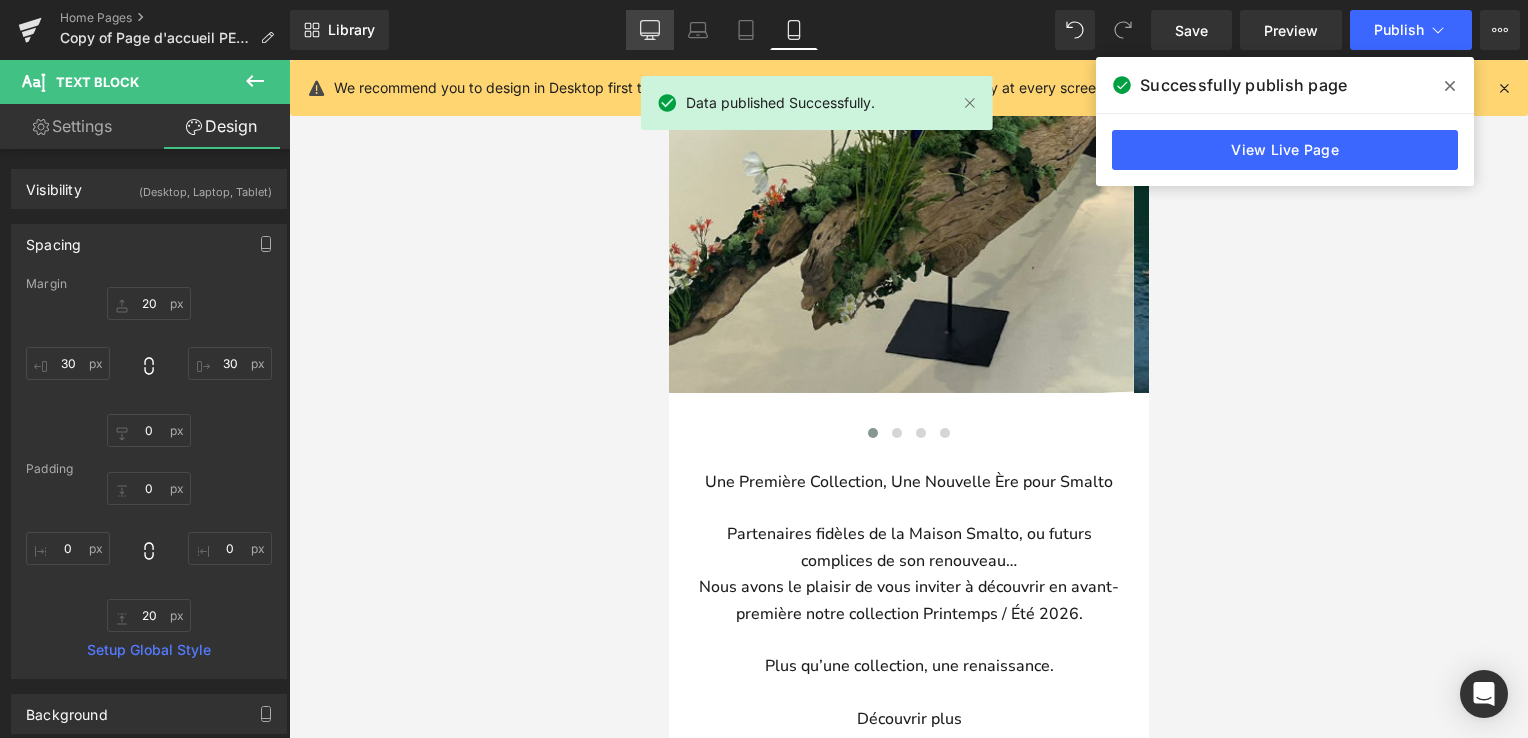 click on "Desktop" at bounding box center (650, 30) 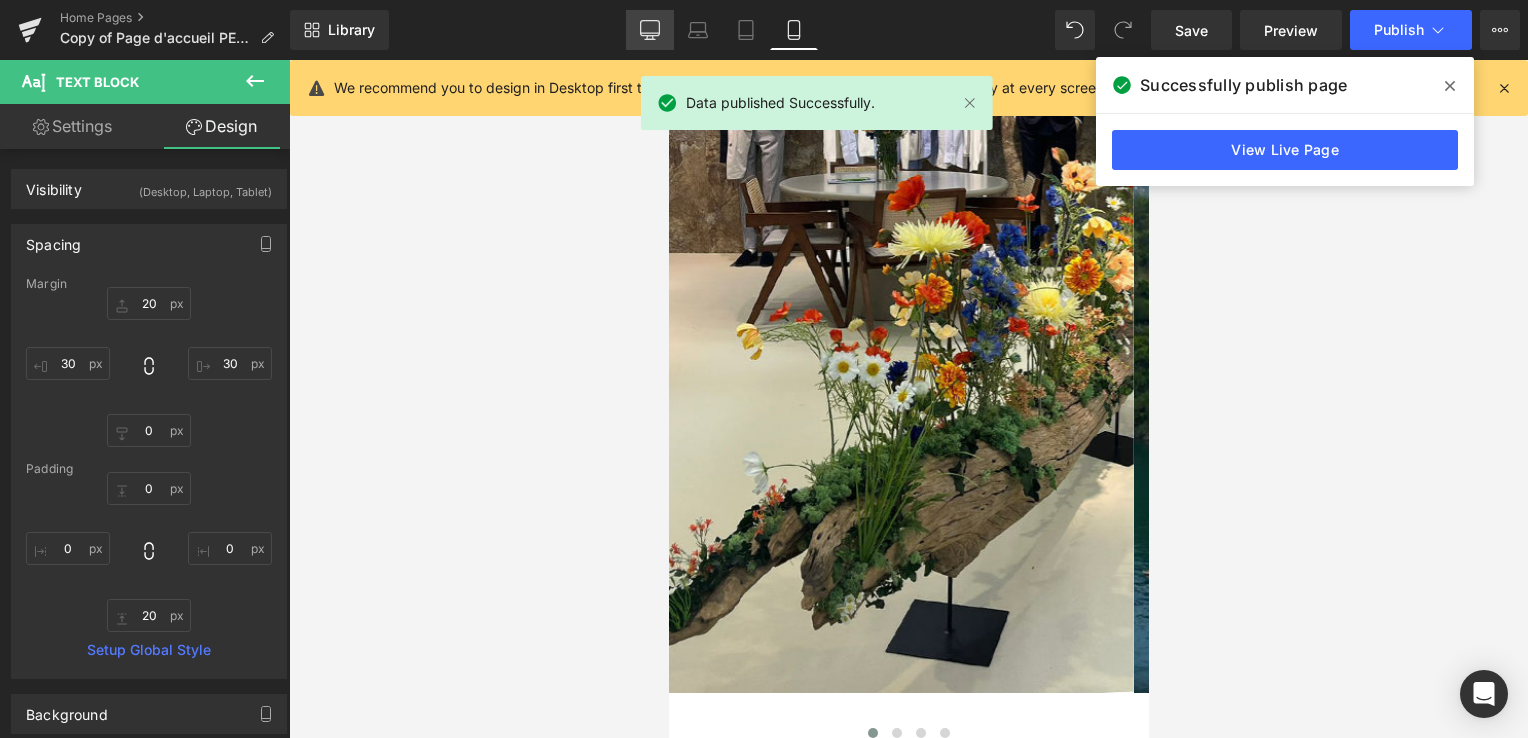 type on "80" 